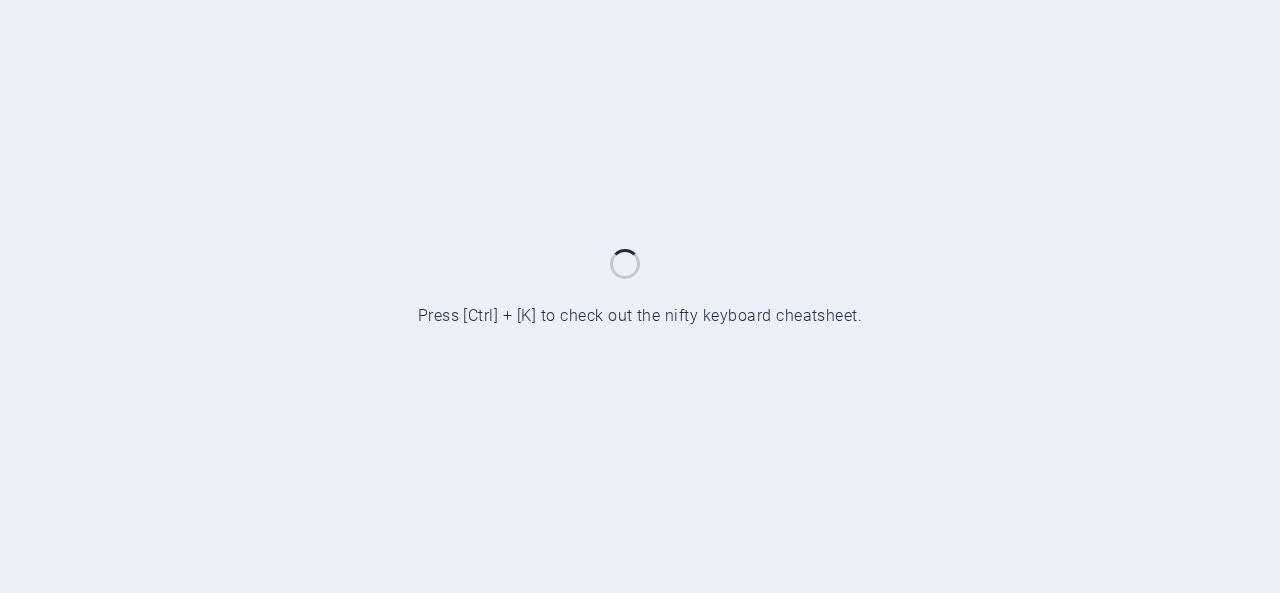 scroll, scrollTop: 0, scrollLeft: 0, axis: both 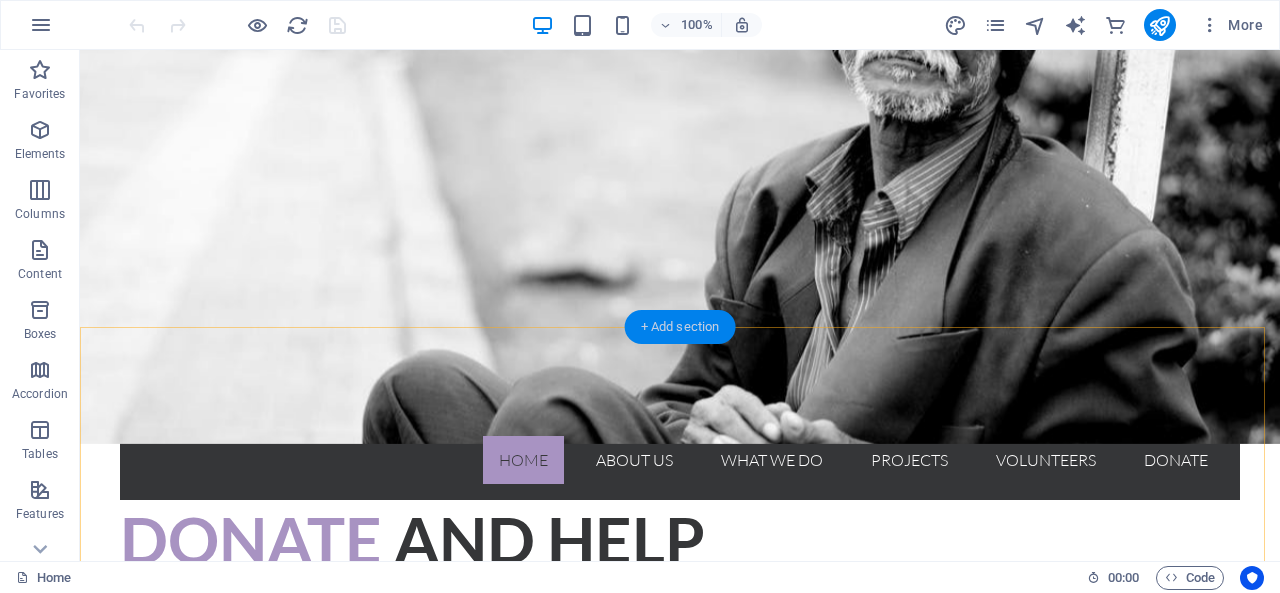 click on "+ Add section" at bounding box center [680, 327] 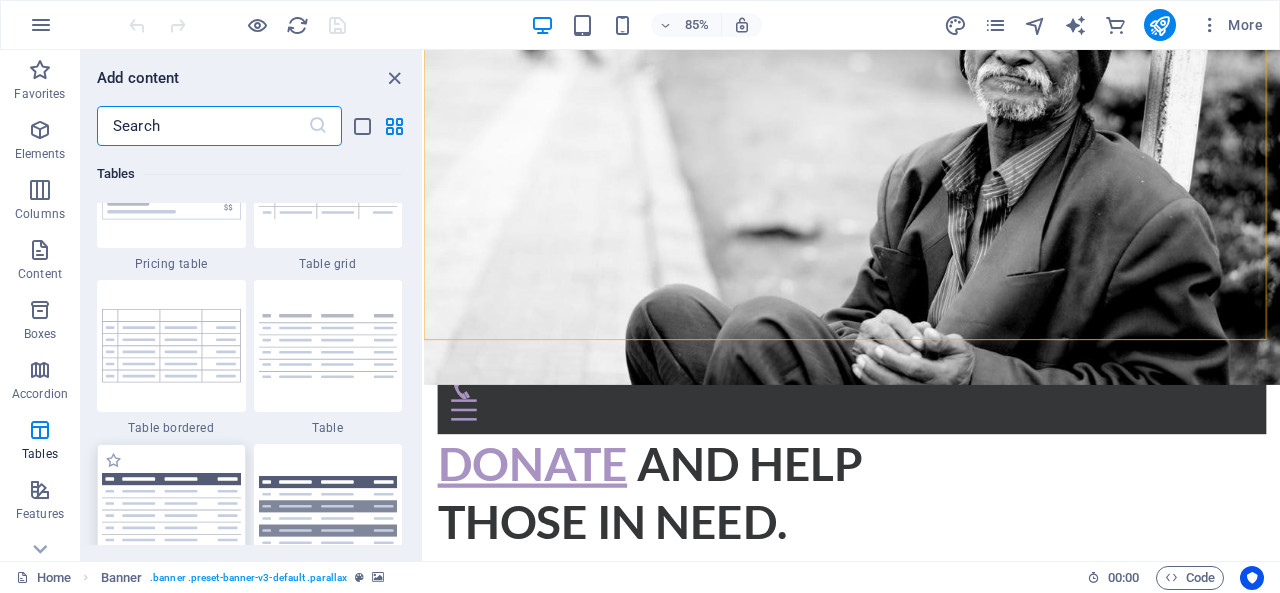scroll, scrollTop: 7199, scrollLeft: 0, axis: vertical 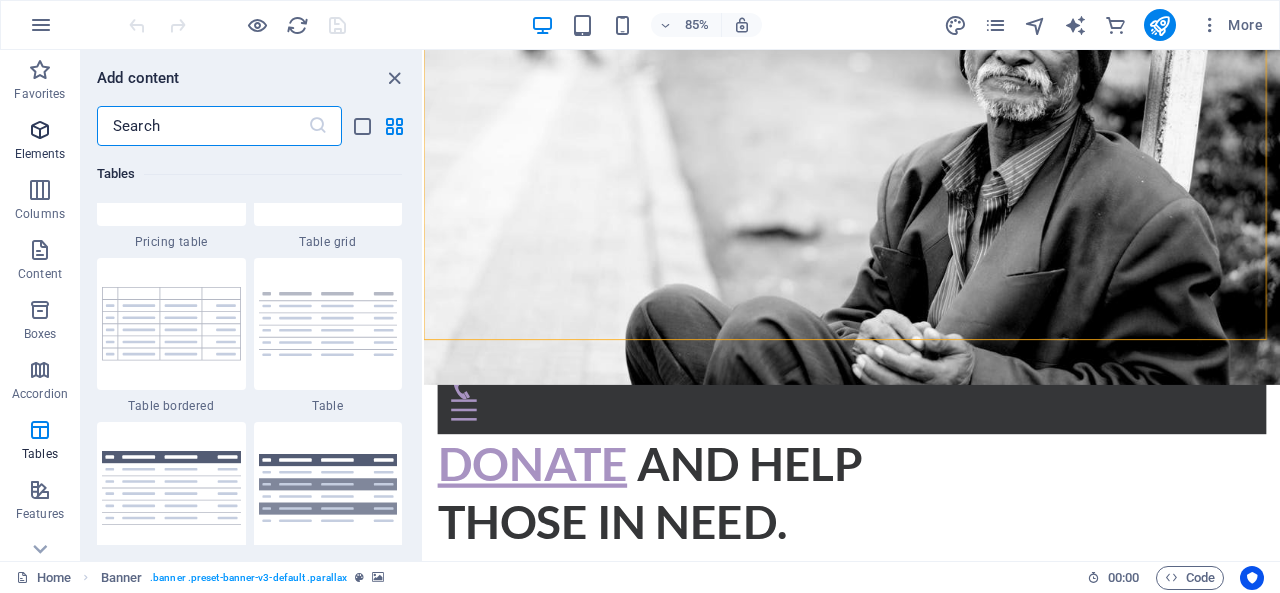 click on "Elements" at bounding box center [40, 142] 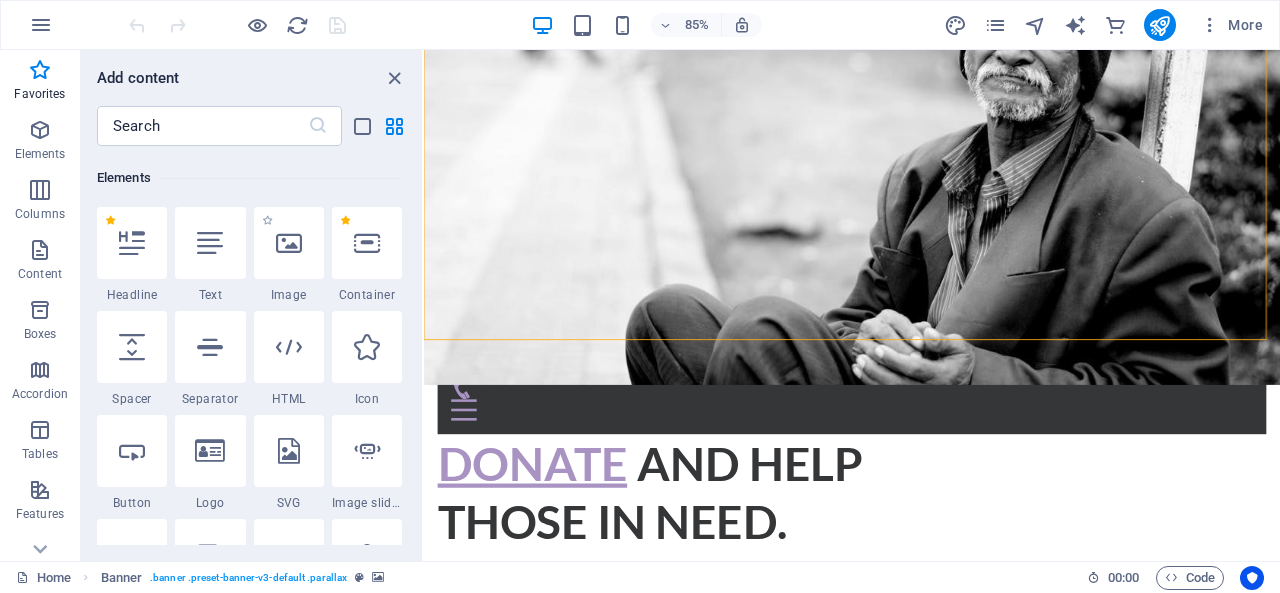 scroll, scrollTop: 313, scrollLeft: 0, axis: vertical 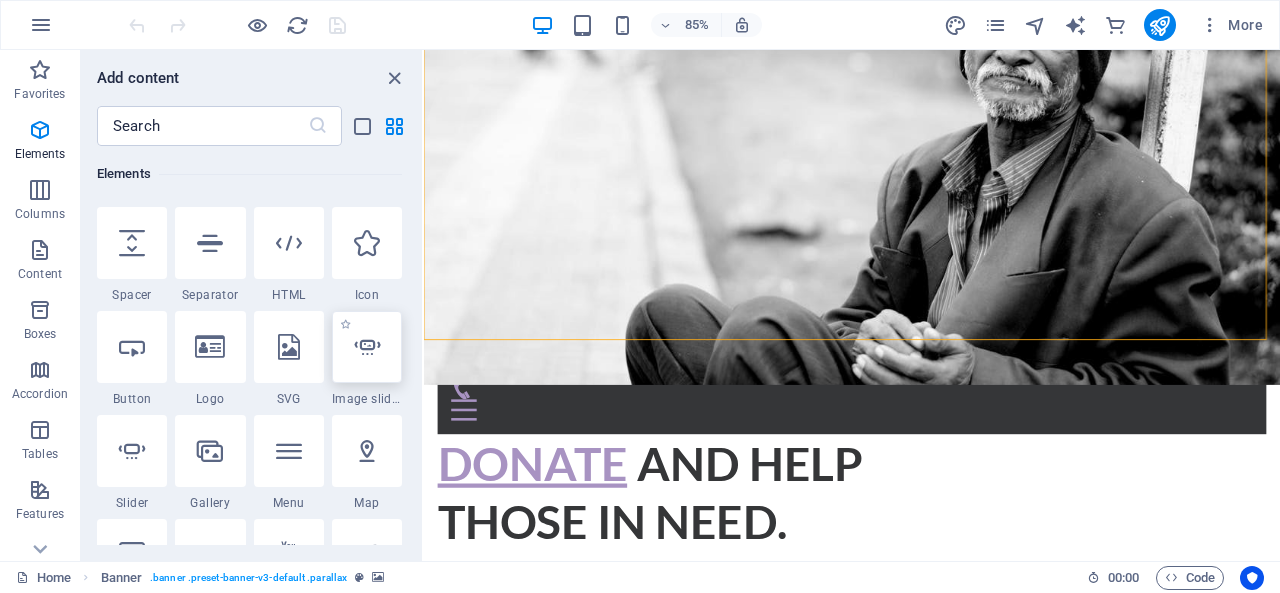 click at bounding box center [367, 347] 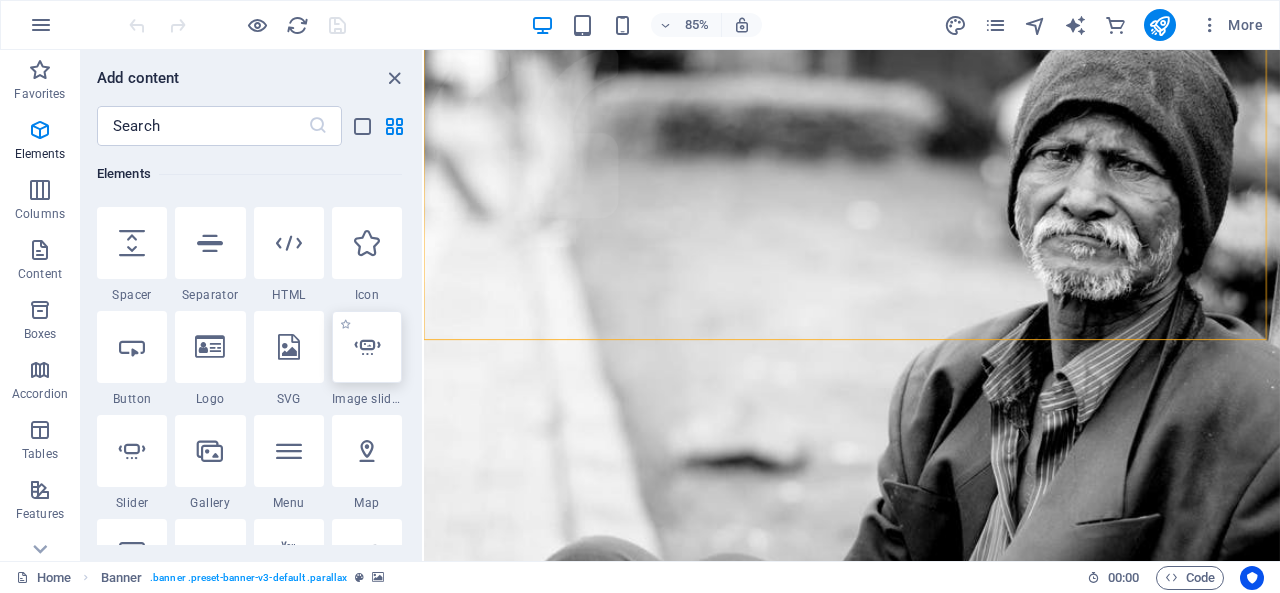 select on "ms" 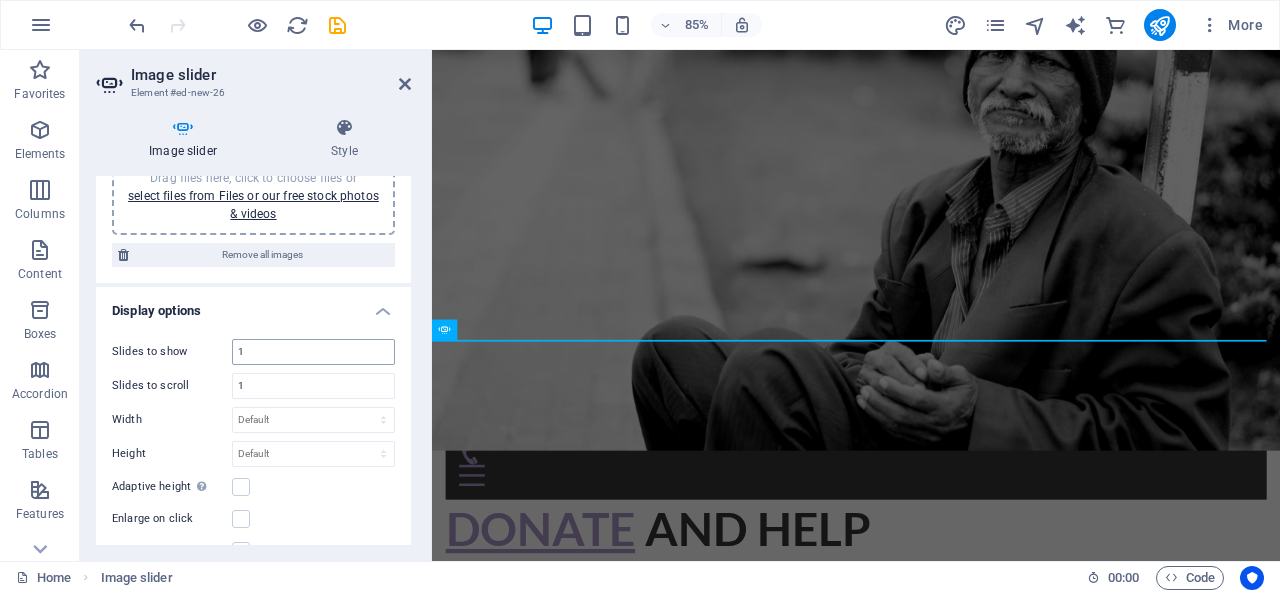 scroll, scrollTop: 100, scrollLeft: 0, axis: vertical 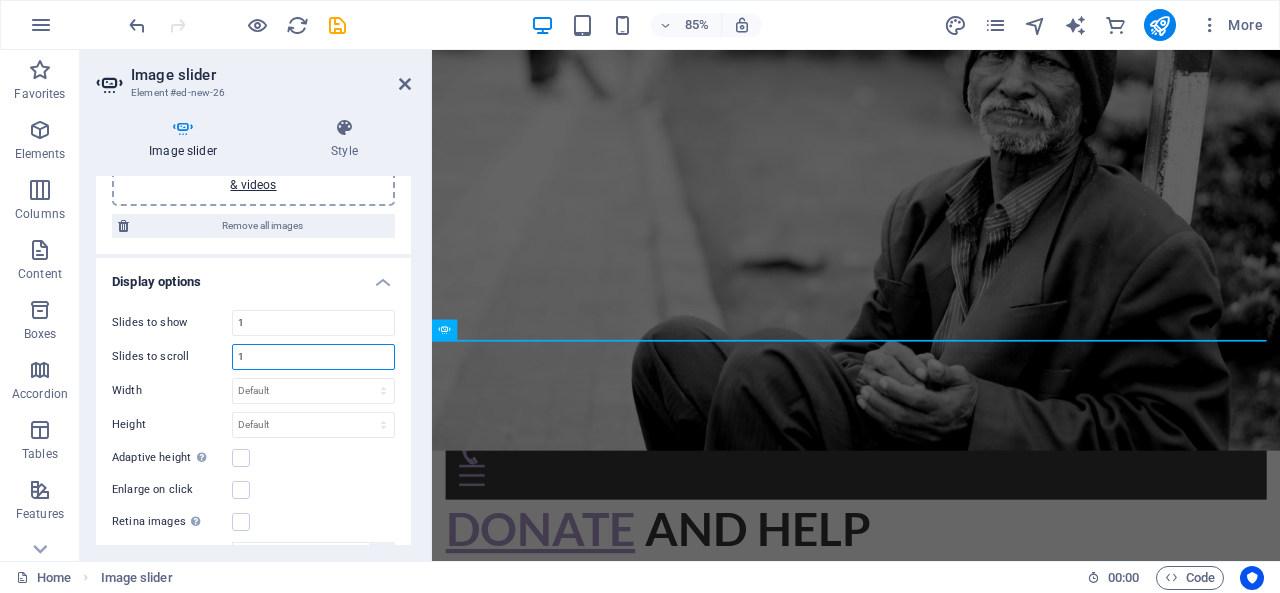 click on "1" at bounding box center (313, 357) 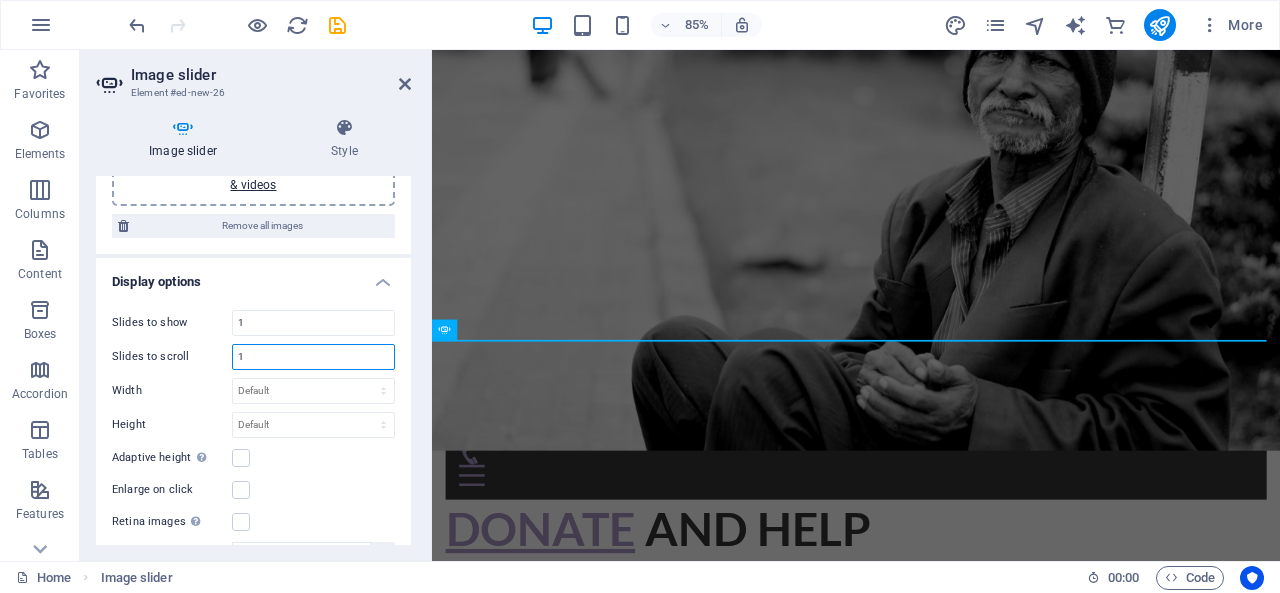 scroll, scrollTop: 200, scrollLeft: 0, axis: vertical 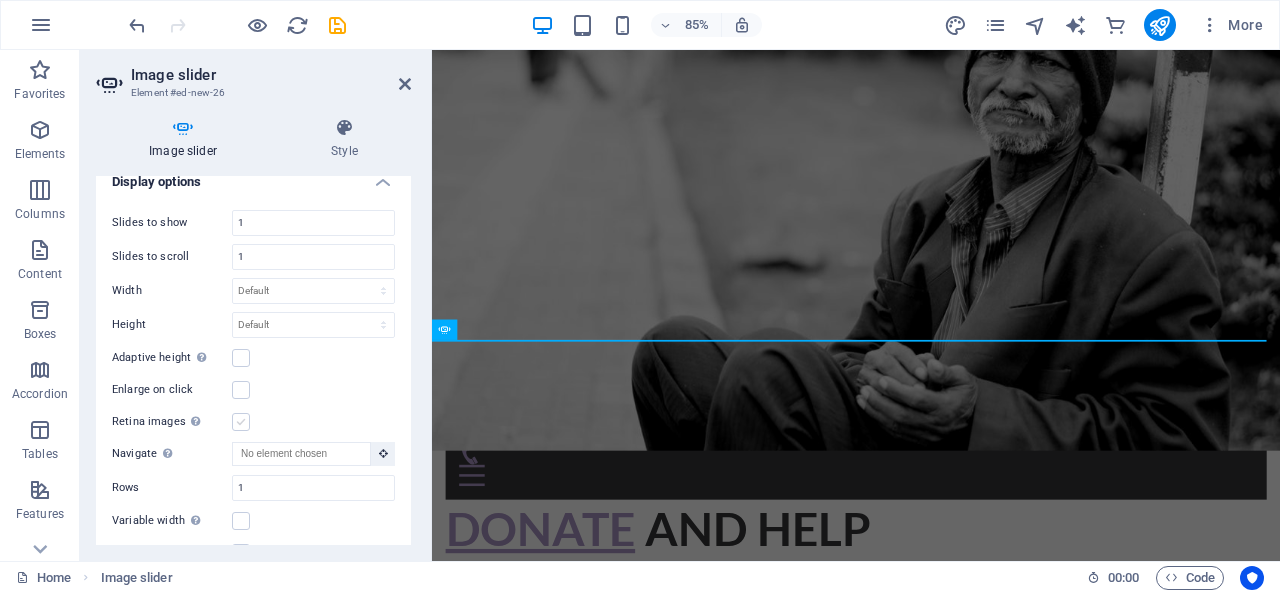 click at bounding box center (241, 422) 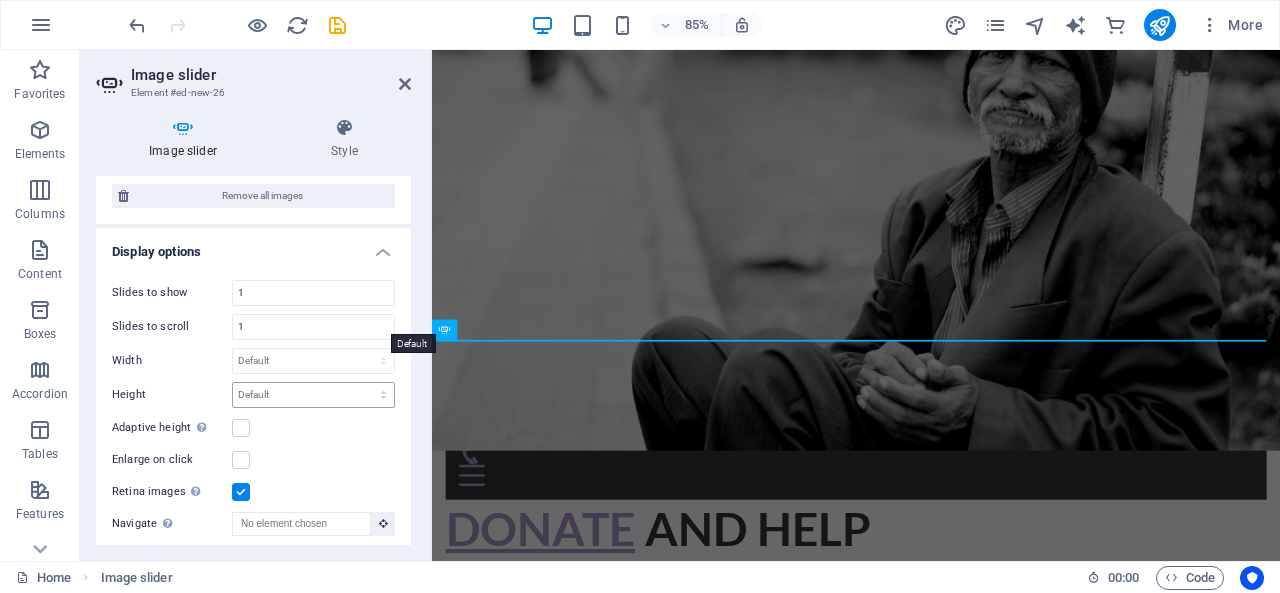 scroll, scrollTop: 100, scrollLeft: 0, axis: vertical 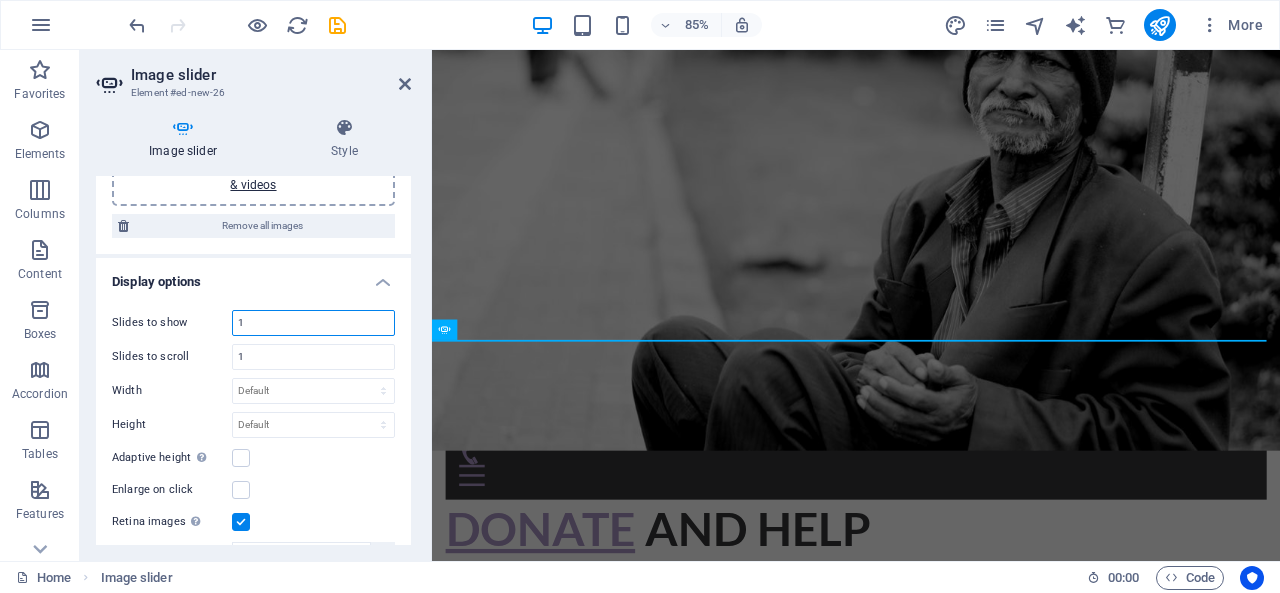 click on "1" at bounding box center (313, 323) 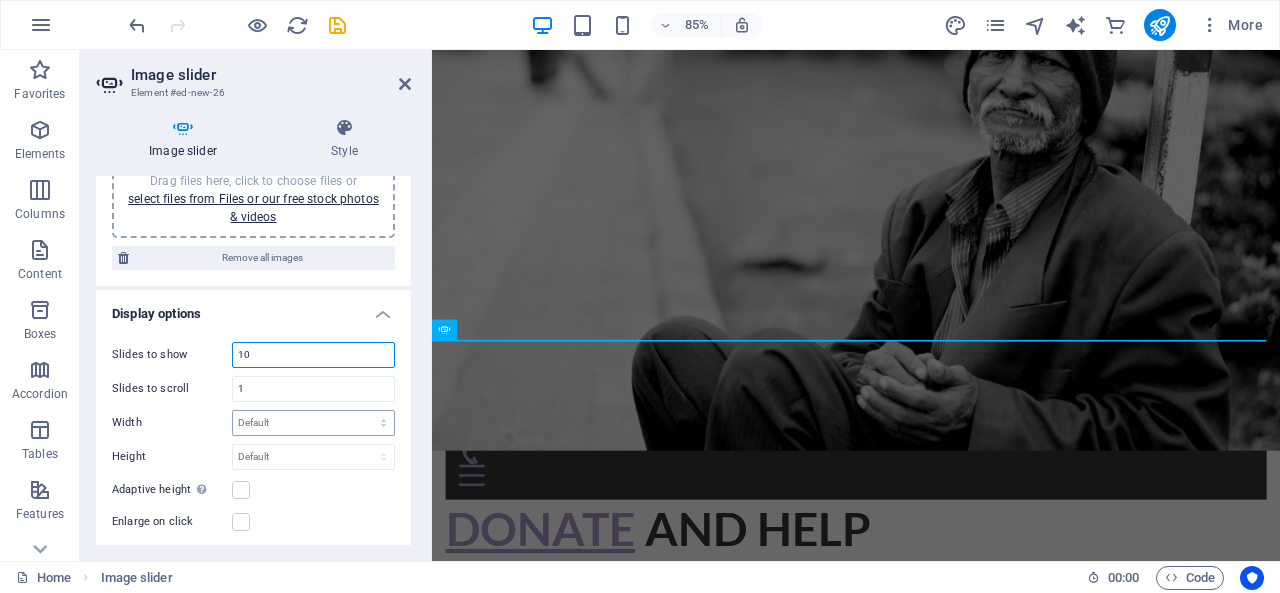 scroll, scrollTop: 0, scrollLeft: 0, axis: both 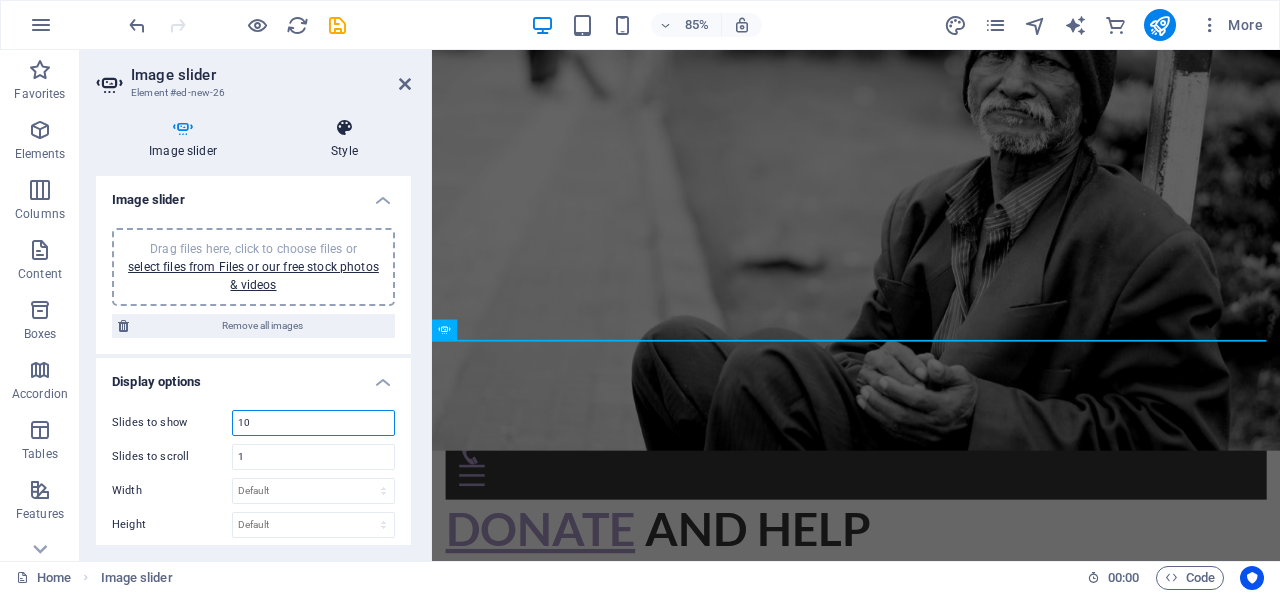 type on "10" 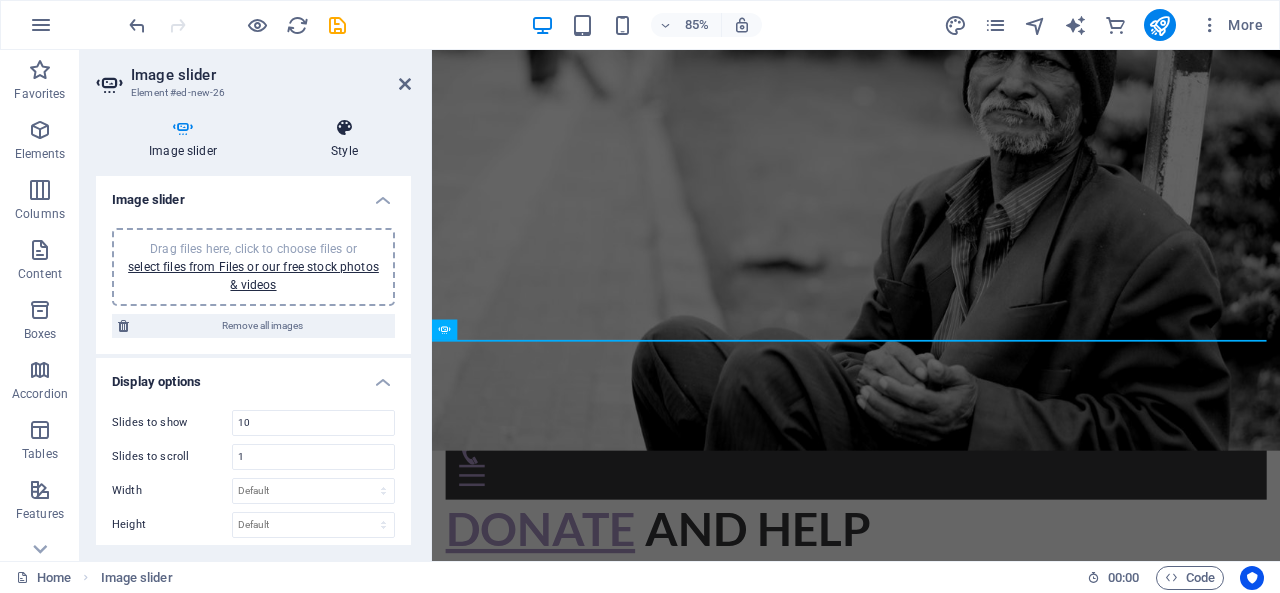 click at bounding box center (344, 128) 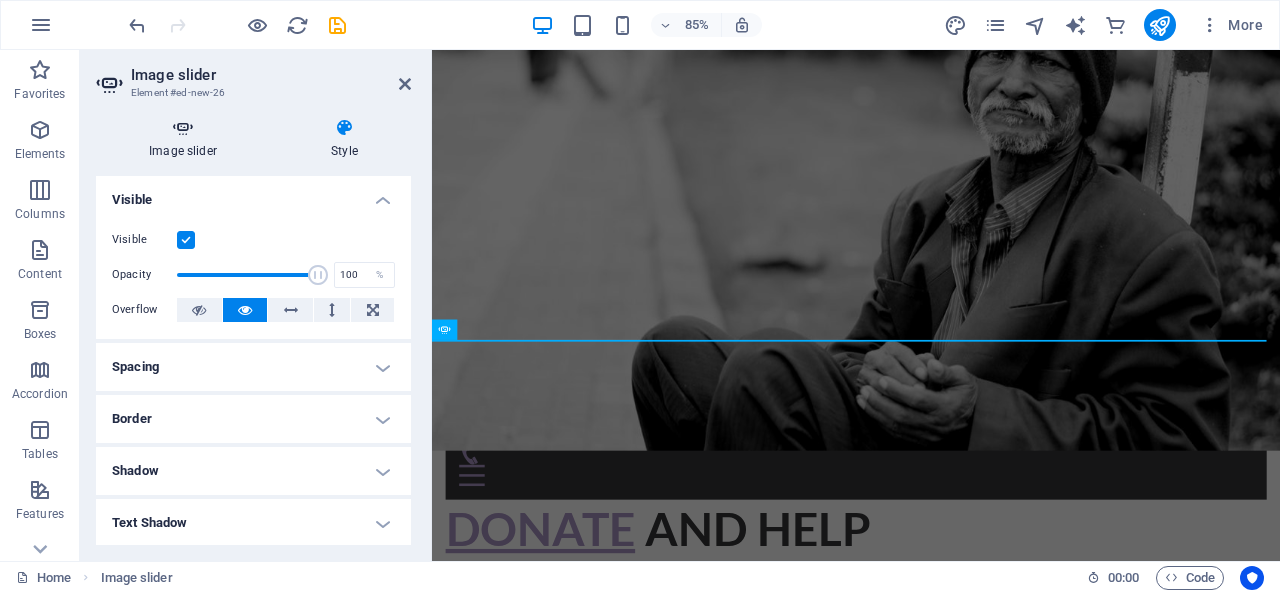 click on "Image slider" at bounding box center (187, 139) 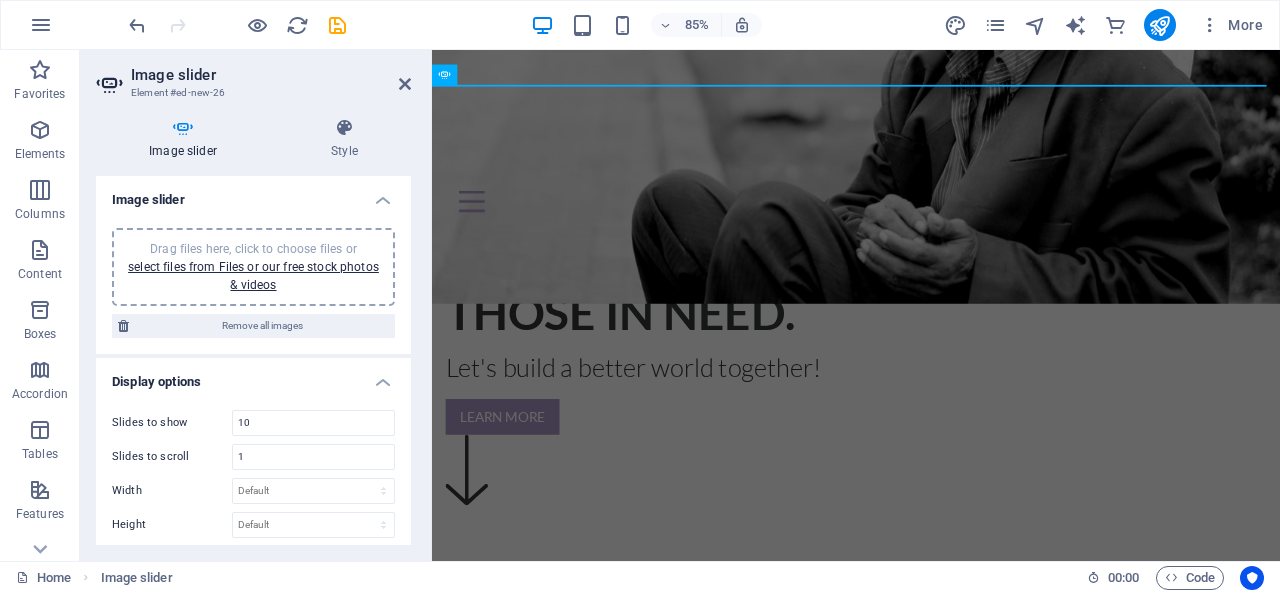 scroll, scrollTop: 500, scrollLeft: 0, axis: vertical 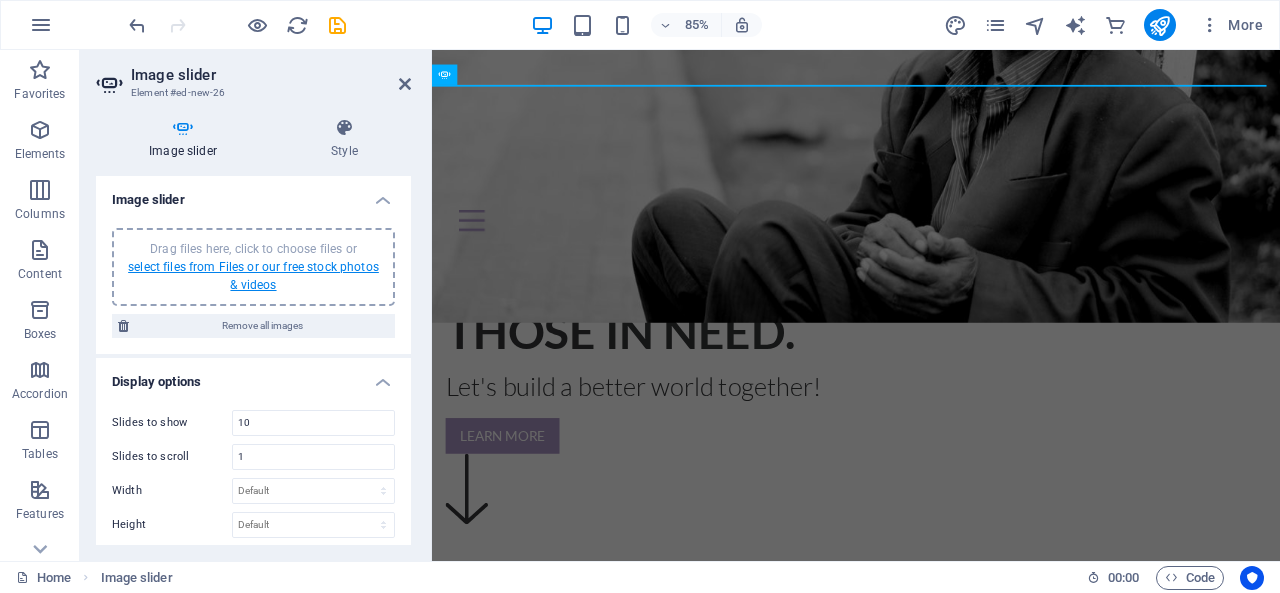 click on "select files from Files or our free stock photos & videos" at bounding box center [253, 276] 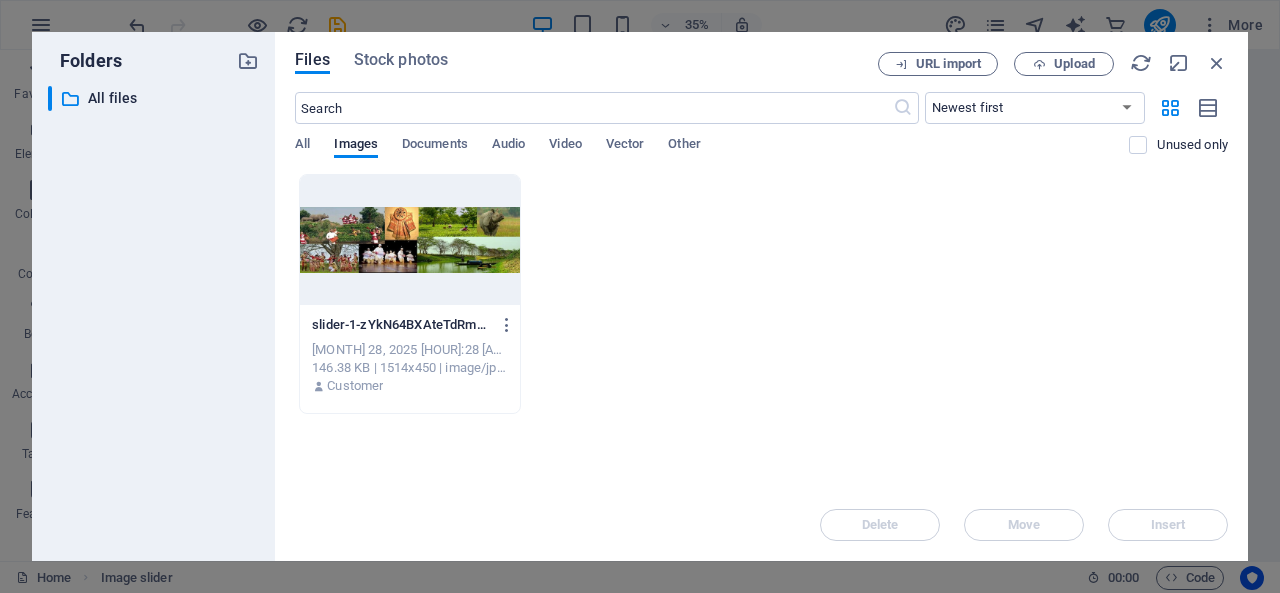 click at bounding box center (410, 240) 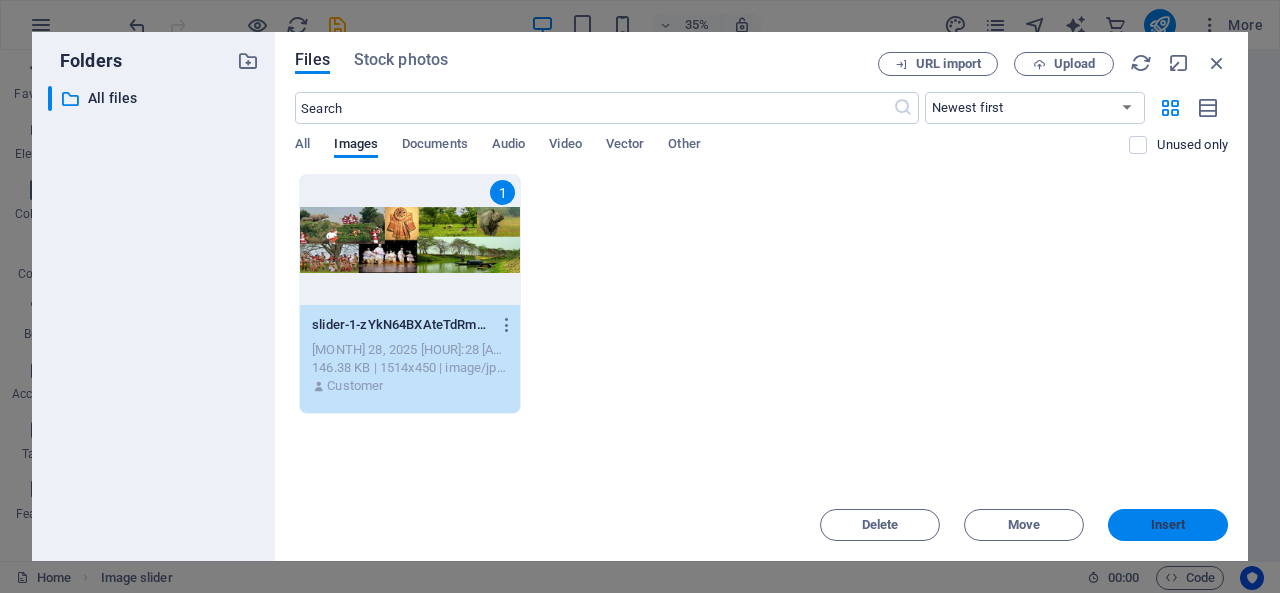 click on "Insert" at bounding box center (1168, 525) 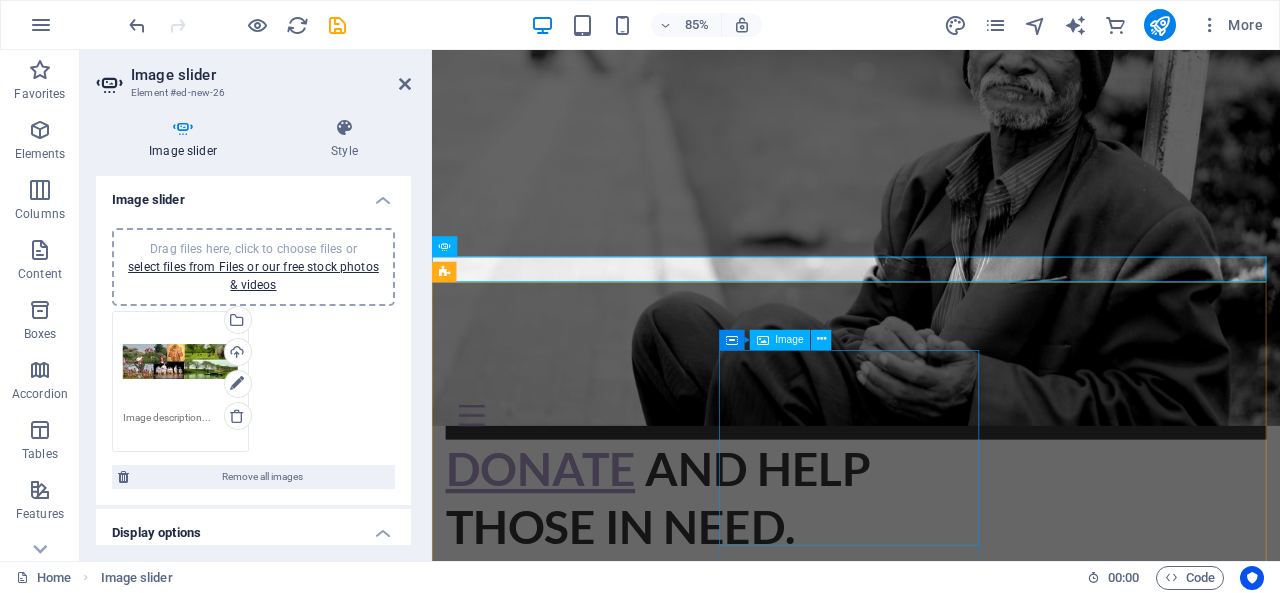 scroll, scrollTop: 300, scrollLeft: 0, axis: vertical 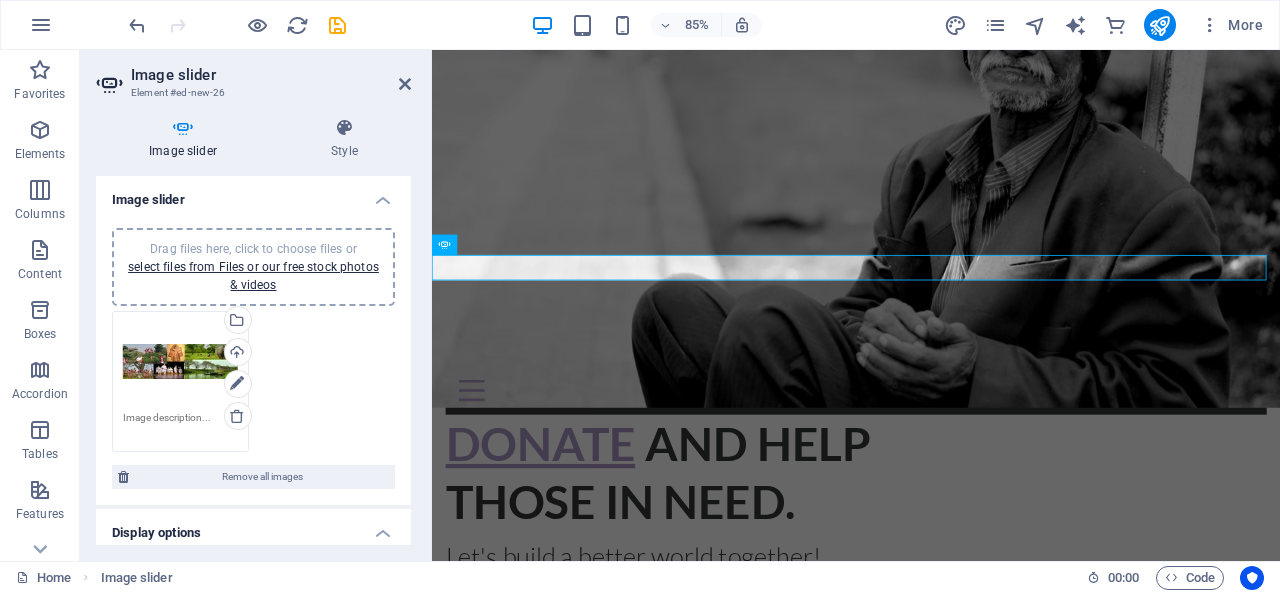 click at bounding box center [183, 128] 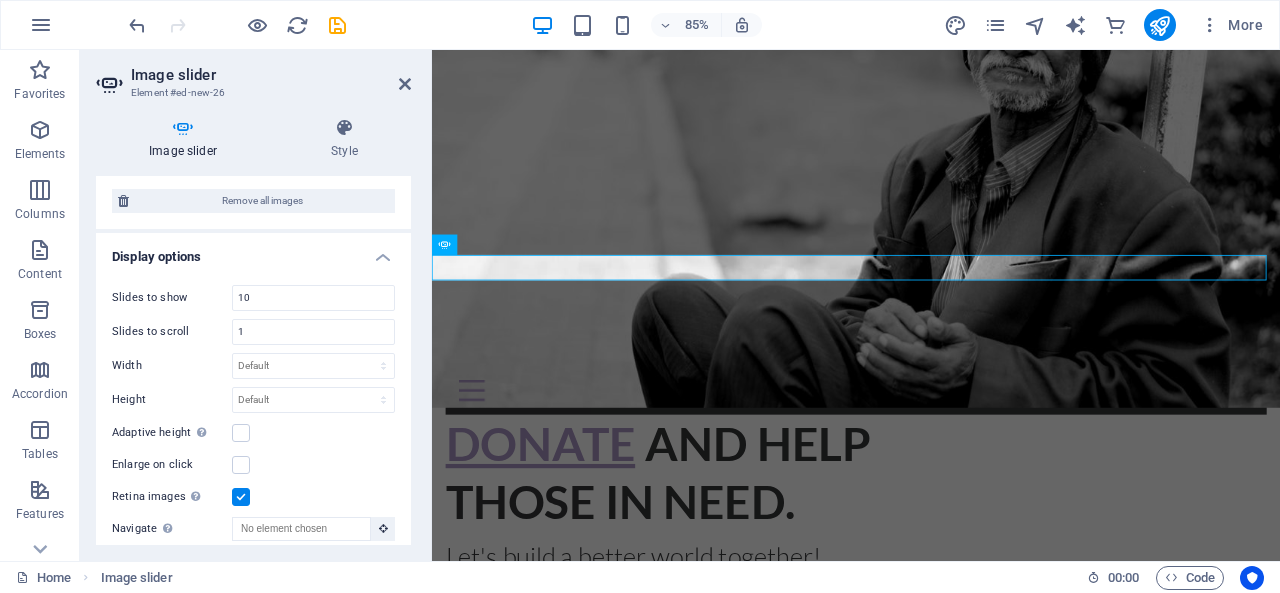 scroll, scrollTop: 300, scrollLeft: 0, axis: vertical 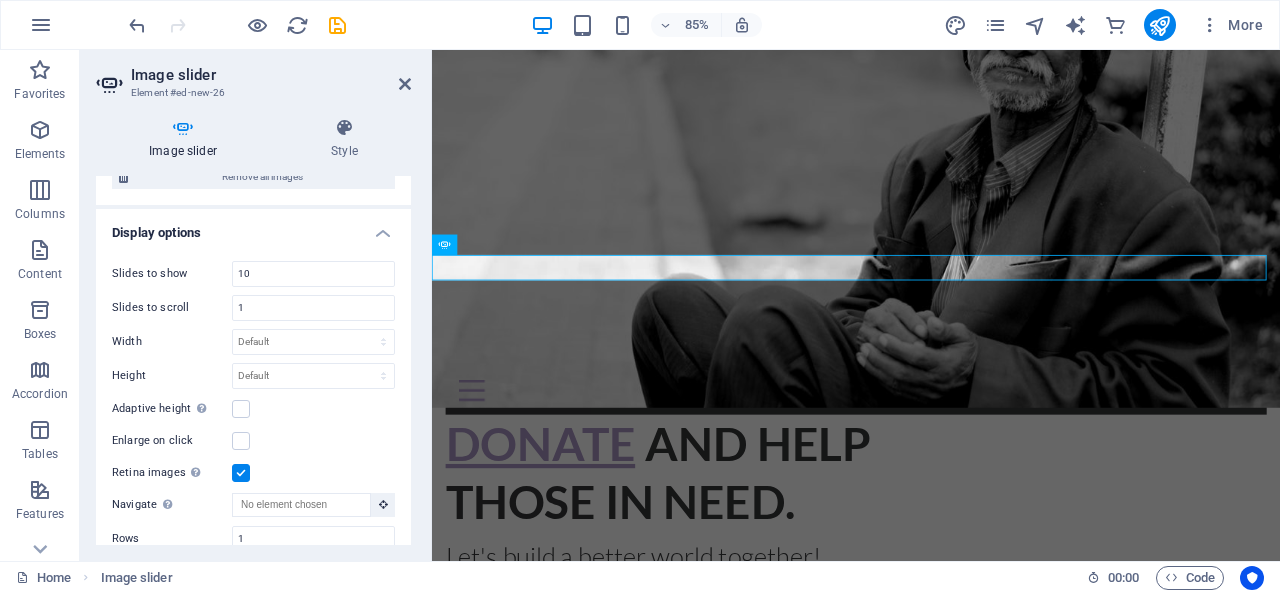 click at bounding box center [241, 473] 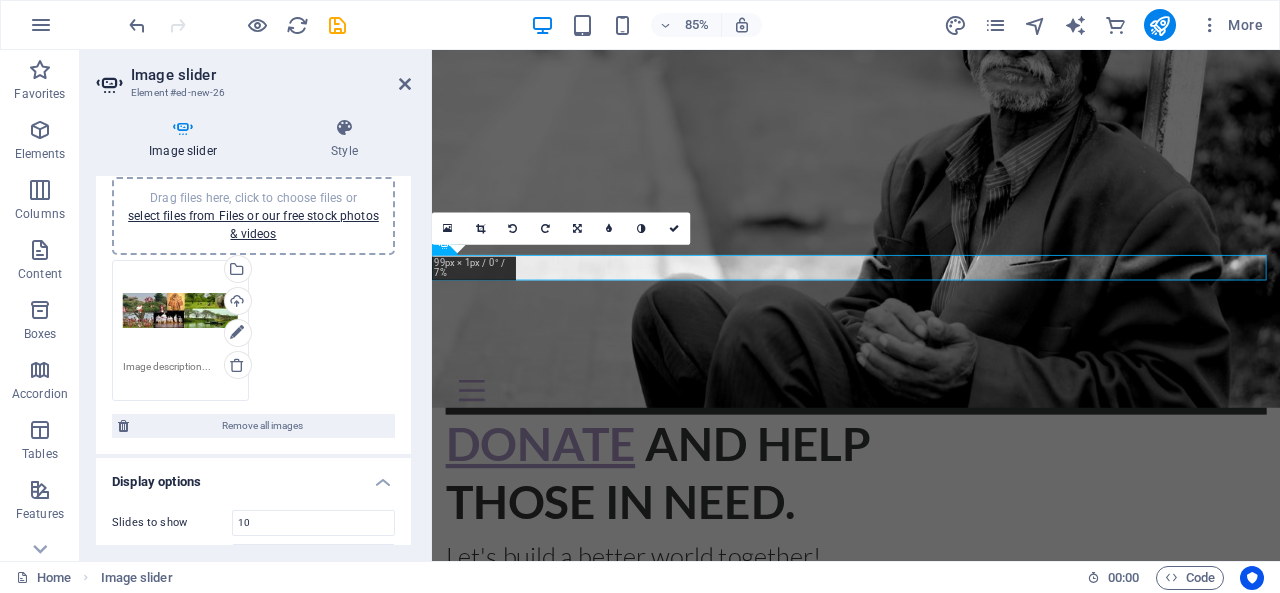 scroll, scrollTop: 0, scrollLeft: 0, axis: both 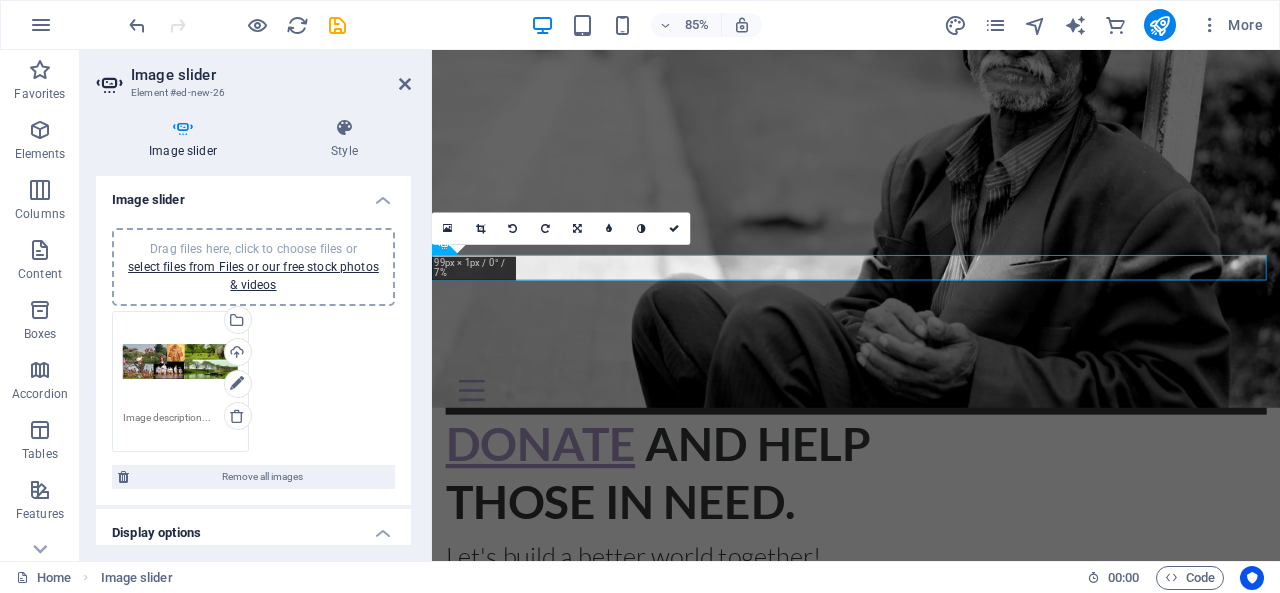 click on "Drag files here, click to choose files or select files from Files or our free stock photos & videos" at bounding box center [180, 362] 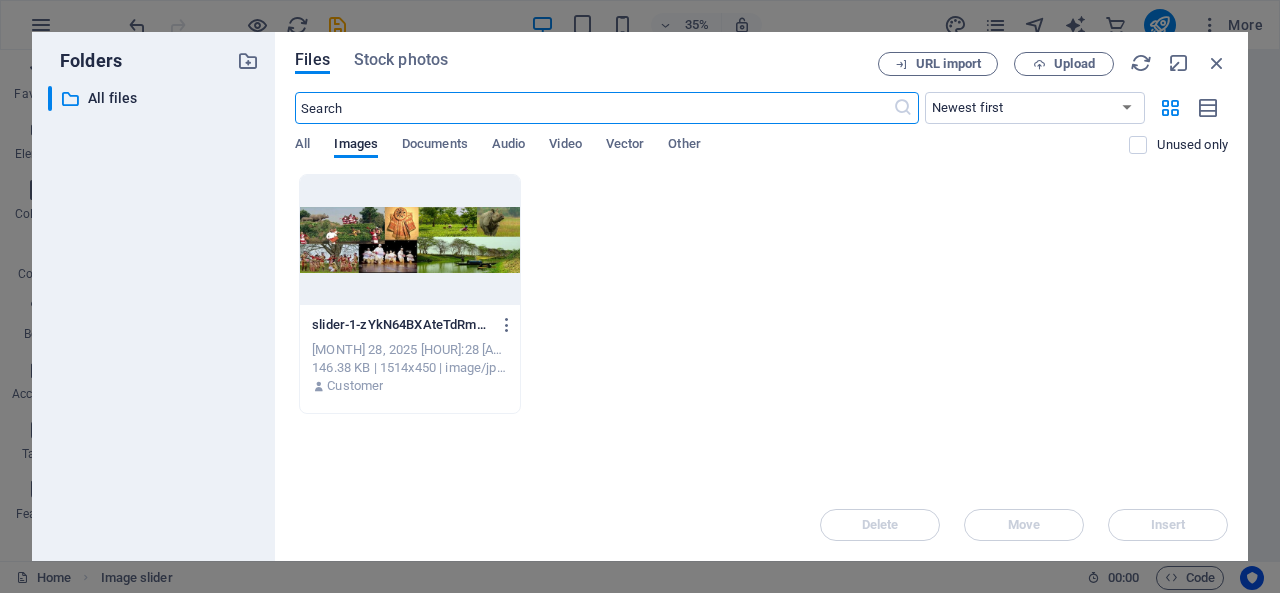 click at bounding box center [410, 240] 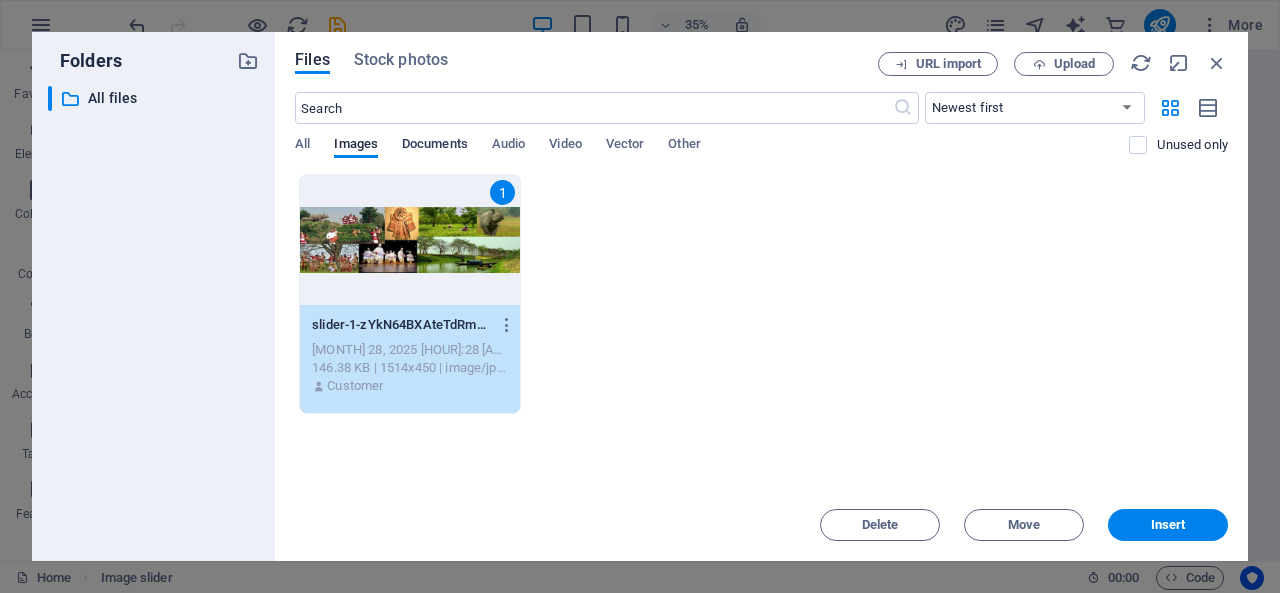 click on "Documents" at bounding box center [435, 146] 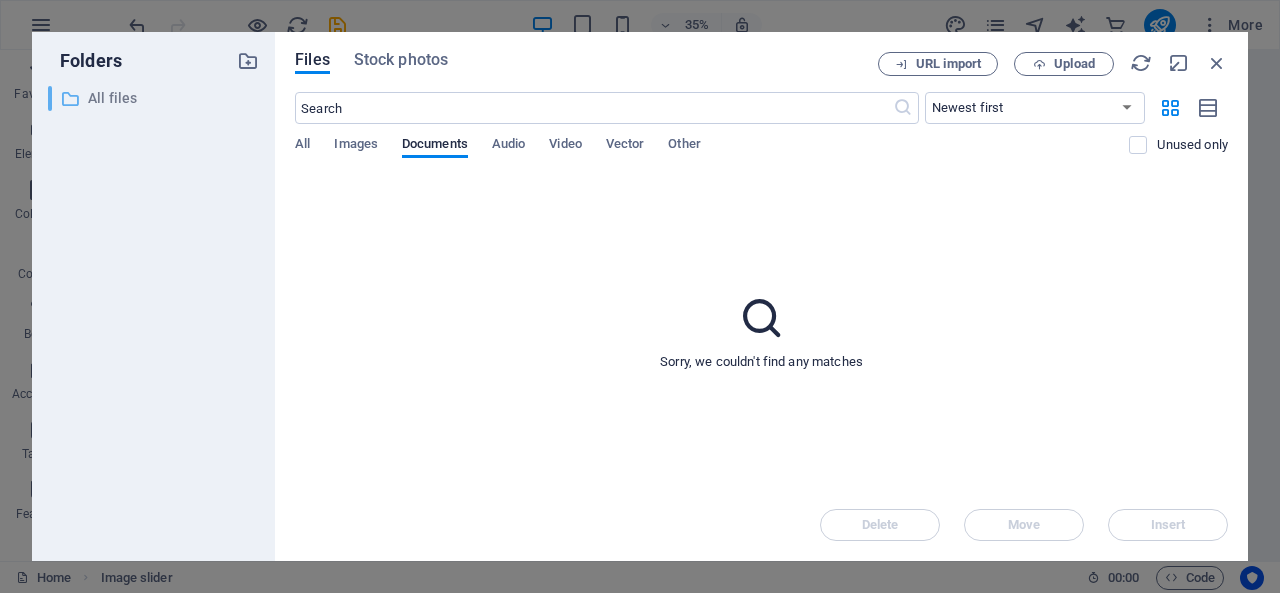 click on "All files" at bounding box center [155, 98] 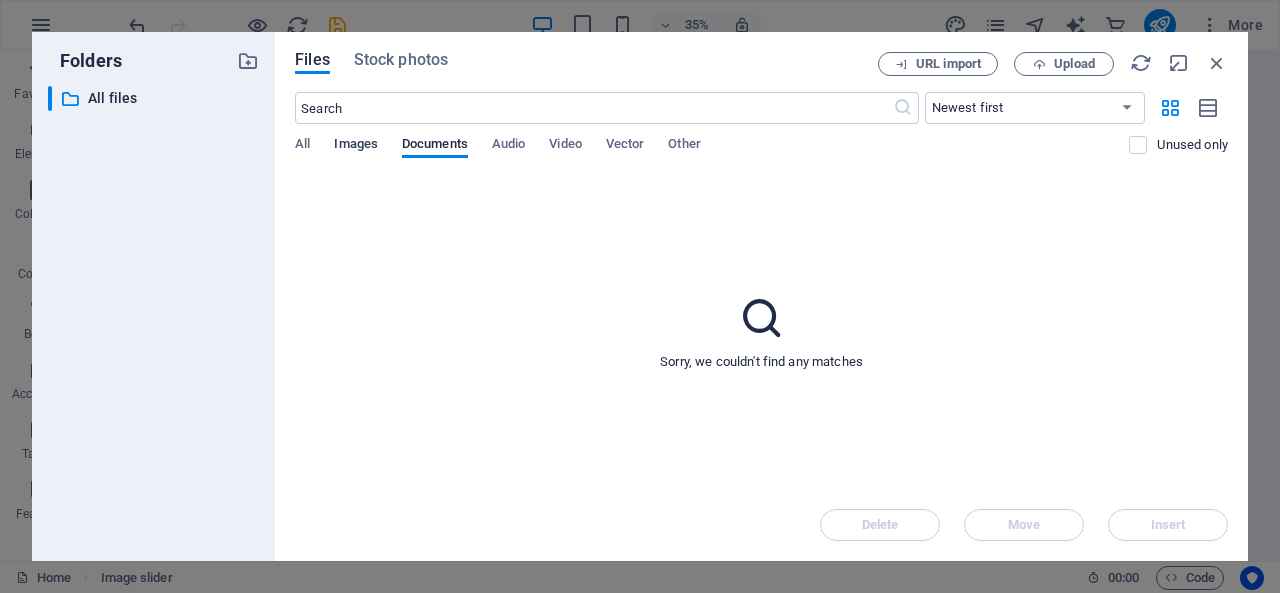 click on "Images" at bounding box center (356, 146) 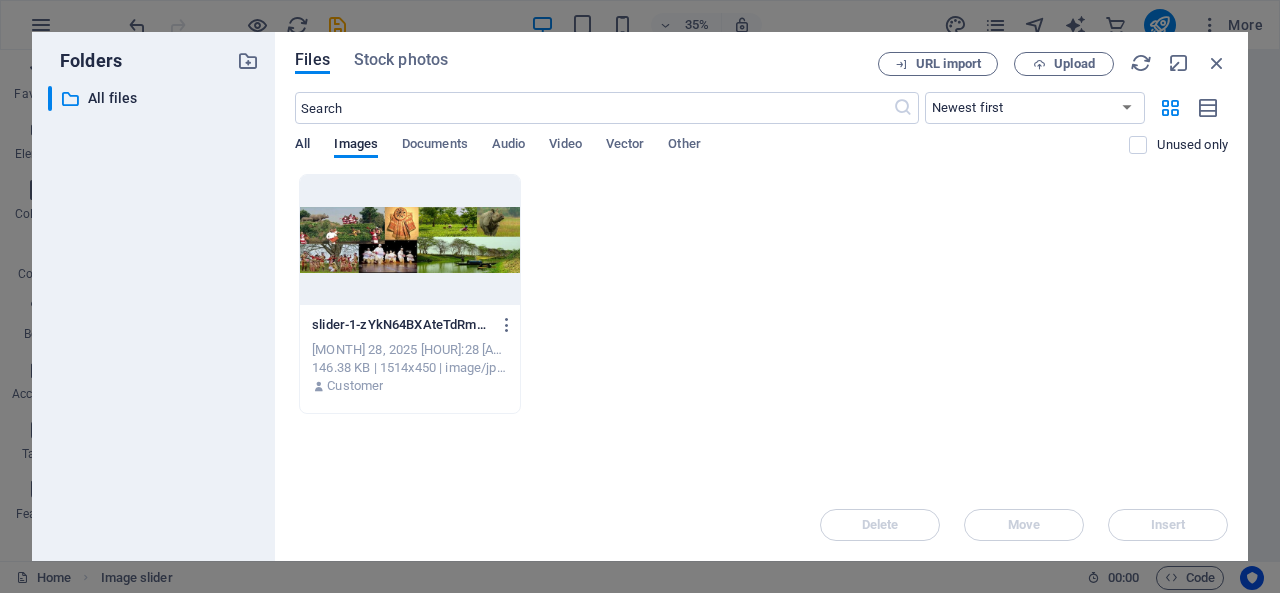 click on "All" at bounding box center (302, 146) 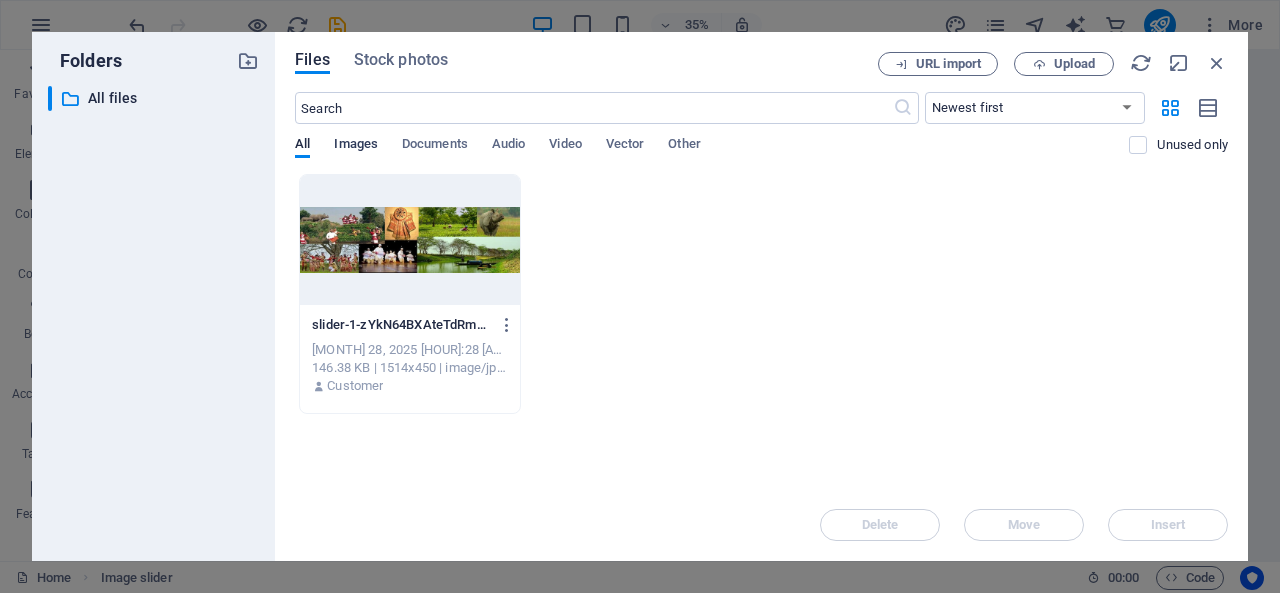 click on "Images" at bounding box center [356, 146] 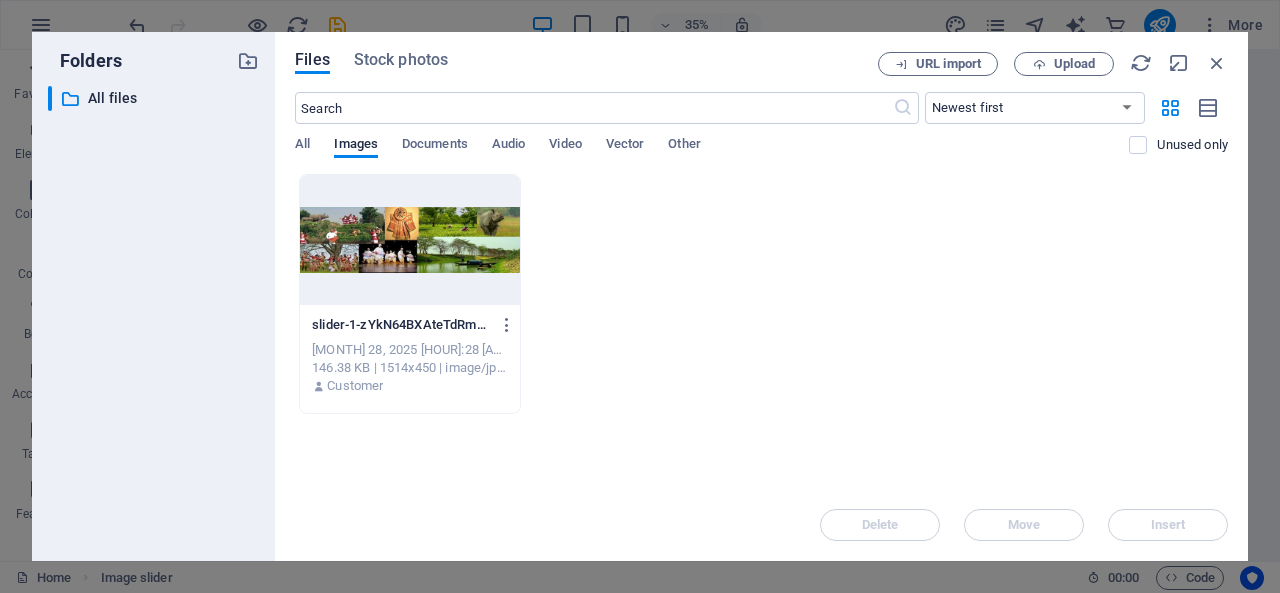 click at bounding box center (410, 240) 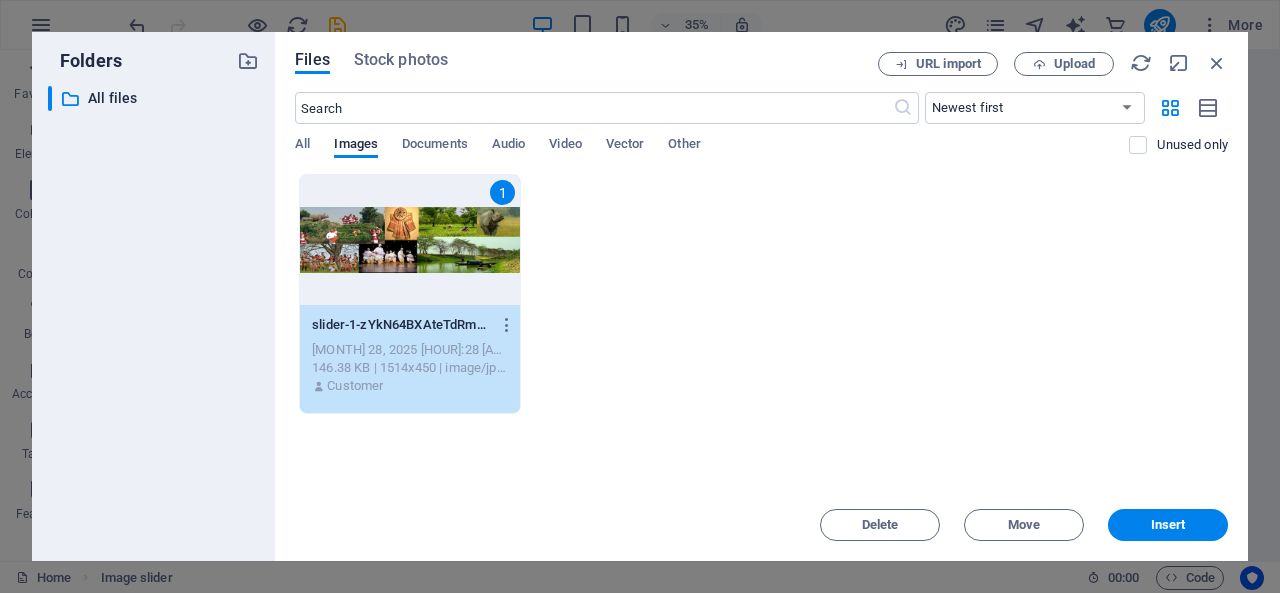 click on "1" at bounding box center [410, 240] 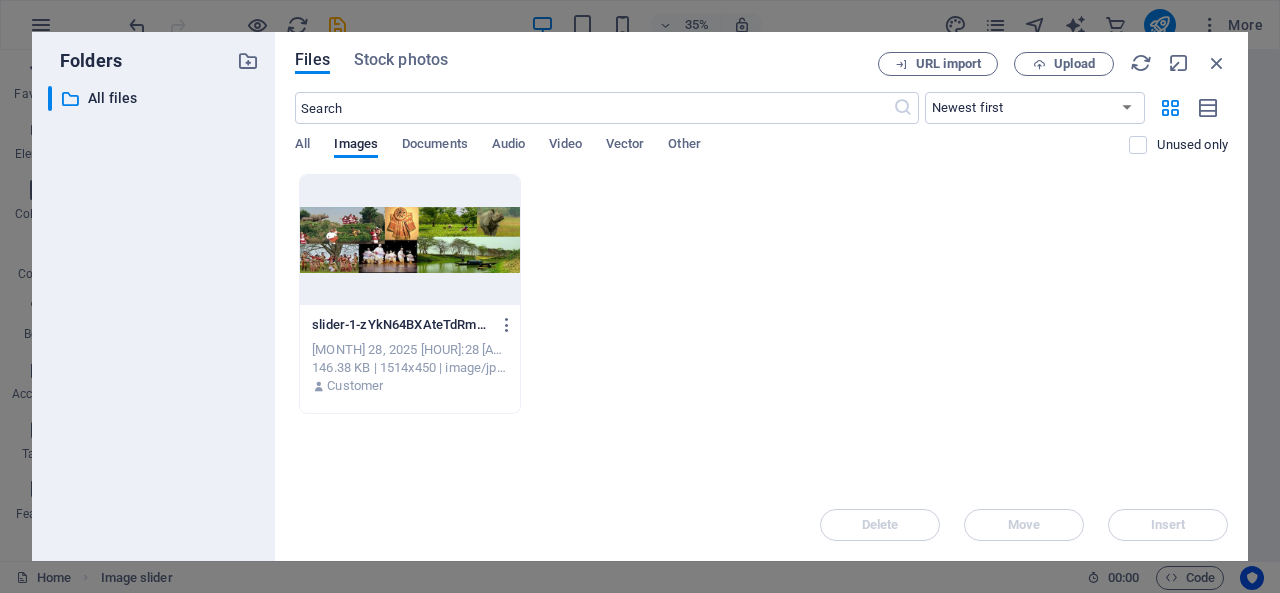click at bounding box center [410, 240] 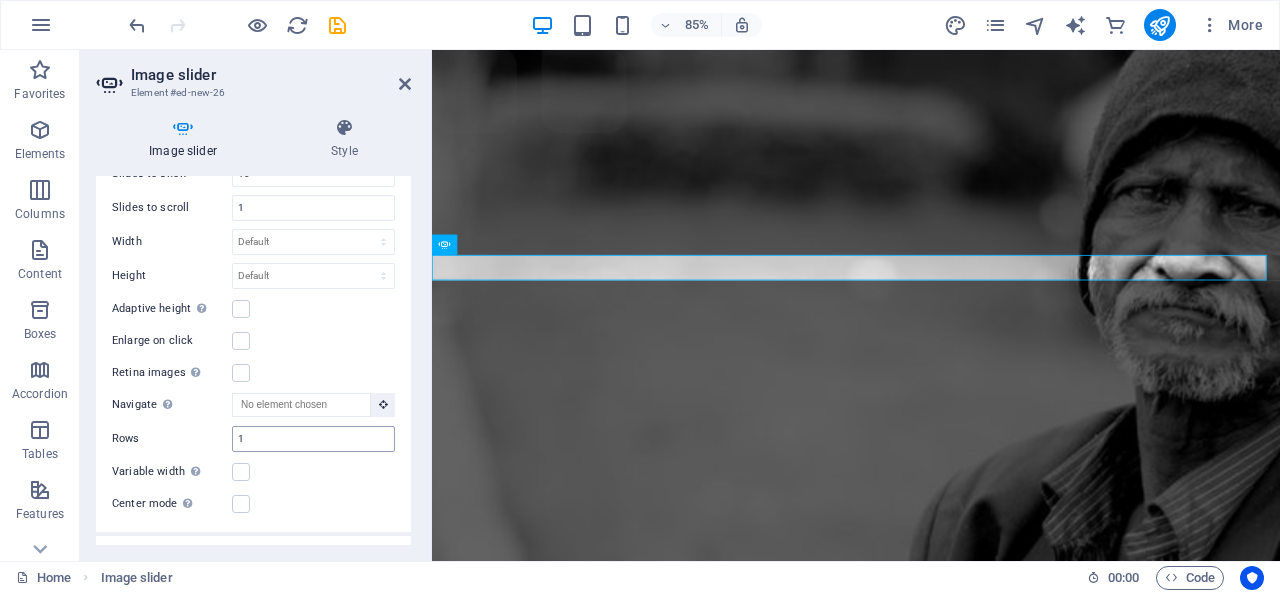 scroll, scrollTop: 0, scrollLeft: 0, axis: both 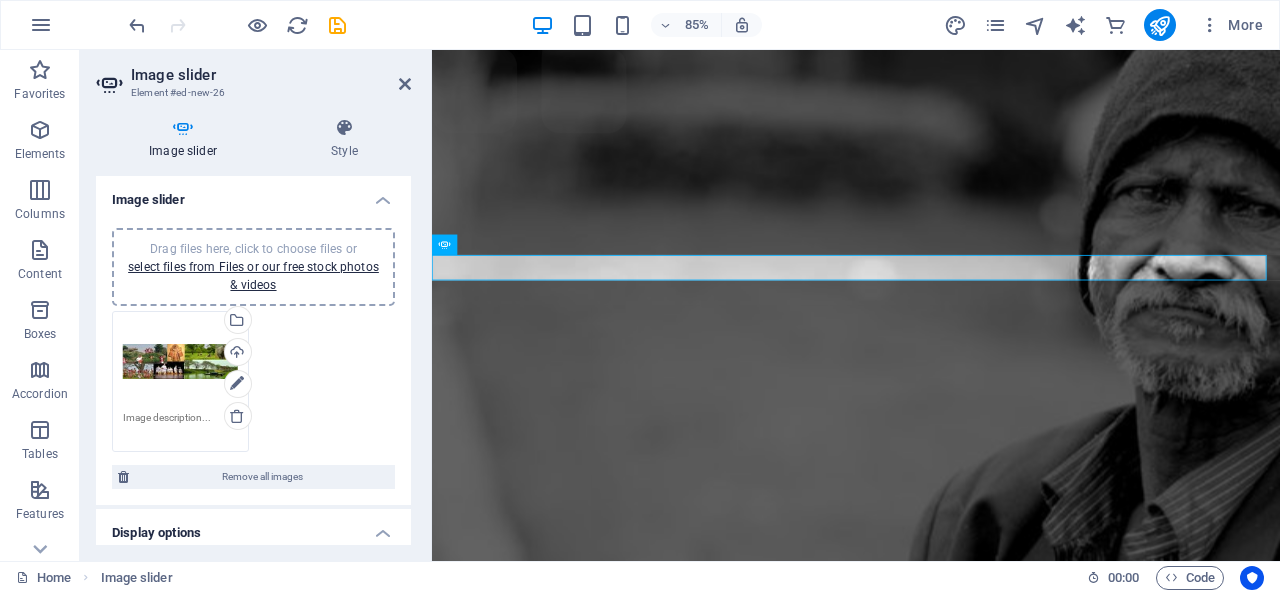 click on "Drag files here, click to choose files or select files from Files or our free stock photos & videos" at bounding box center (180, 362) 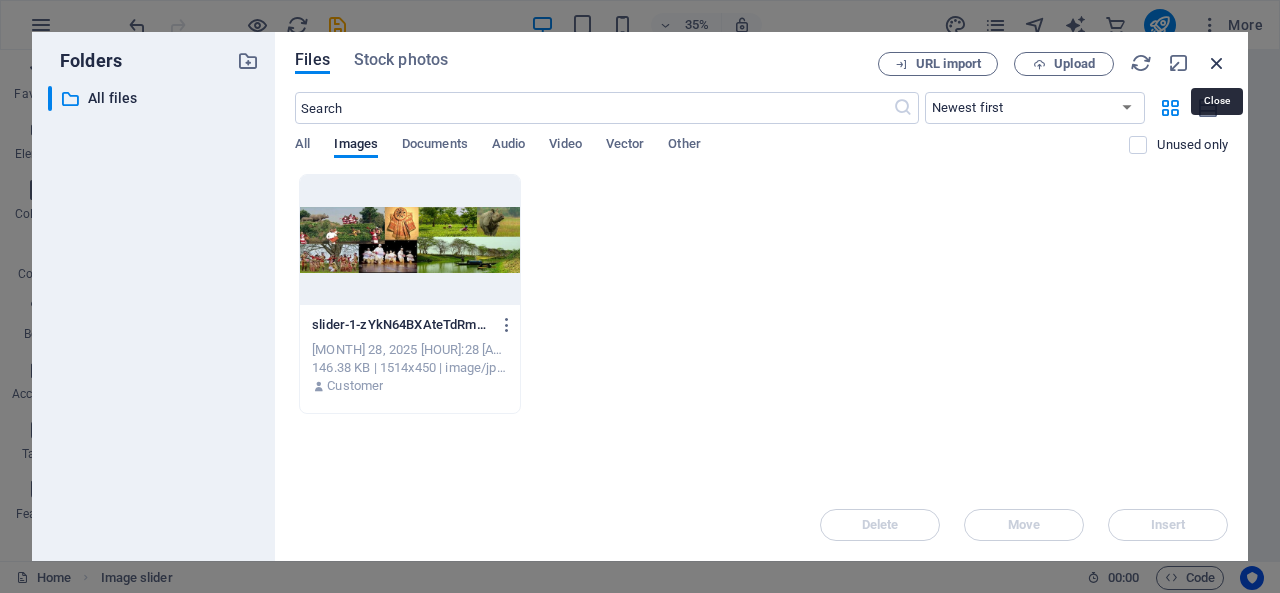 drag, startPoint x: 1217, startPoint y: 57, endPoint x: 177, endPoint y: 311, distance: 1070.5681 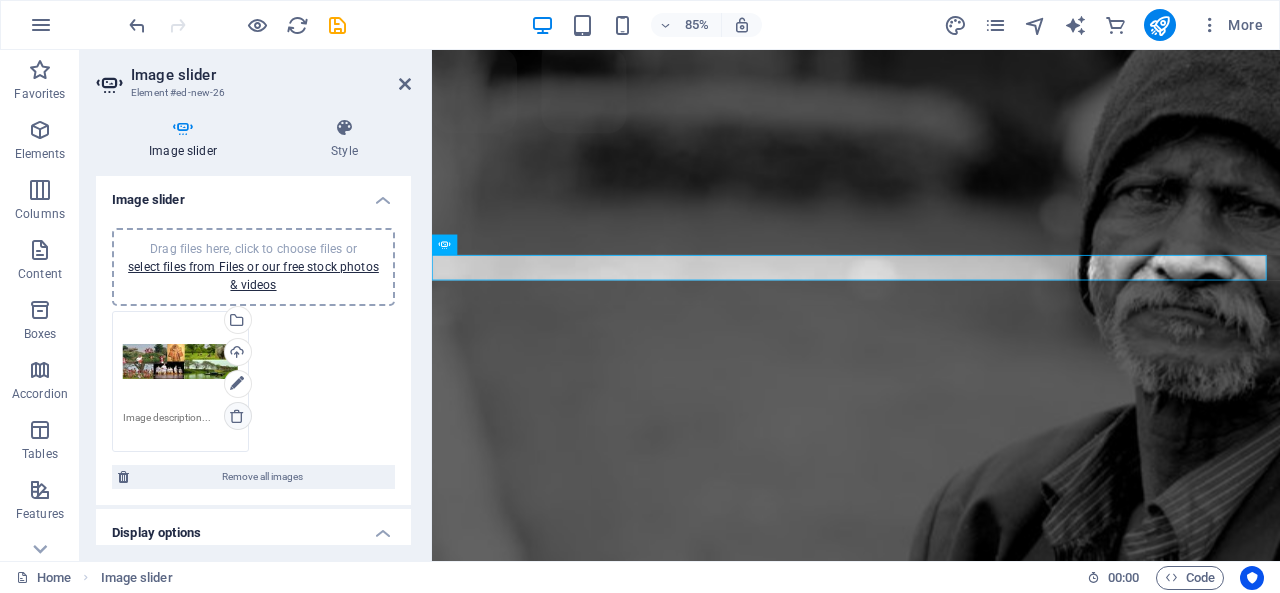click at bounding box center [237, 416] 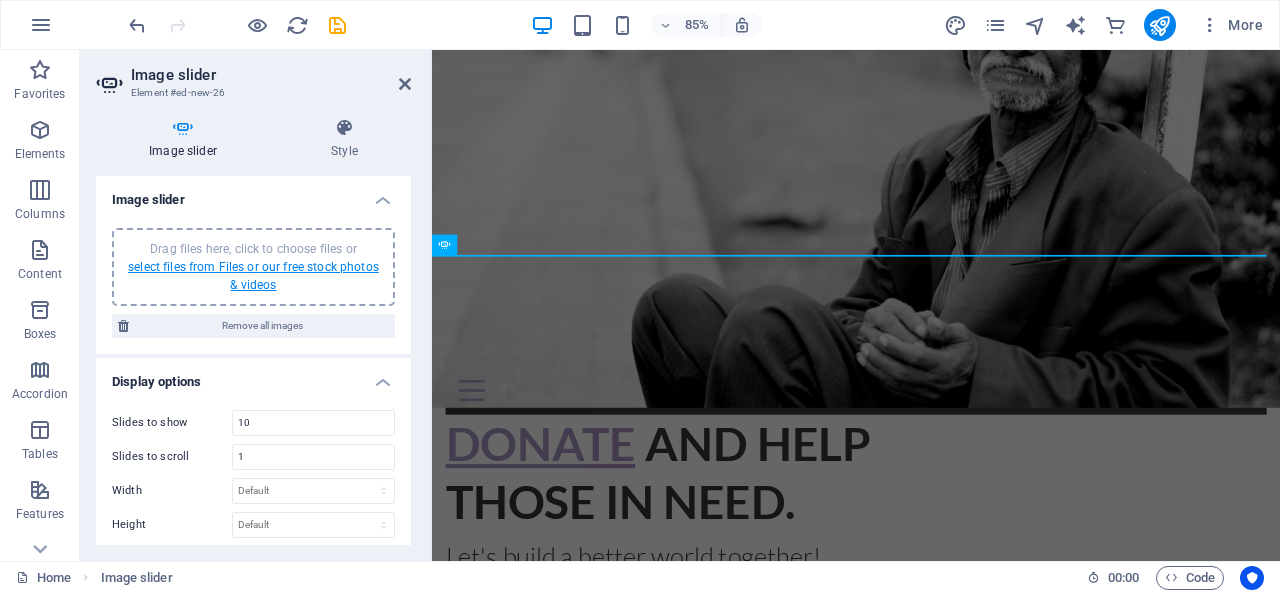 click on "select files from Files or our free stock photos & videos" at bounding box center (253, 276) 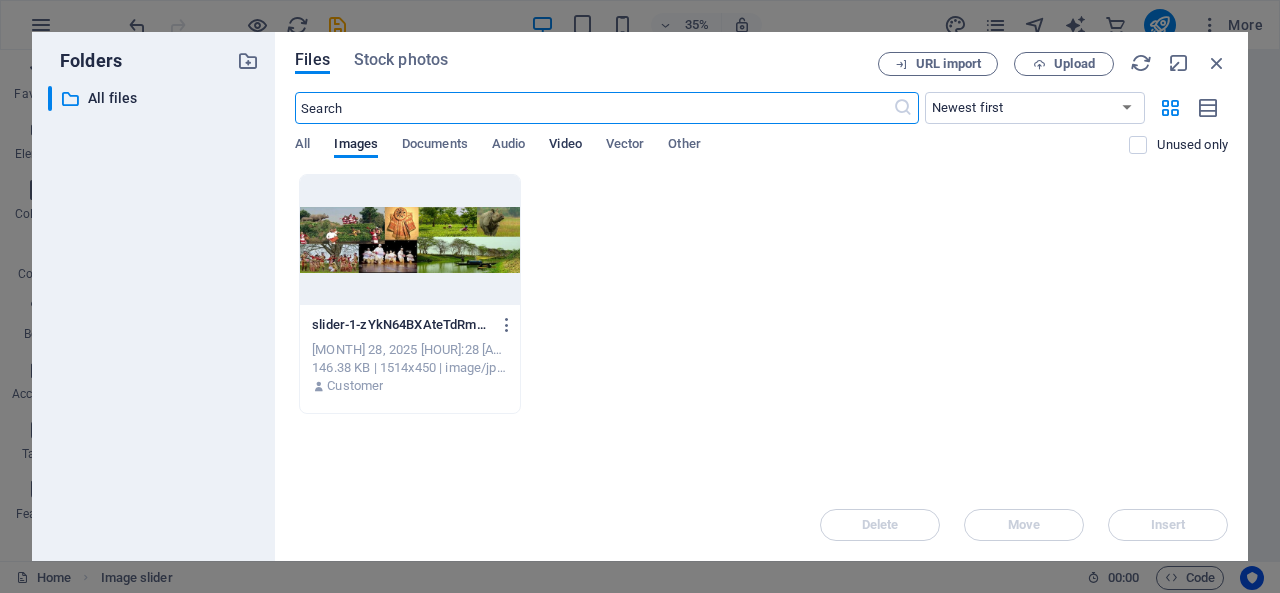 click on "Video" at bounding box center [565, 146] 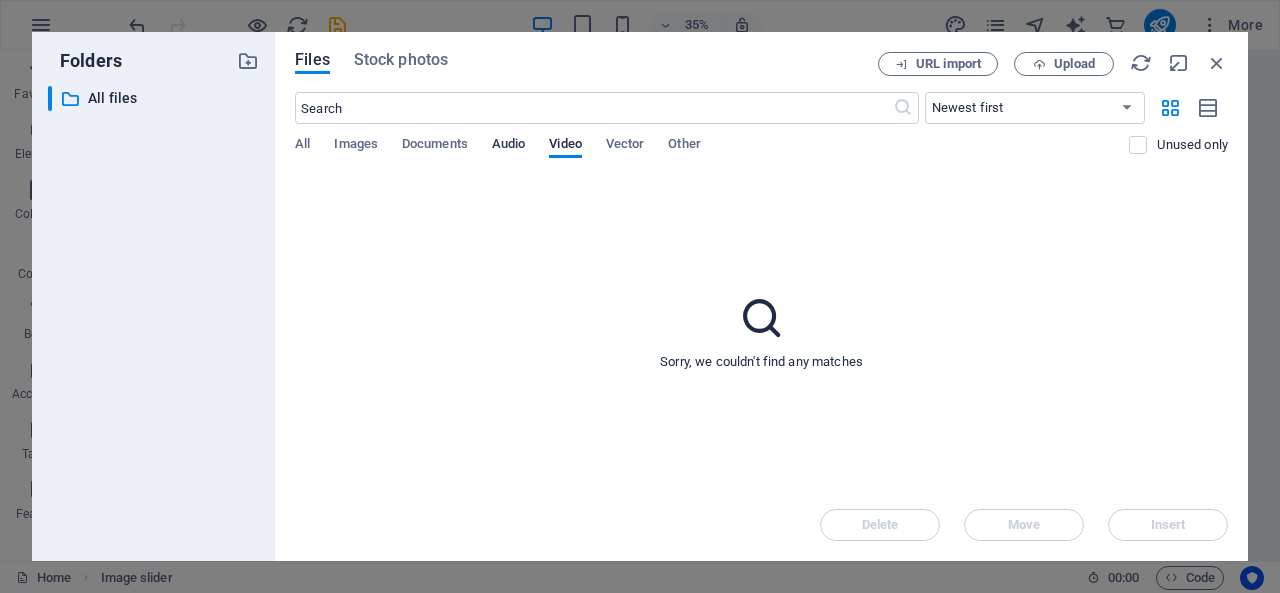 click on "Audio" at bounding box center (508, 146) 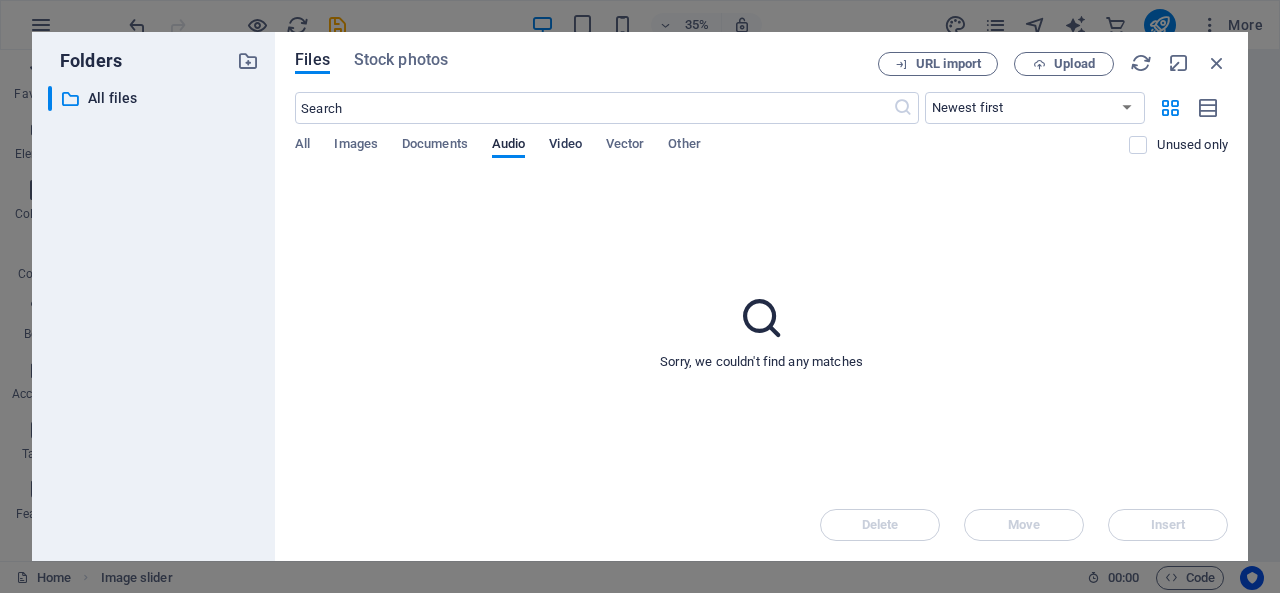 click on "Video" at bounding box center [565, 146] 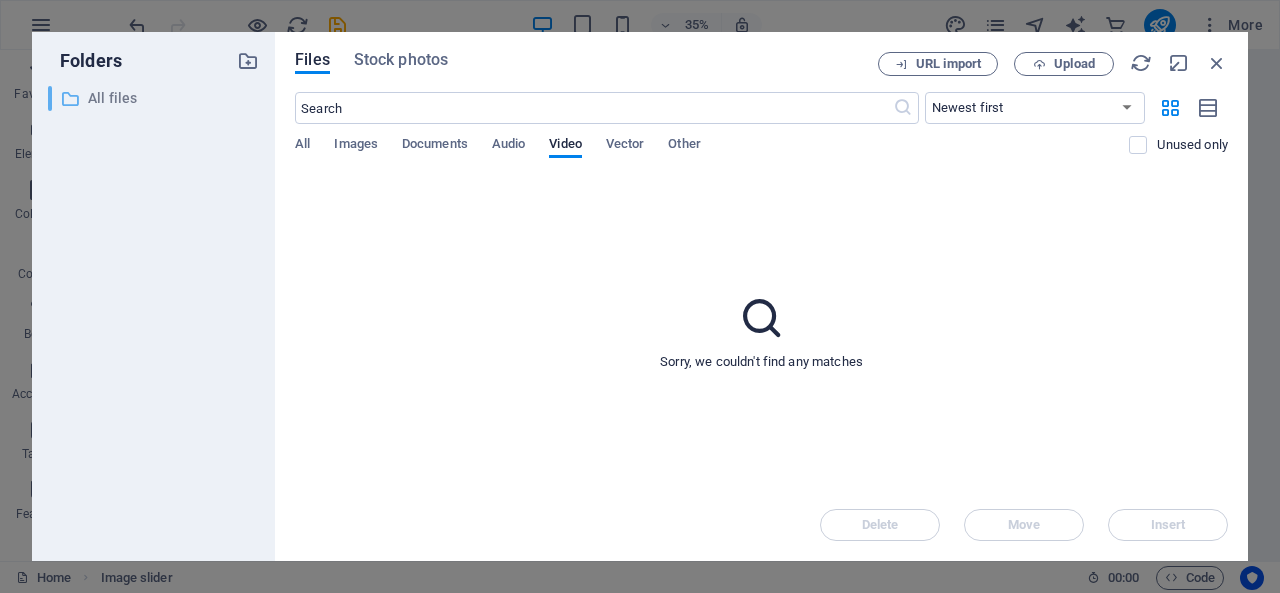 click on "All files" at bounding box center [155, 98] 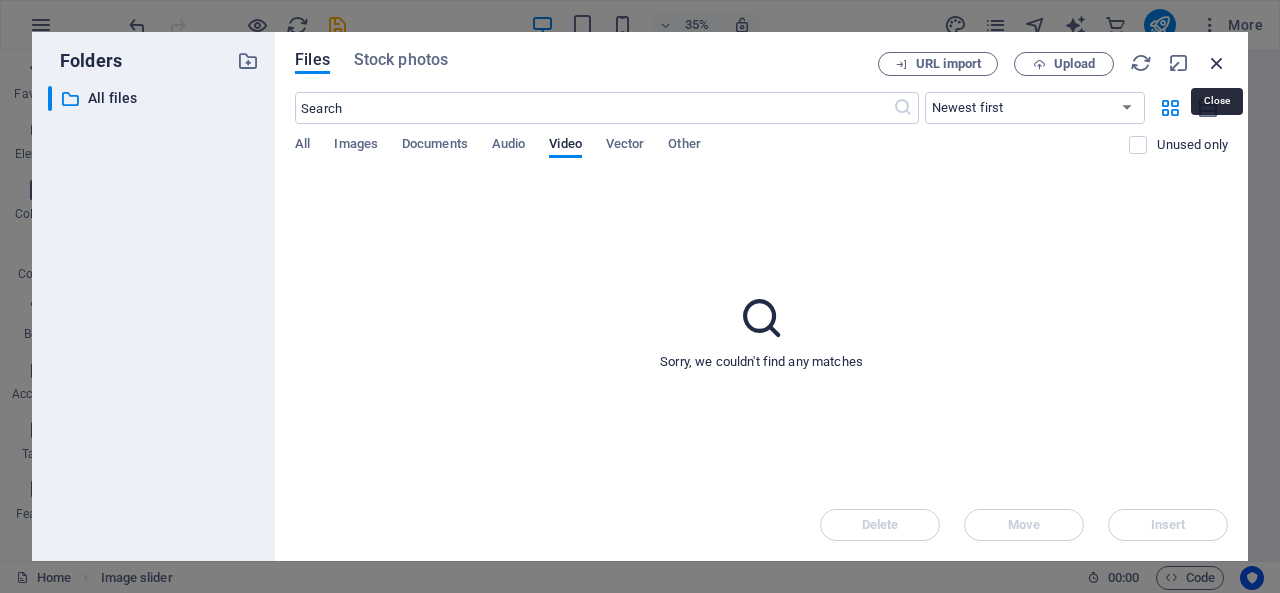click at bounding box center [1217, 63] 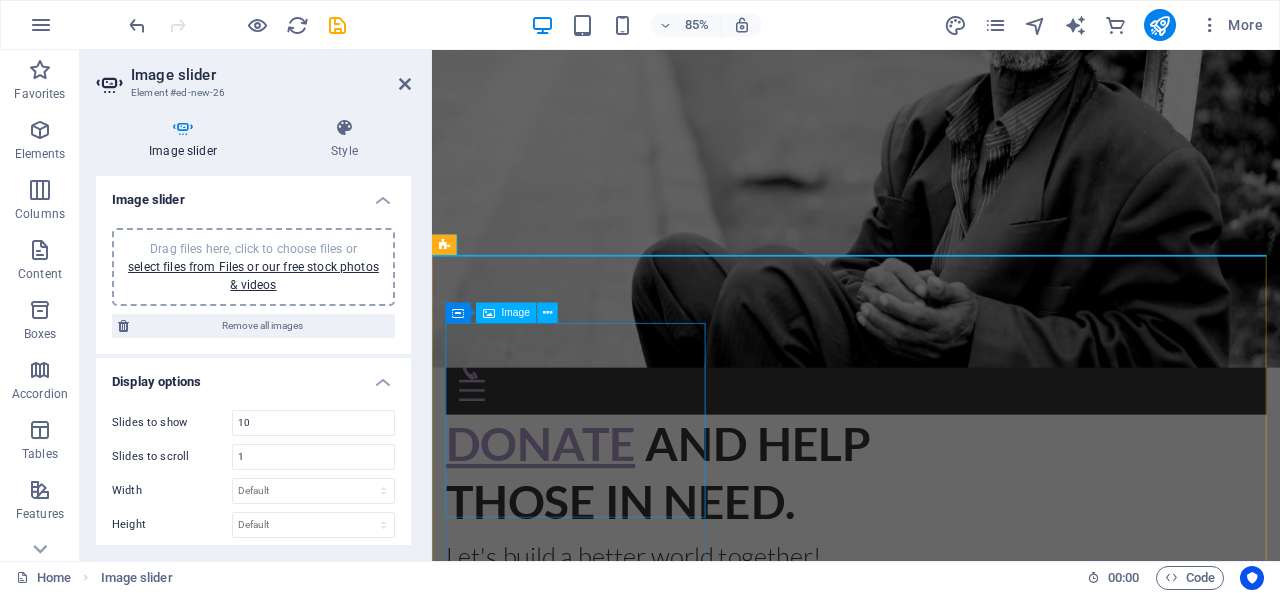 scroll, scrollTop: 0, scrollLeft: 0, axis: both 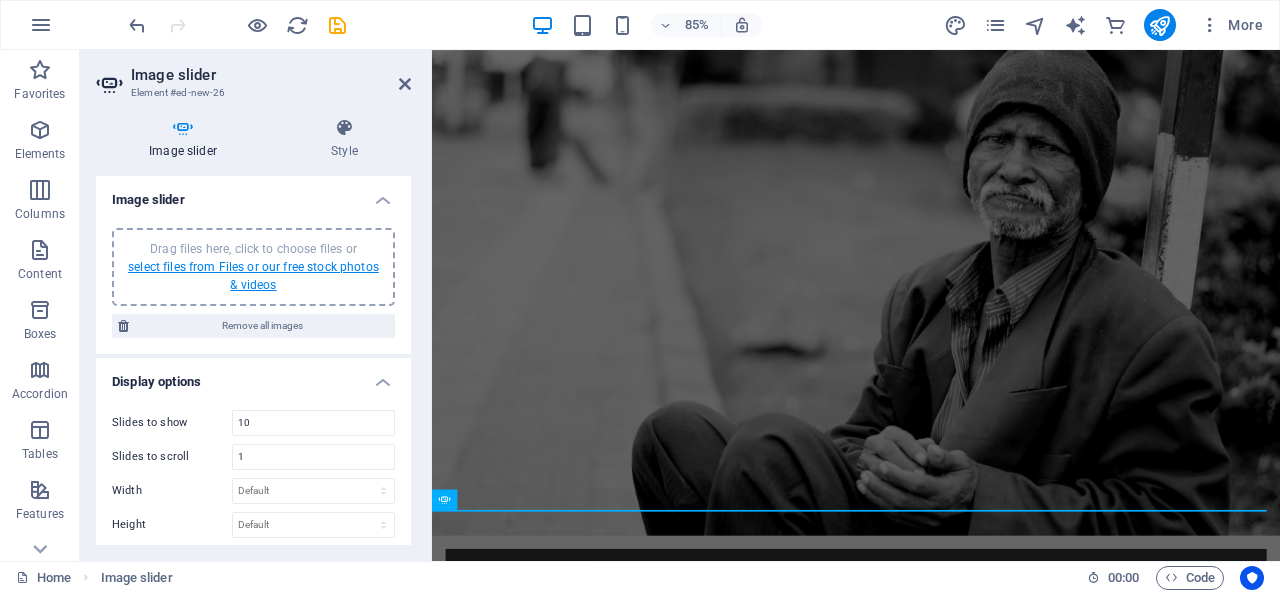 click on "select files from Files or our free stock photos & videos" at bounding box center (253, 276) 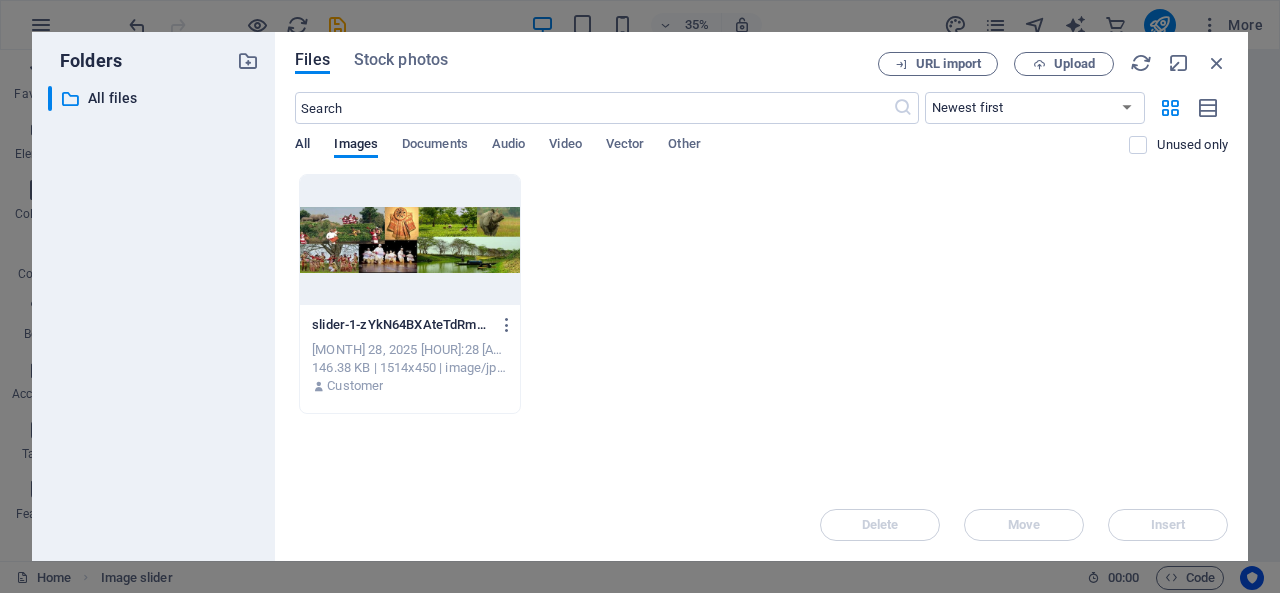 click on "All" at bounding box center [302, 146] 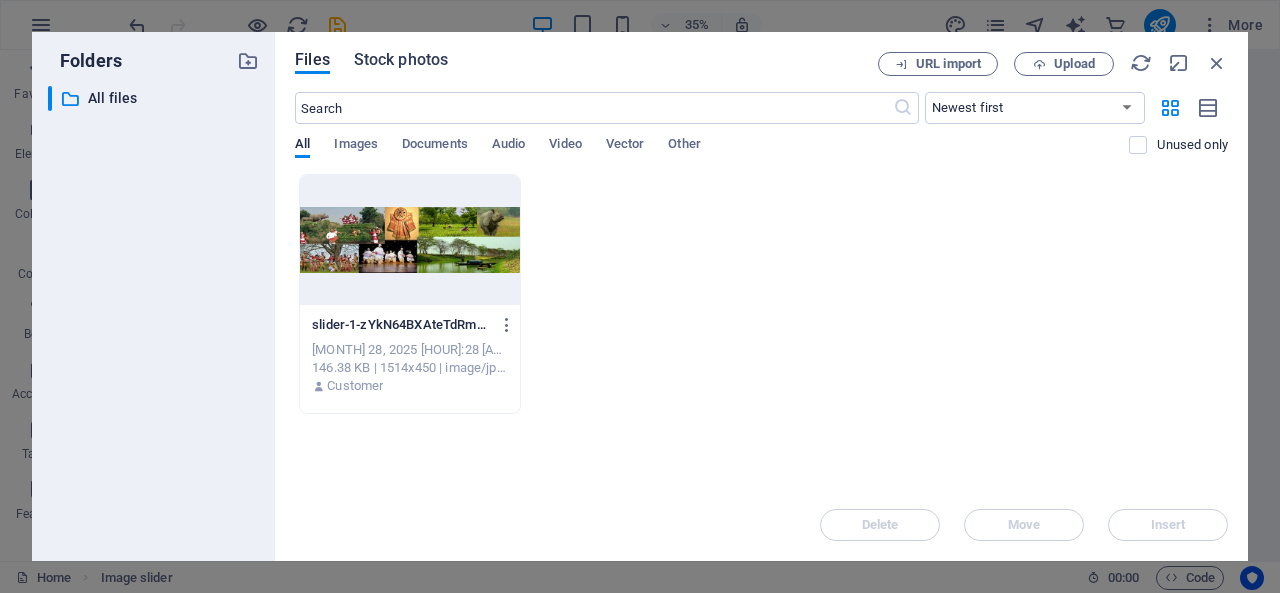 click on "Stock photos" at bounding box center [401, 60] 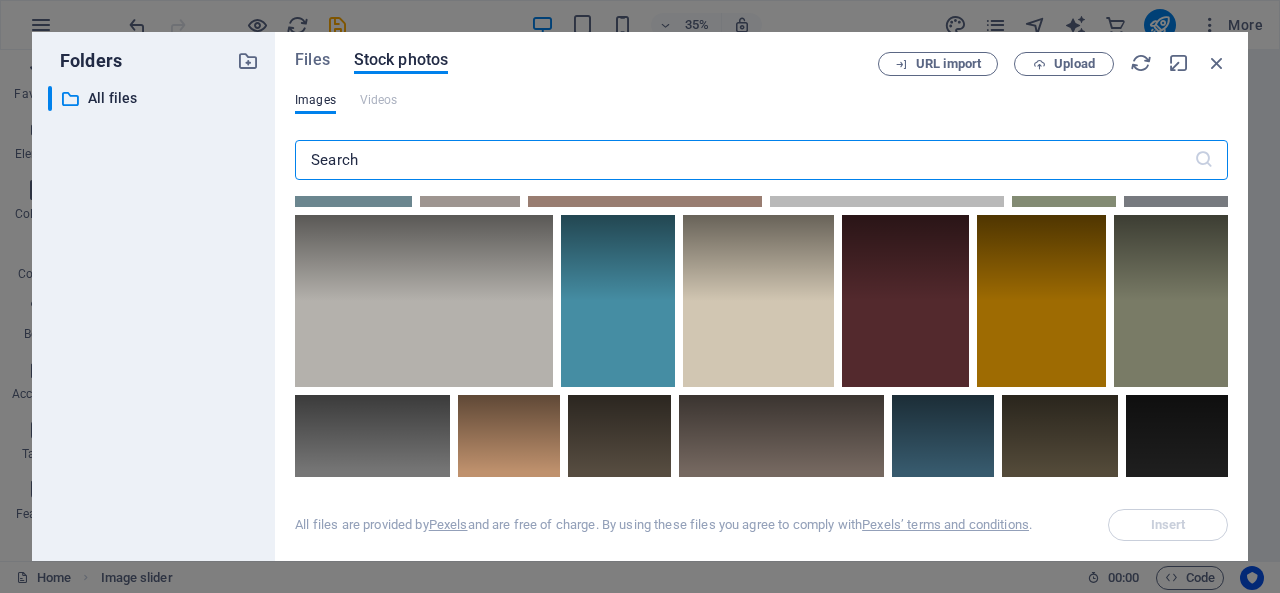 scroll, scrollTop: 600, scrollLeft: 0, axis: vertical 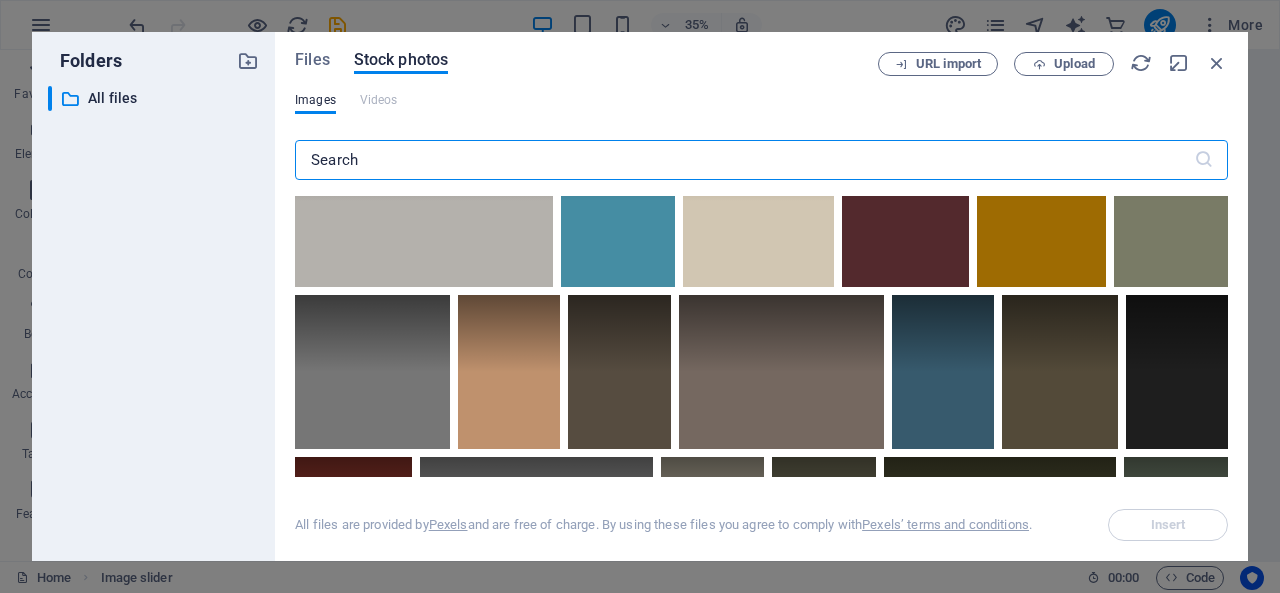 click at bounding box center [744, 160] 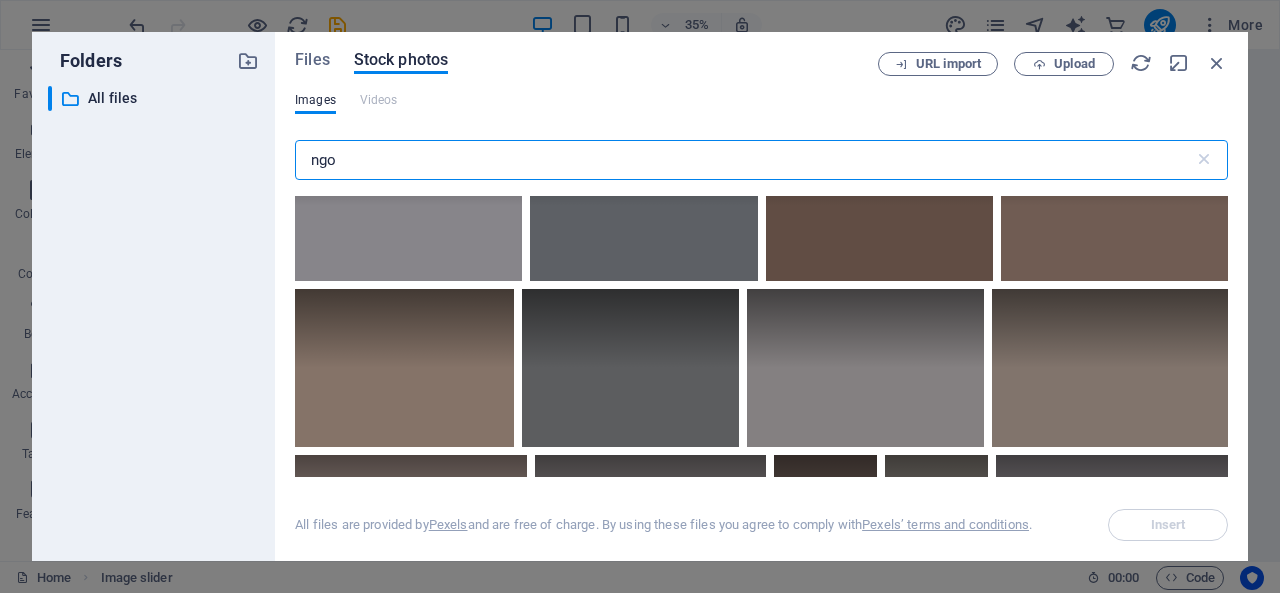 scroll, scrollTop: 600, scrollLeft: 0, axis: vertical 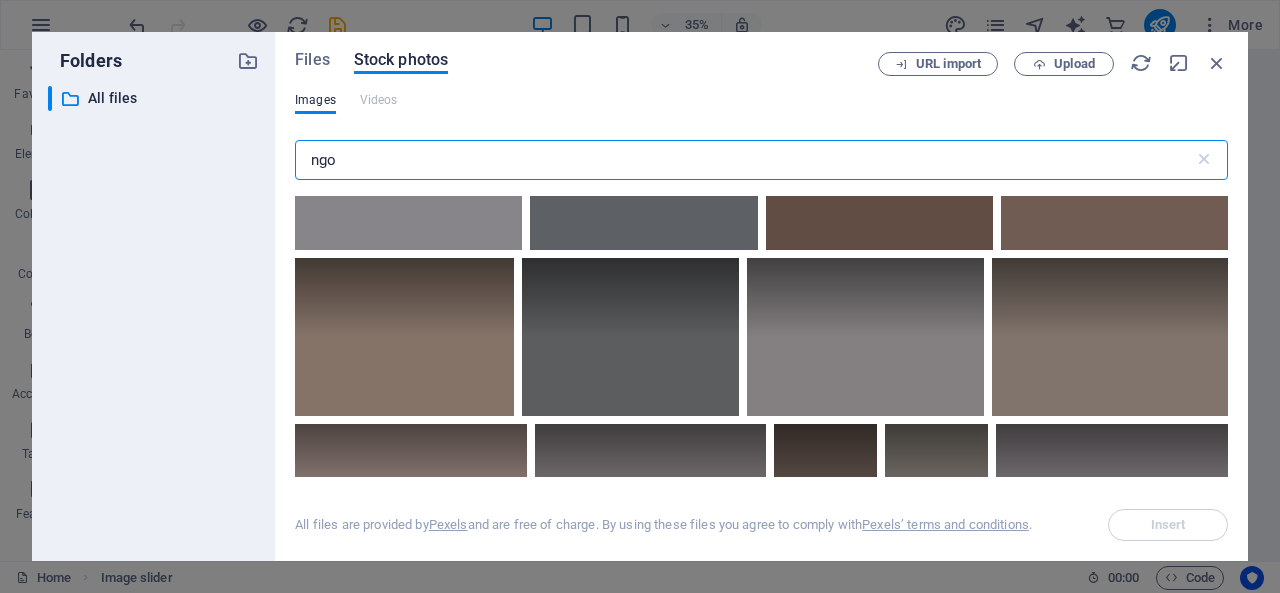 click on "ngo" at bounding box center [744, 160] 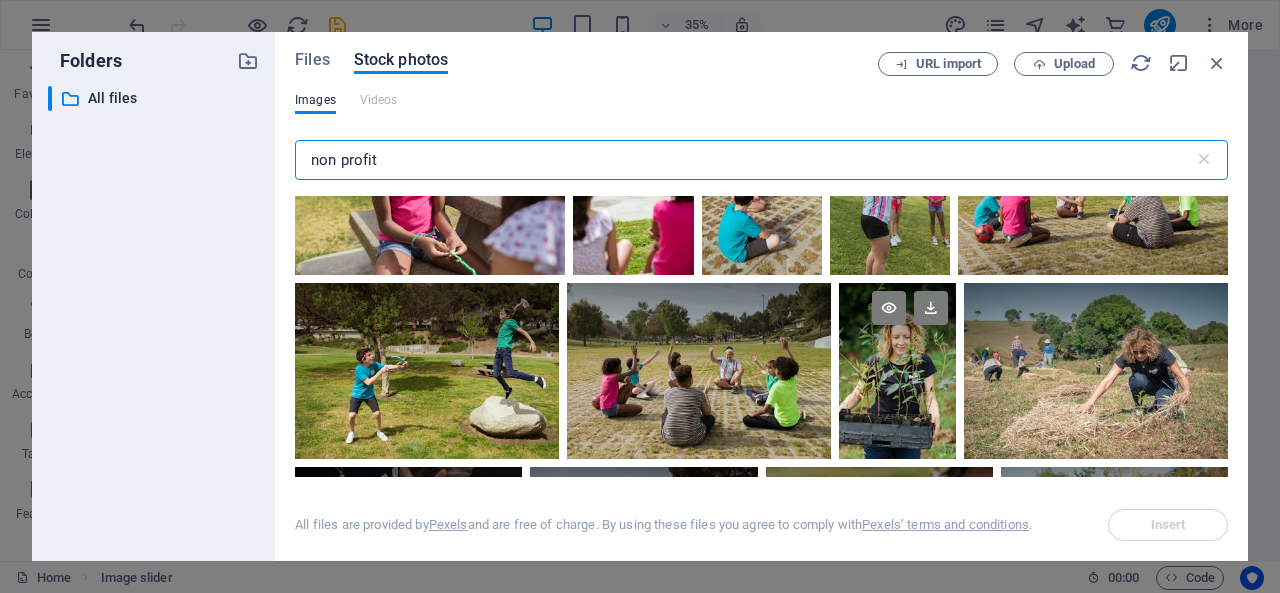 scroll, scrollTop: 1000, scrollLeft: 0, axis: vertical 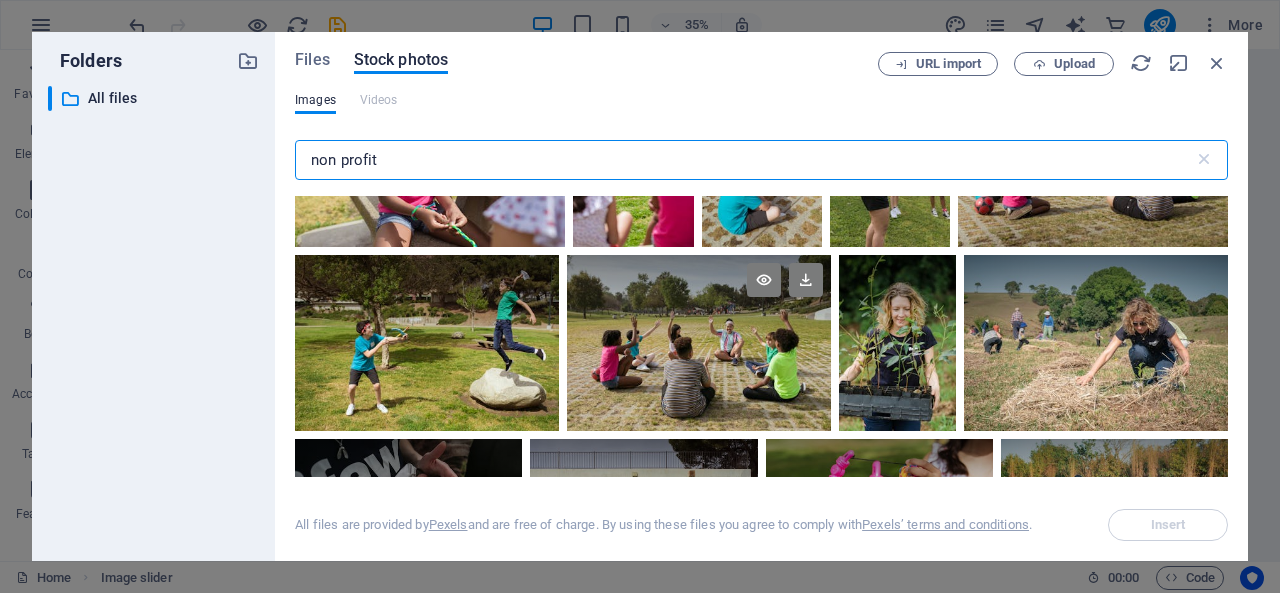 type on "non profit" 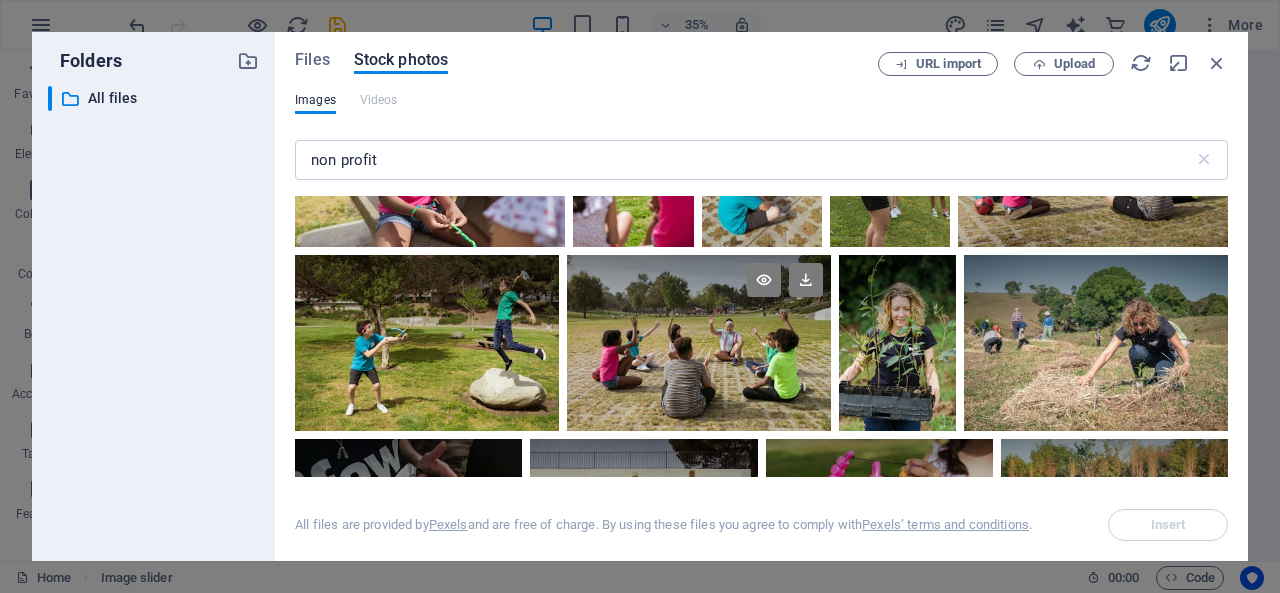 click at bounding box center (699, 343) 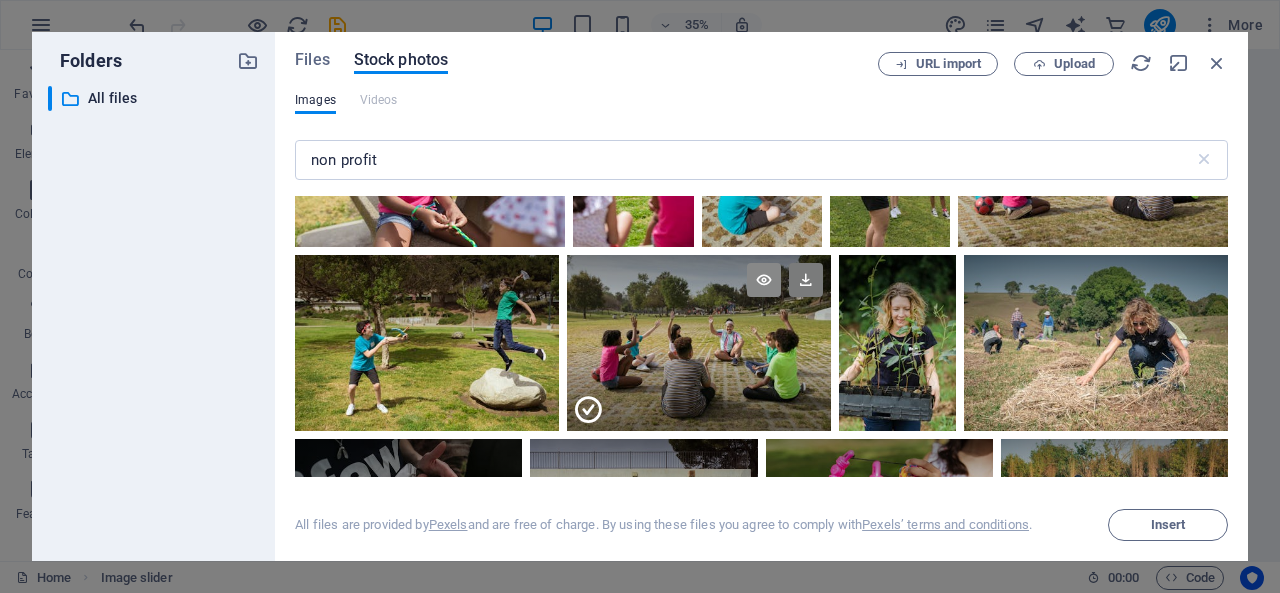 click at bounding box center [764, 280] 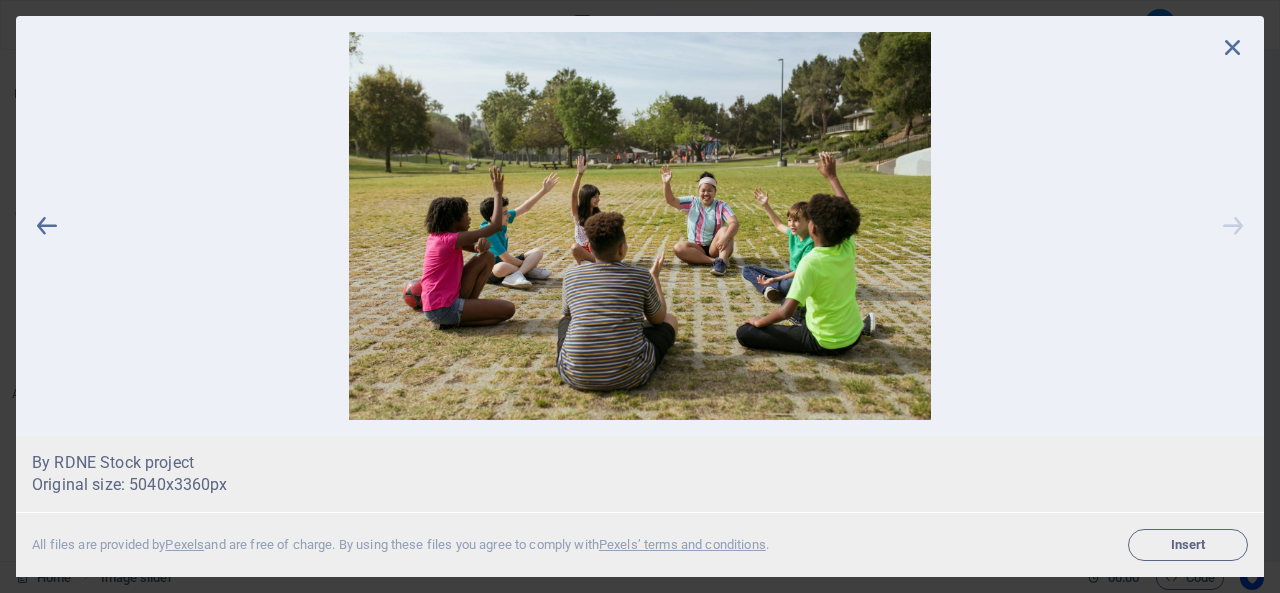 click at bounding box center [1233, 226] 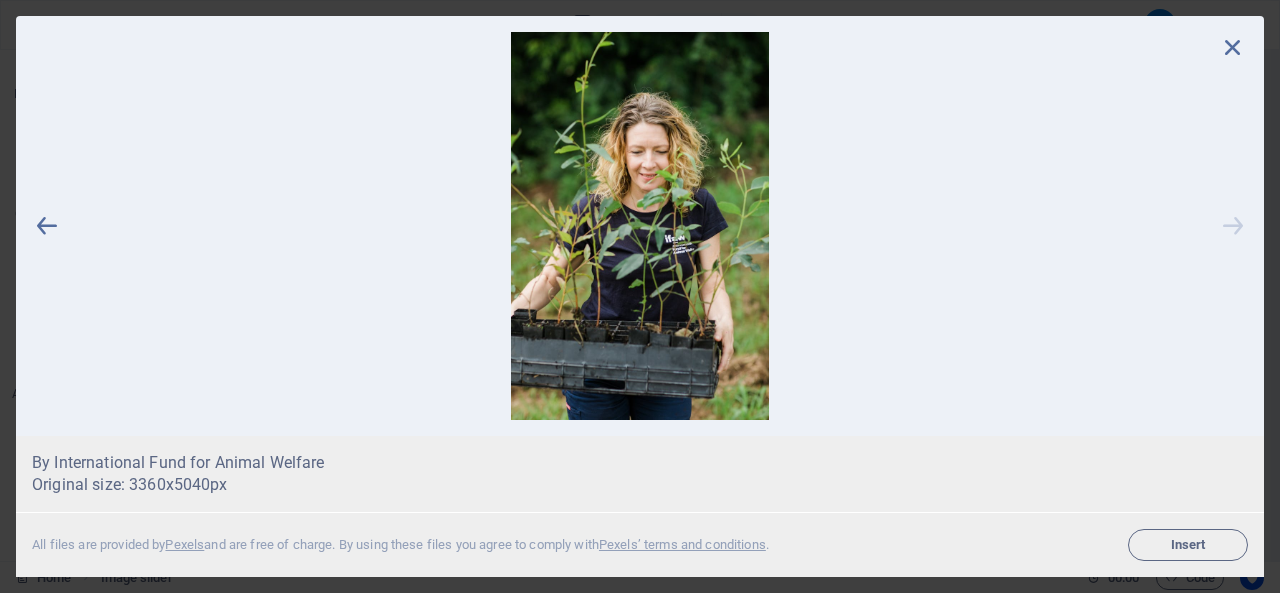 click at bounding box center [1233, 226] 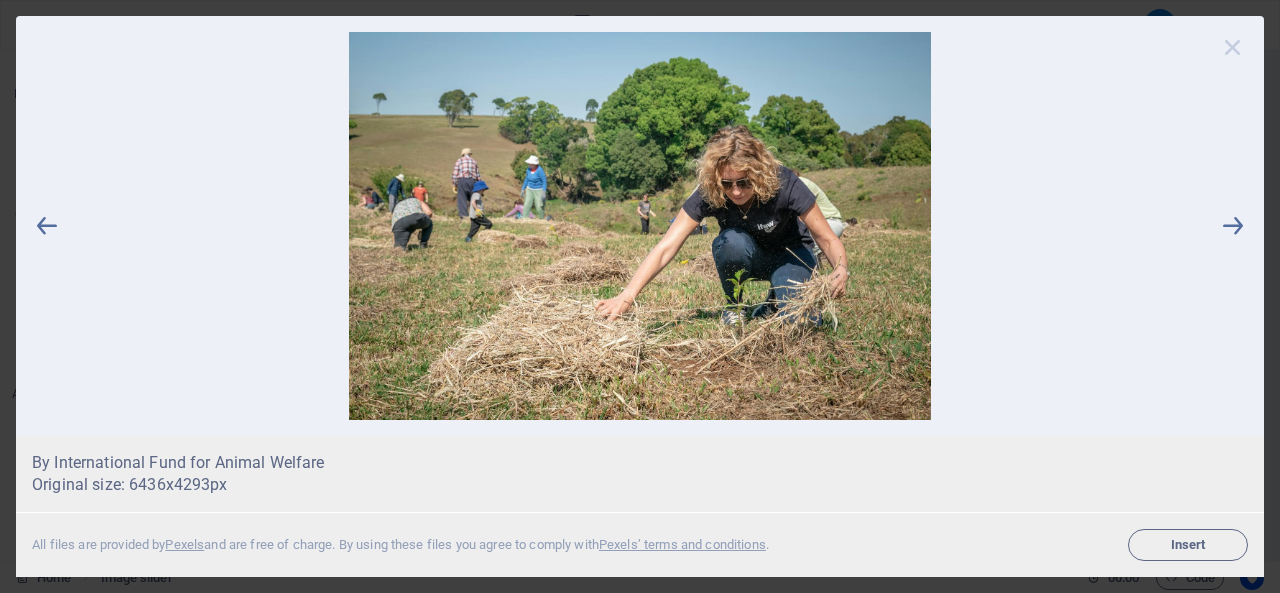 click at bounding box center (1233, 47) 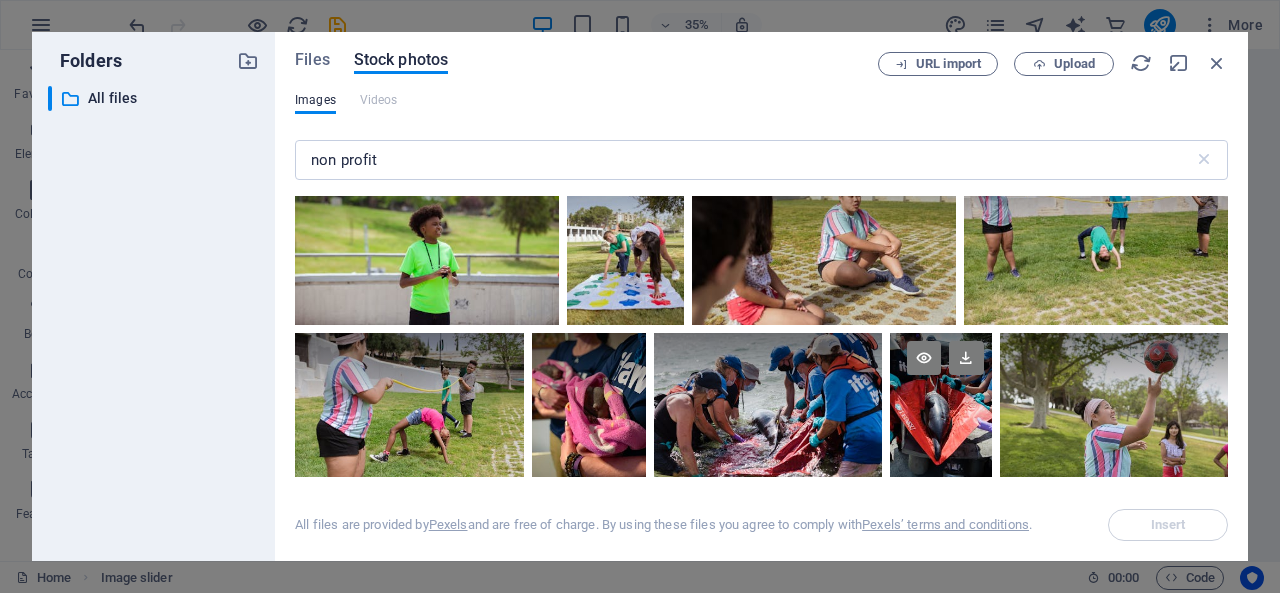 scroll, scrollTop: 2400, scrollLeft: 0, axis: vertical 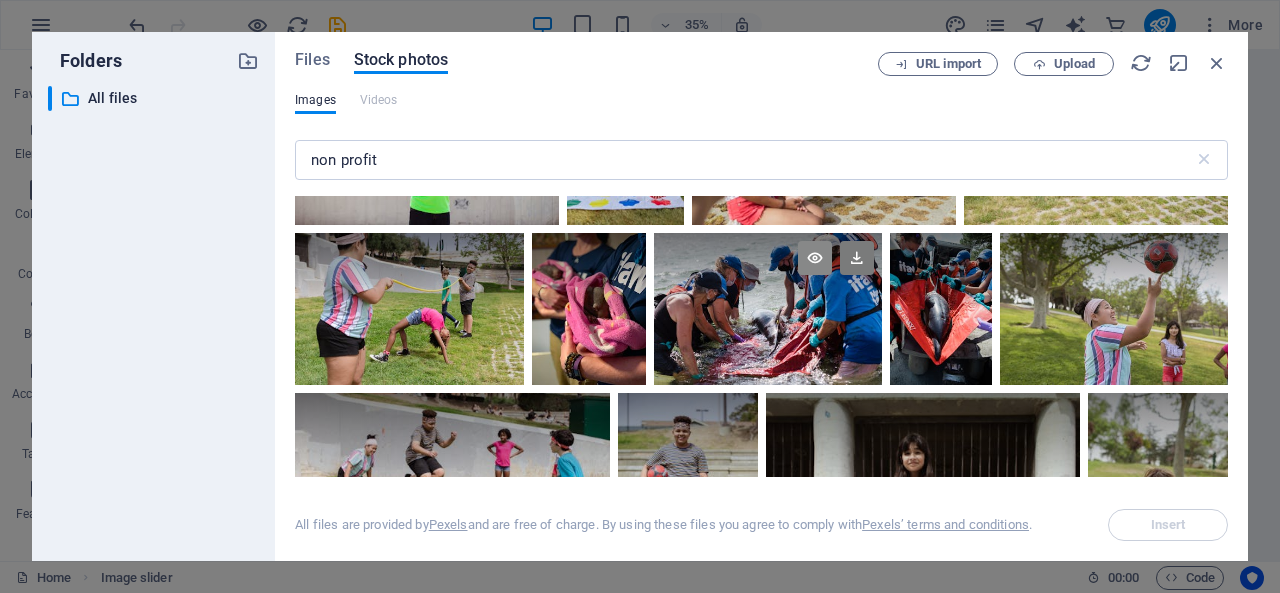 click at bounding box center [815, 258] 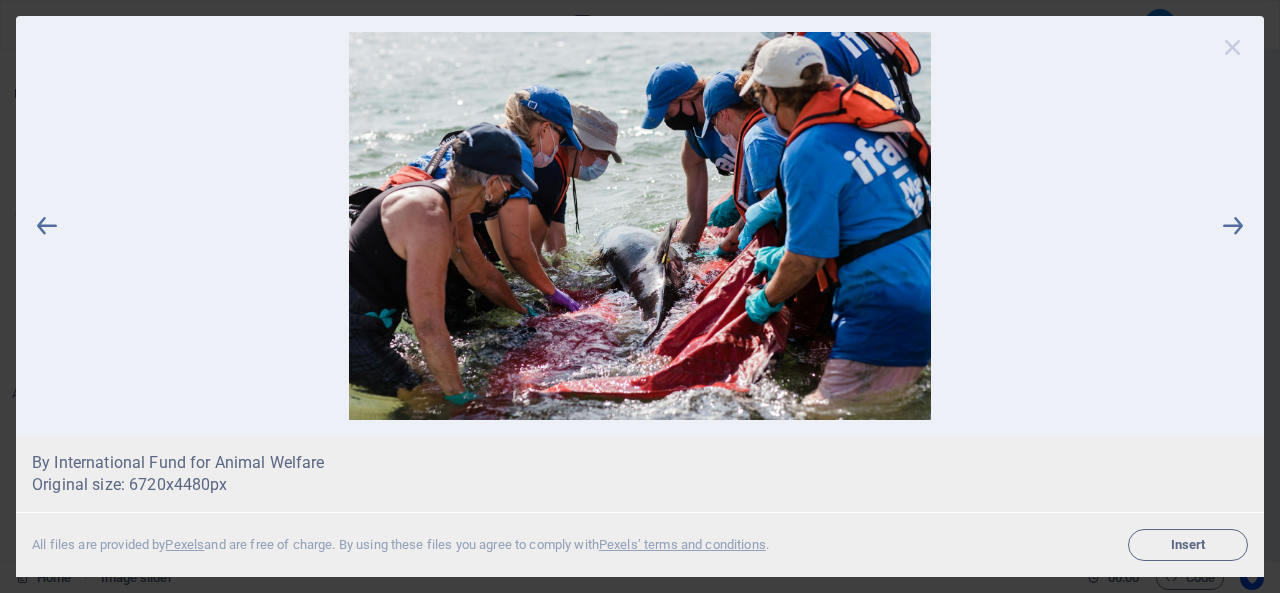 click at bounding box center (1233, 47) 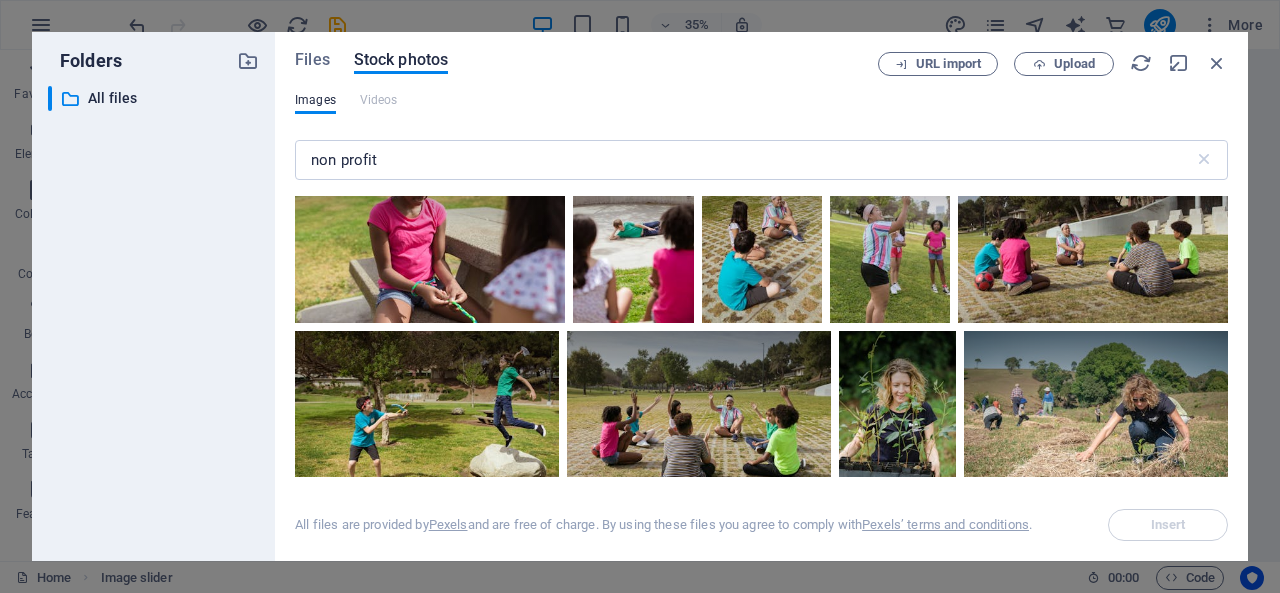 scroll, scrollTop: 900, scrollLeft: 0, axis: vertical 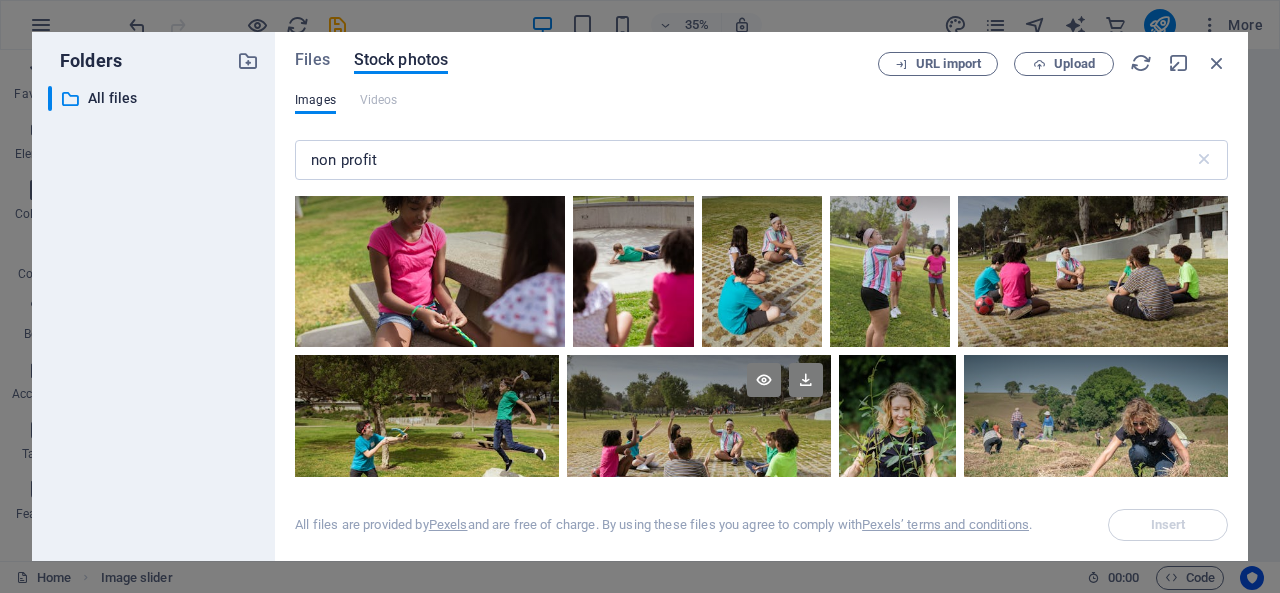 click at bounding box center [699, 399] 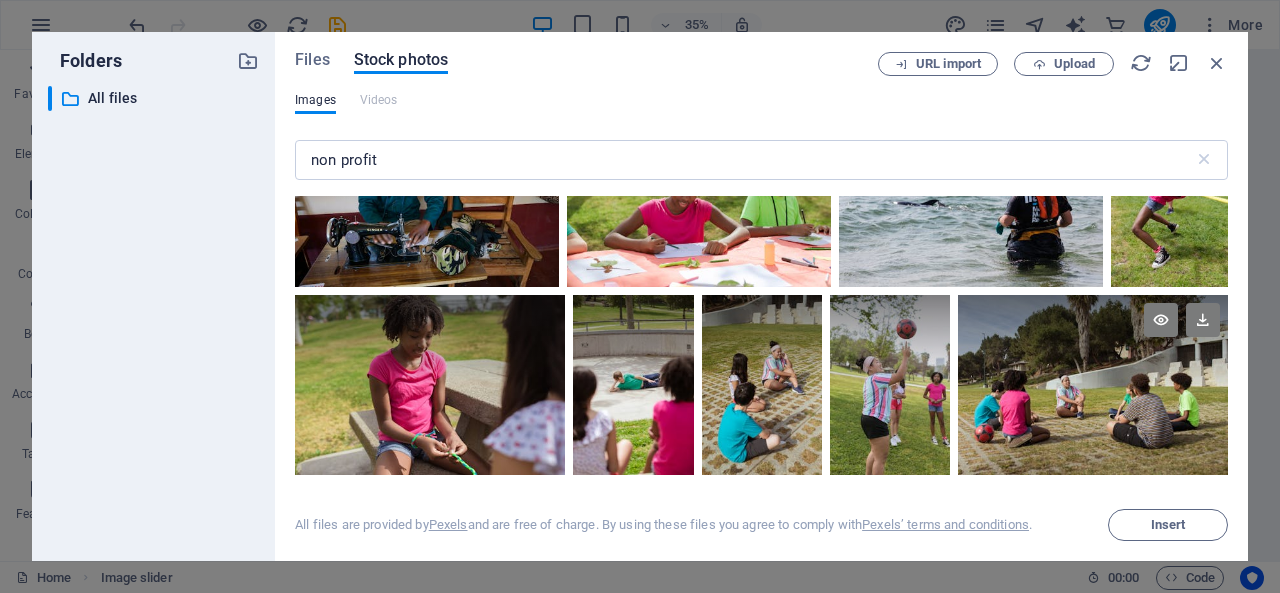 scroll, scrollTop: 800, scrollLeft: 0, axis: vertical 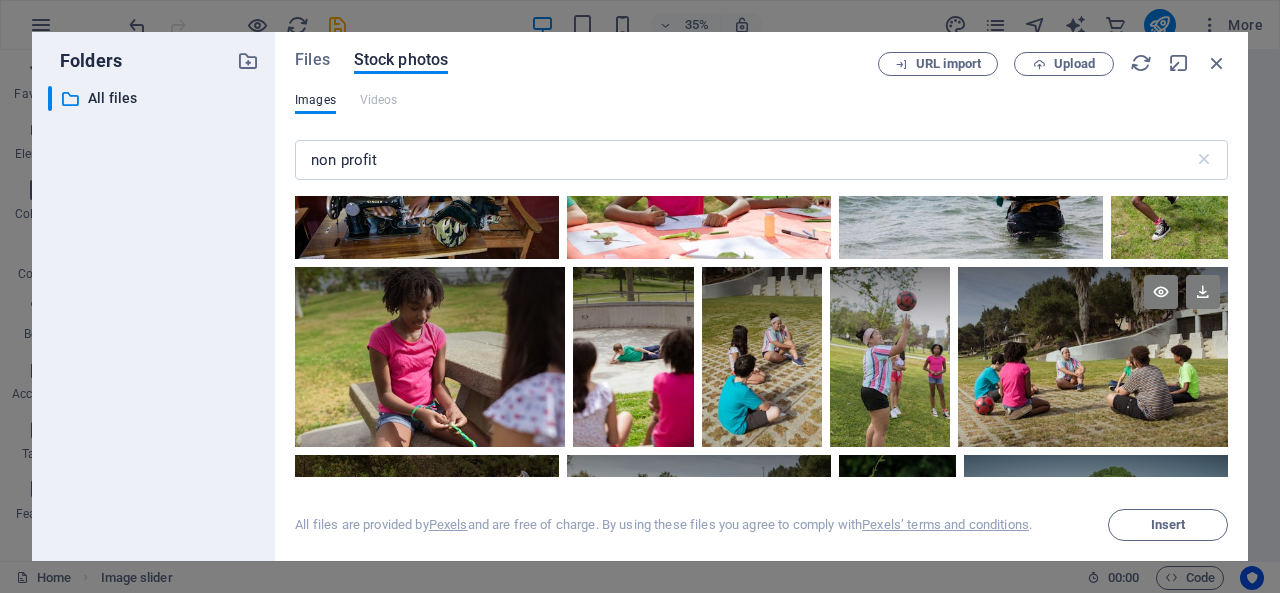 click at bounding box center (1093, 357) 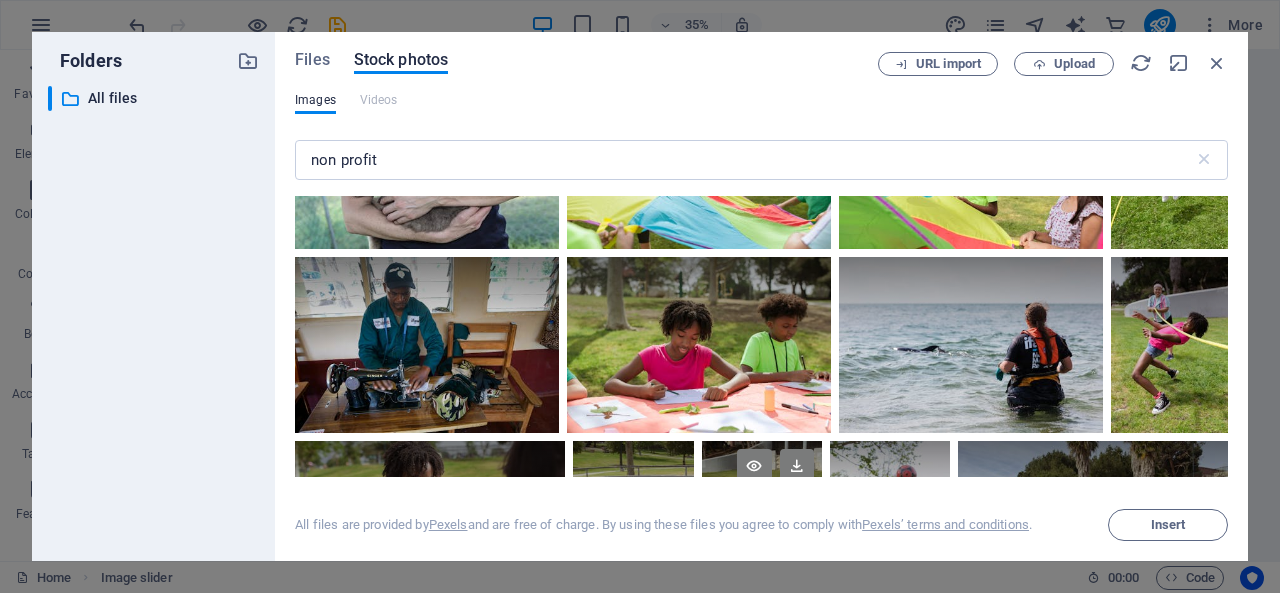 scroll, scrollTop: 600, scrollLeft: 0, axis: vertical 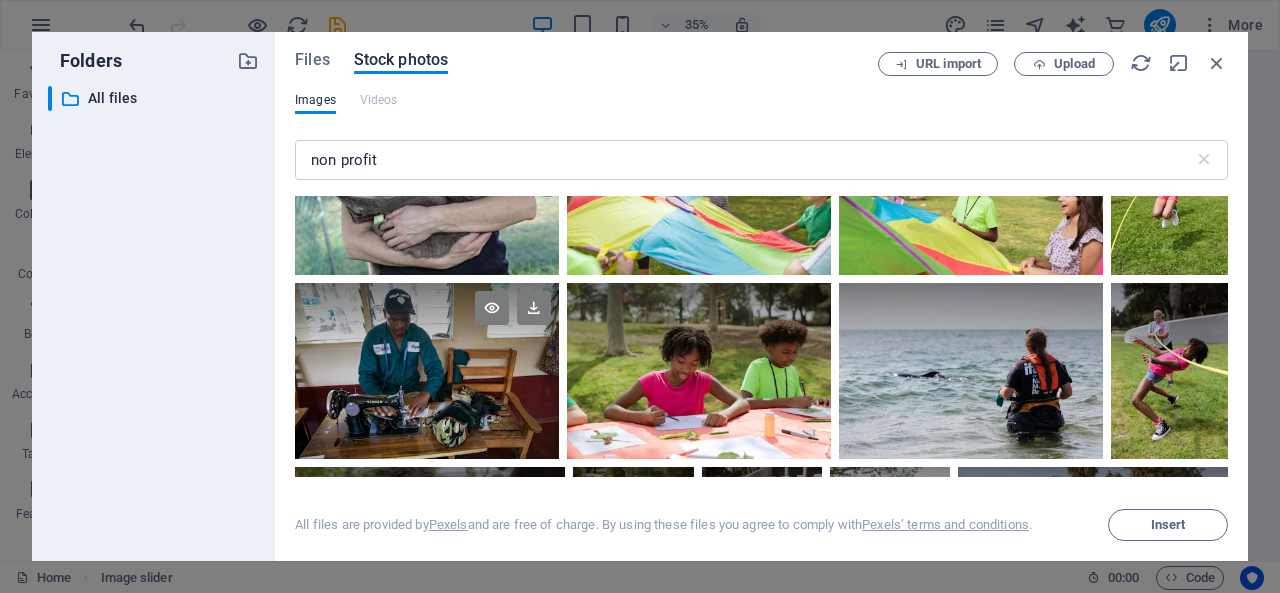 click at bounding box center (427, 327) 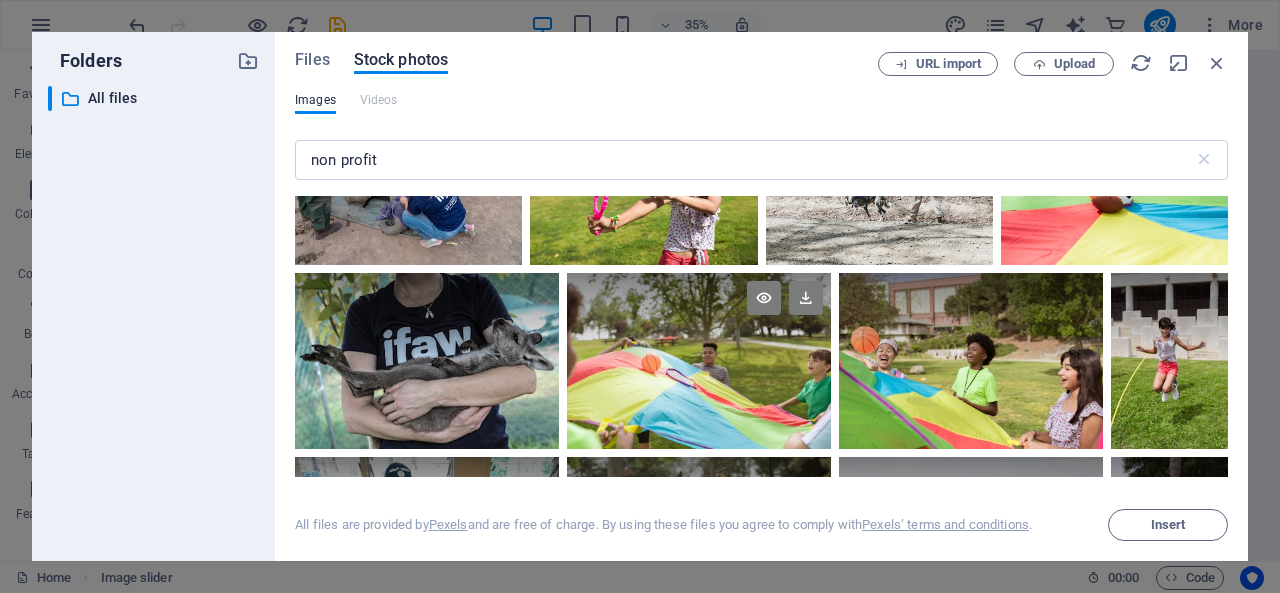 scroll, scrollTop: 400, scrollLeft: 0, axis: vertical 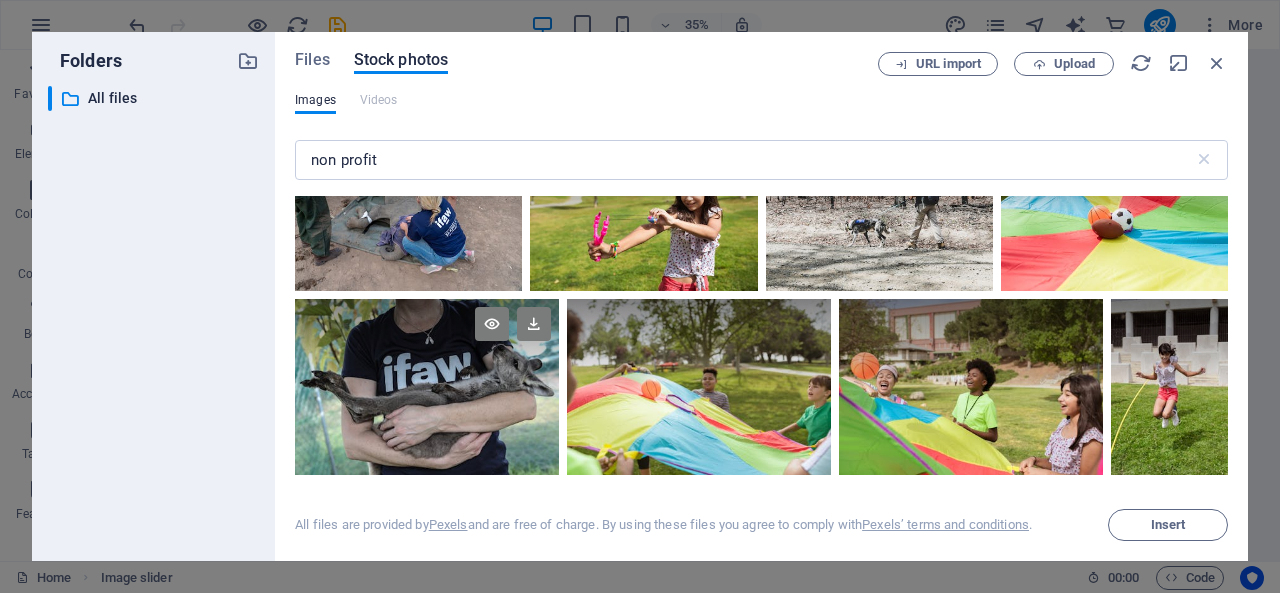 click at bounding box center (427, 387) 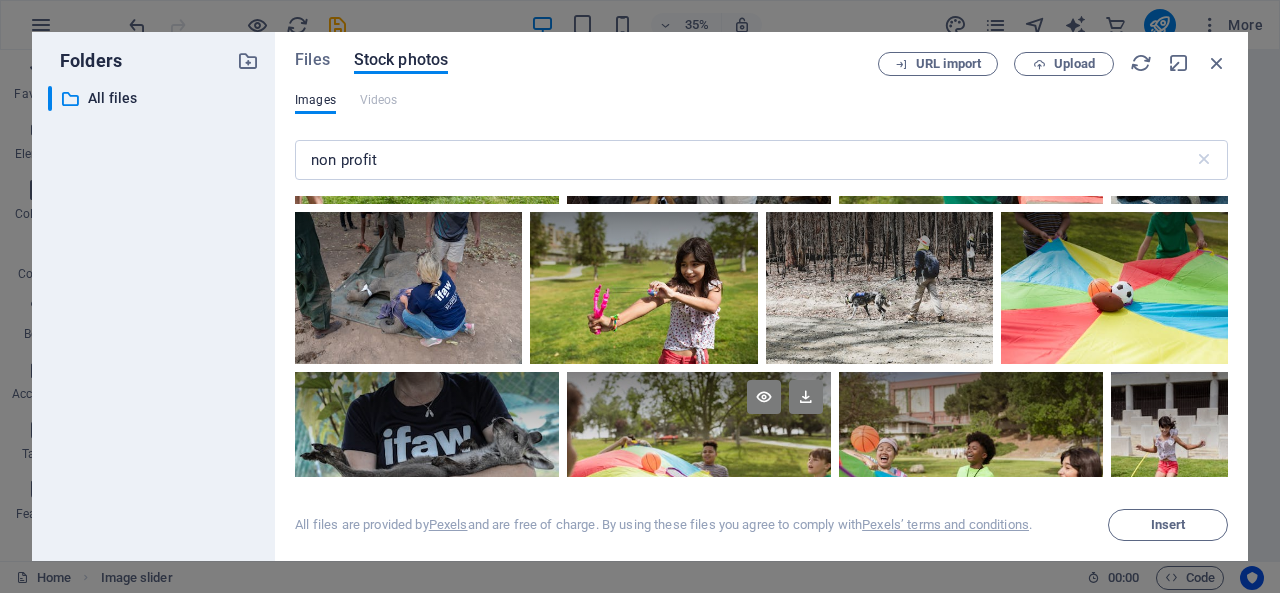 scroll, scrollTop: 300, scrollLeft: 0, axis: vertical 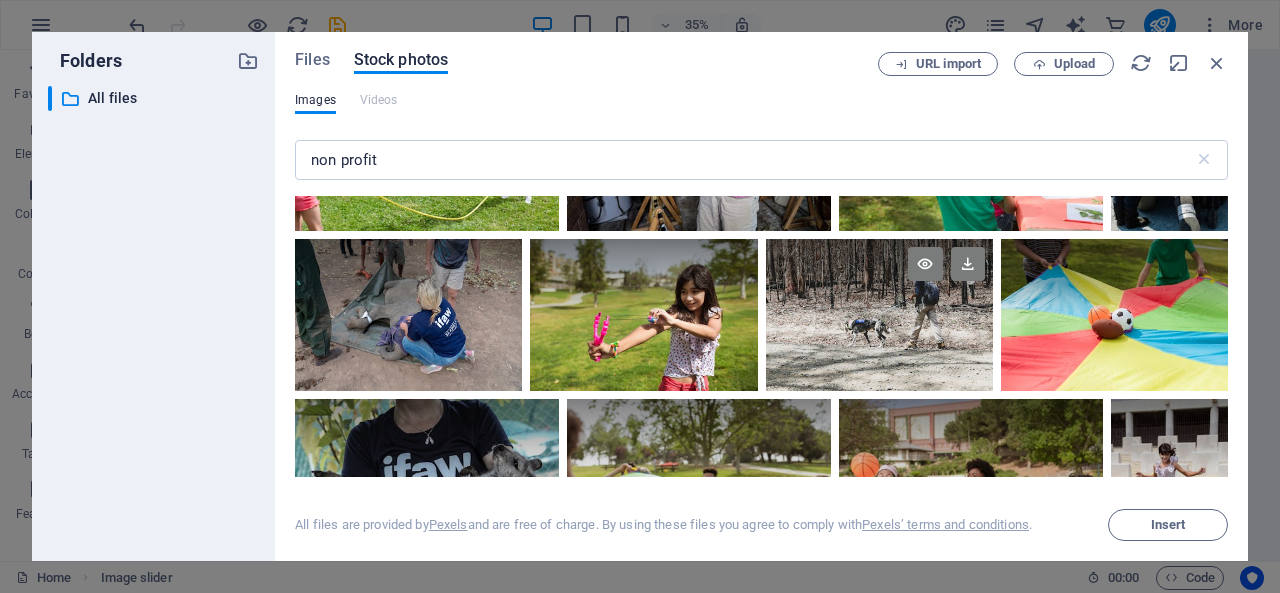 click at bounding box center [879, 314] 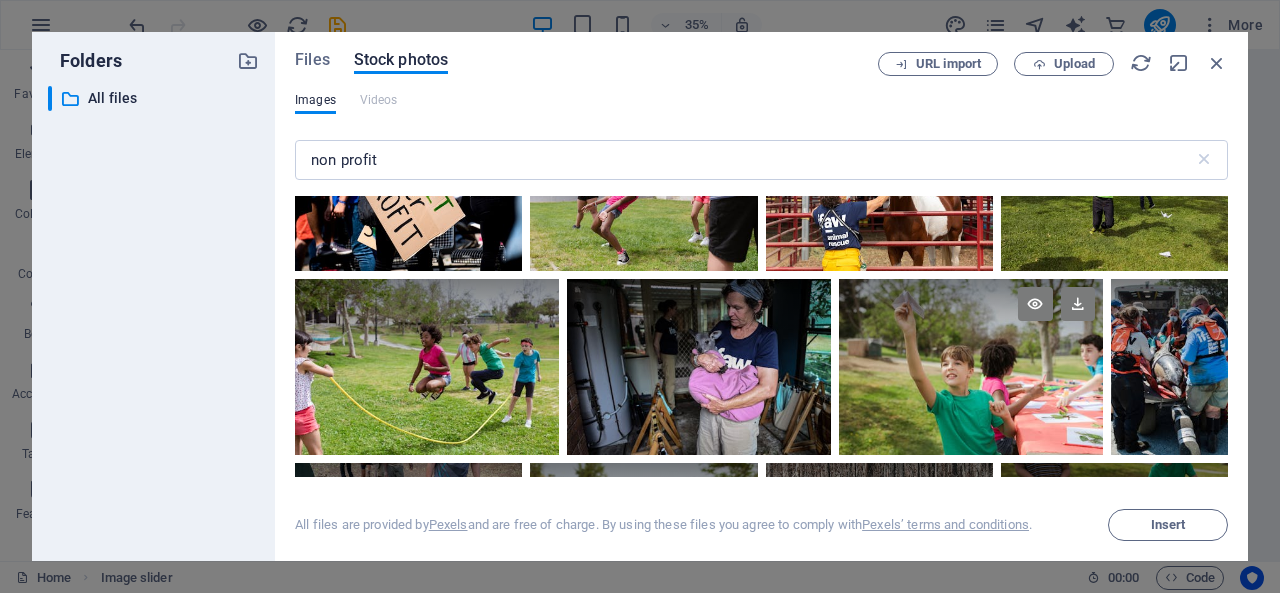 scroll, scrollTop: 100, scrollLeft: 0, axis: vertical 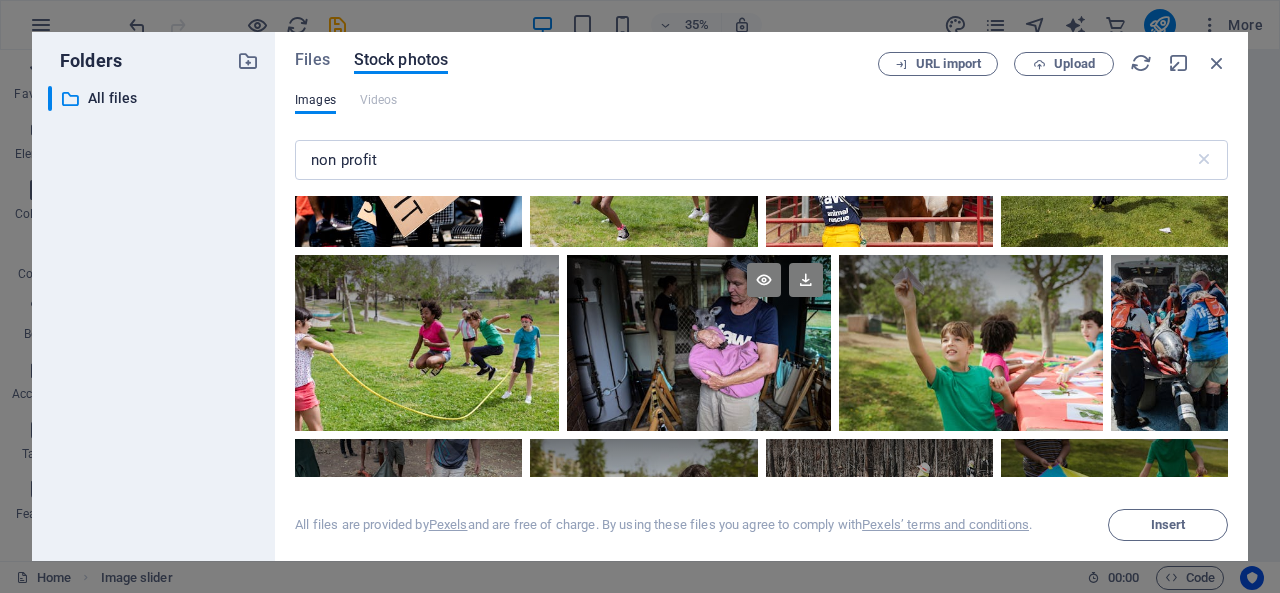 click at bounding box center (699, 343) 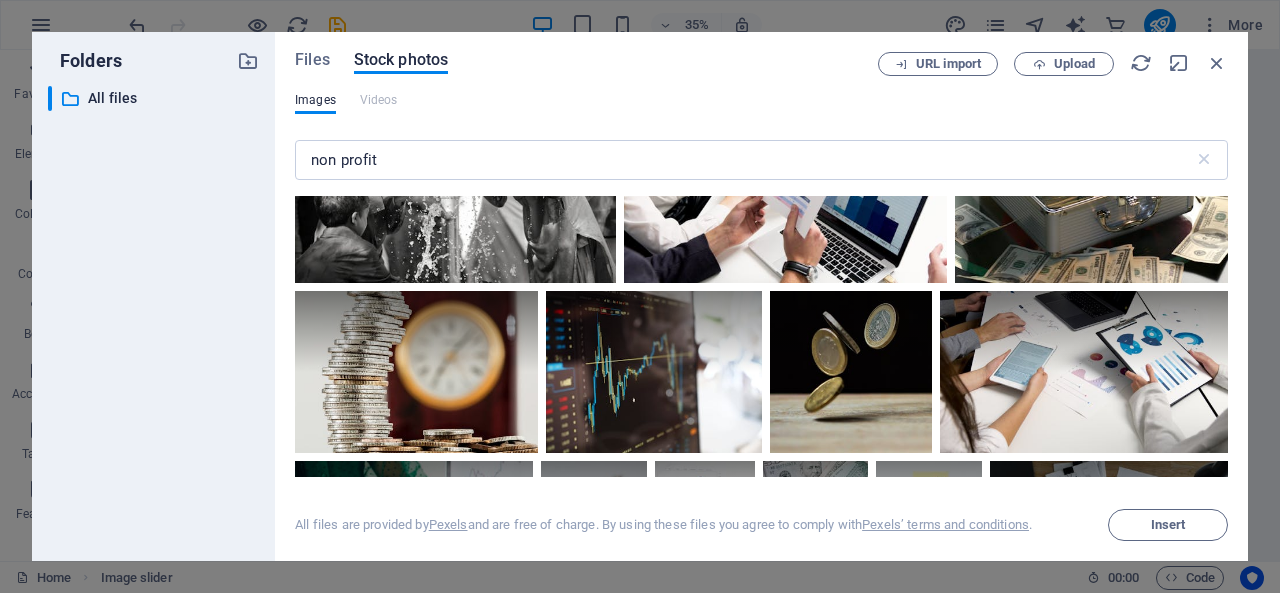 scroll, scrollTop: 2400, scrollLeft: 0, axis: vertical 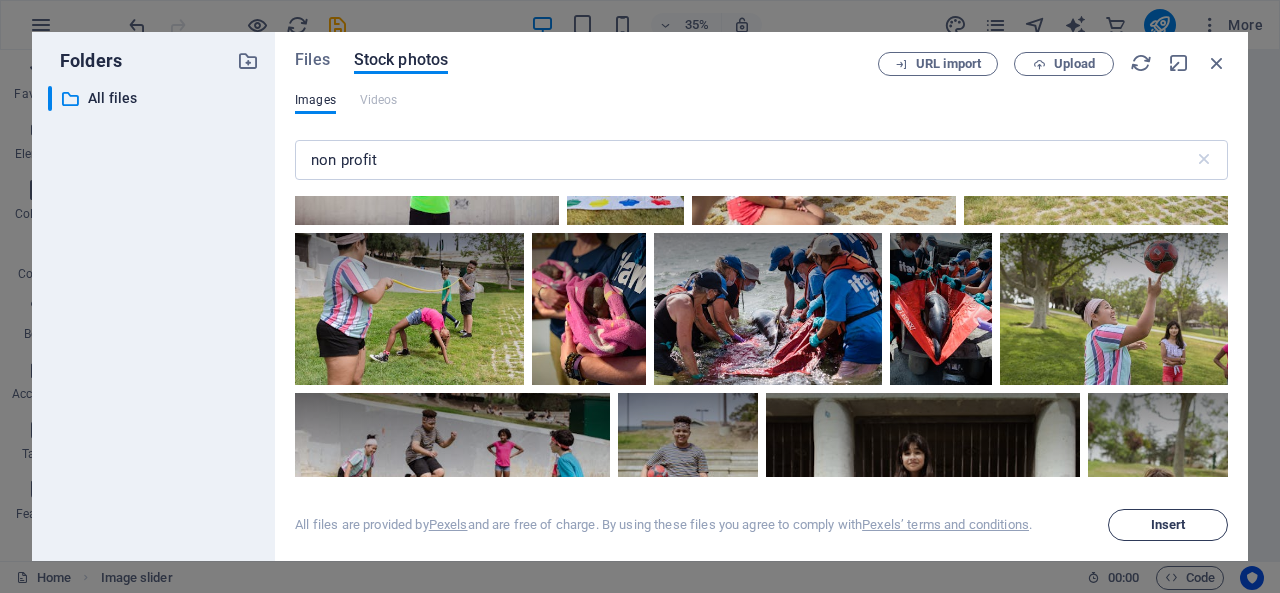 click on "Insert" at bounding box center [1168, 525] 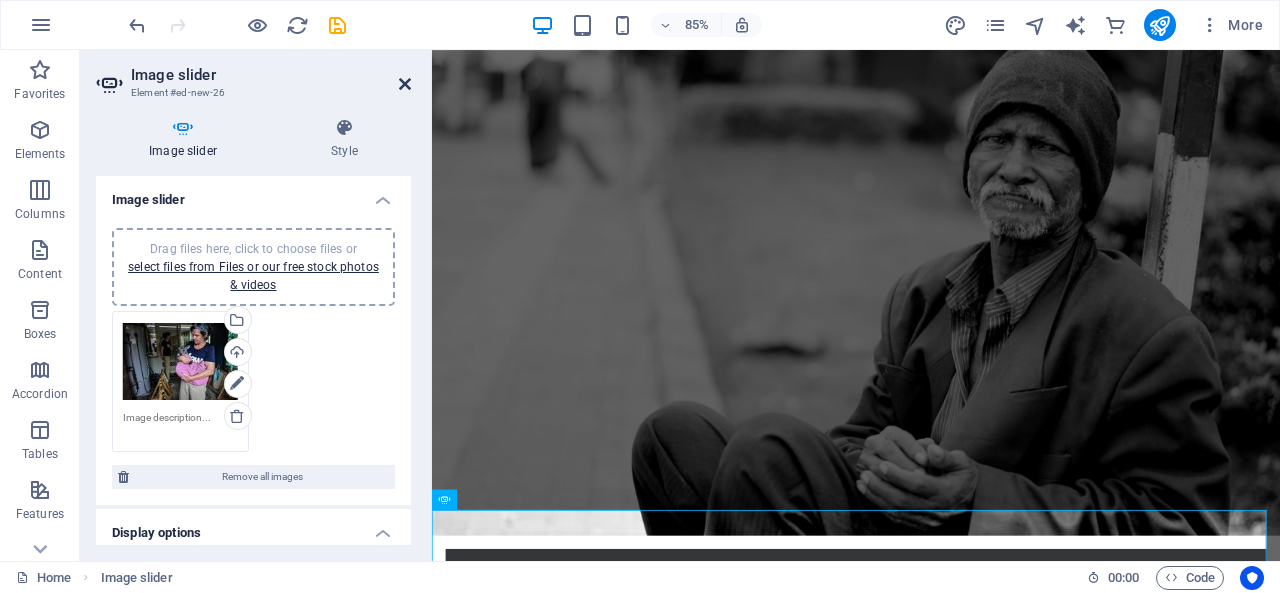 drag, startPoint x: 401, startPoint y: 82, endPoint x: 346, endPoint y: 119, distance: 66.287254 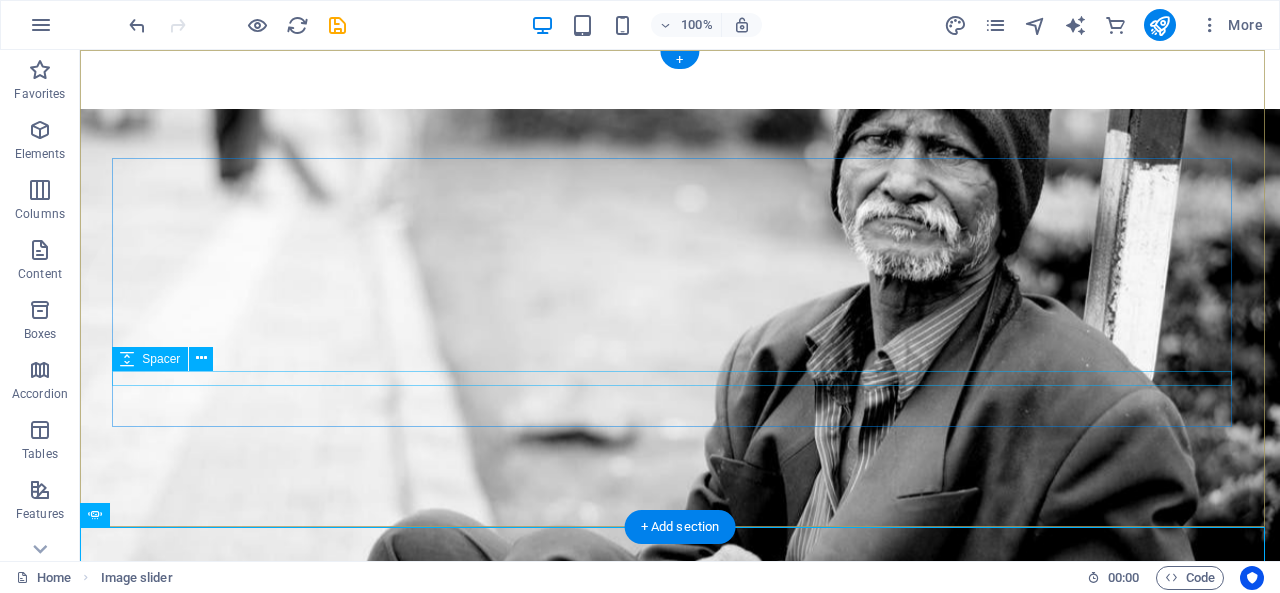scroll, scrollTop: 300, scrollLeft: 0, axis: vertical 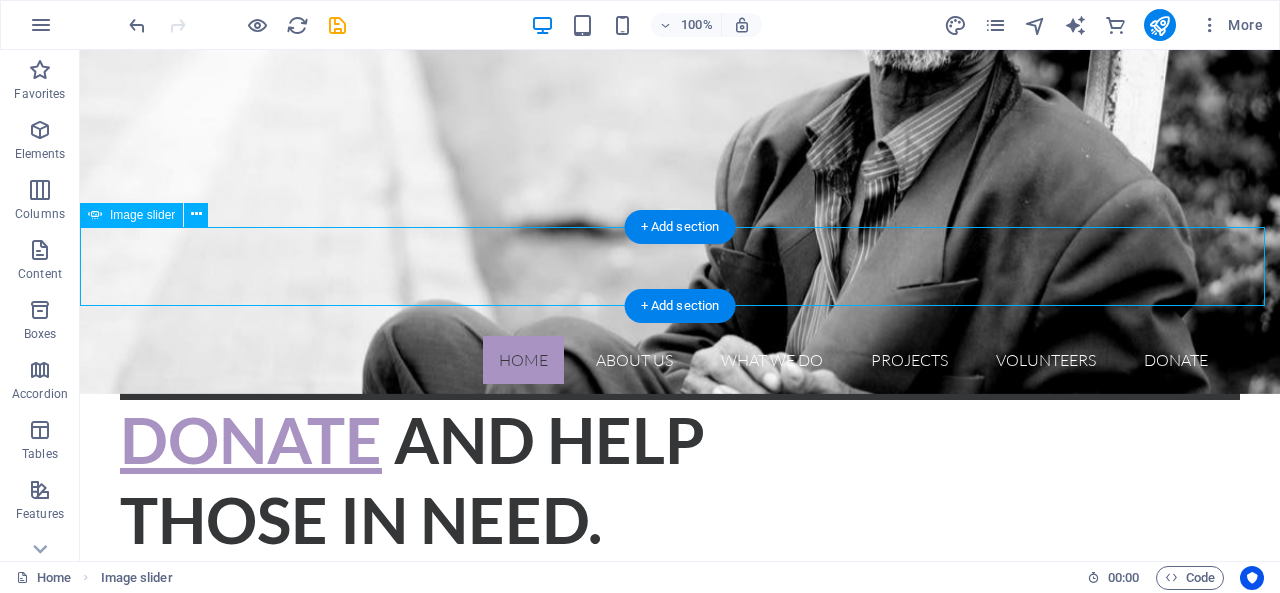 click at bounding box center [1040, 1415] 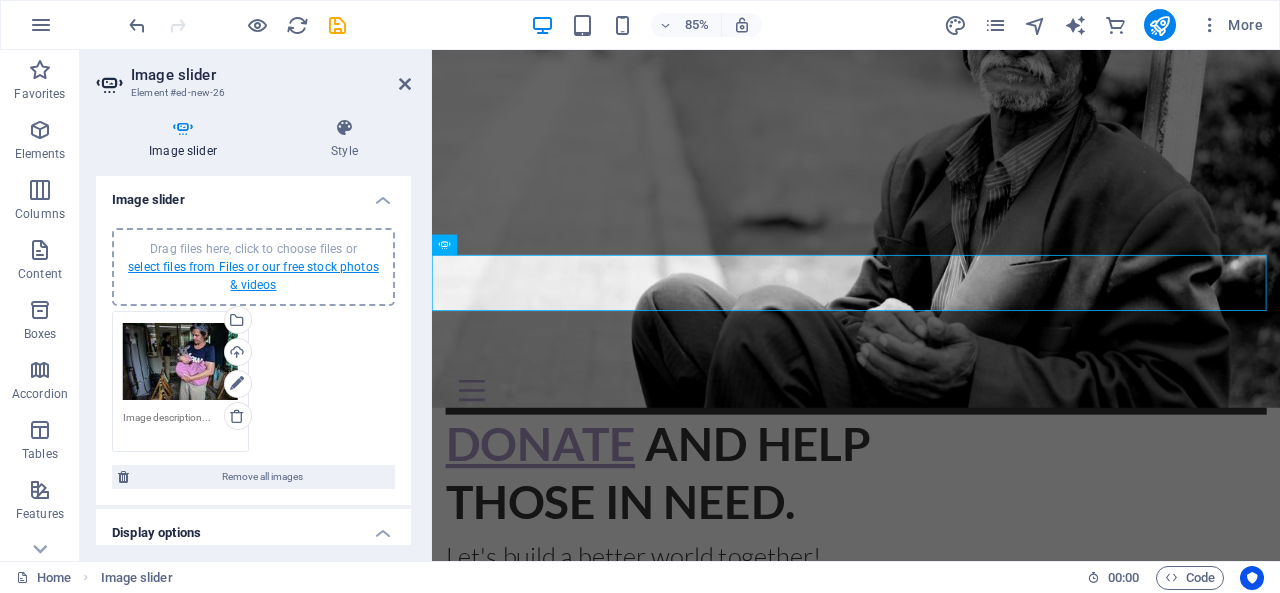 click on "select files from Files or our free stock photos & videos" at bounding box center (253, 276) 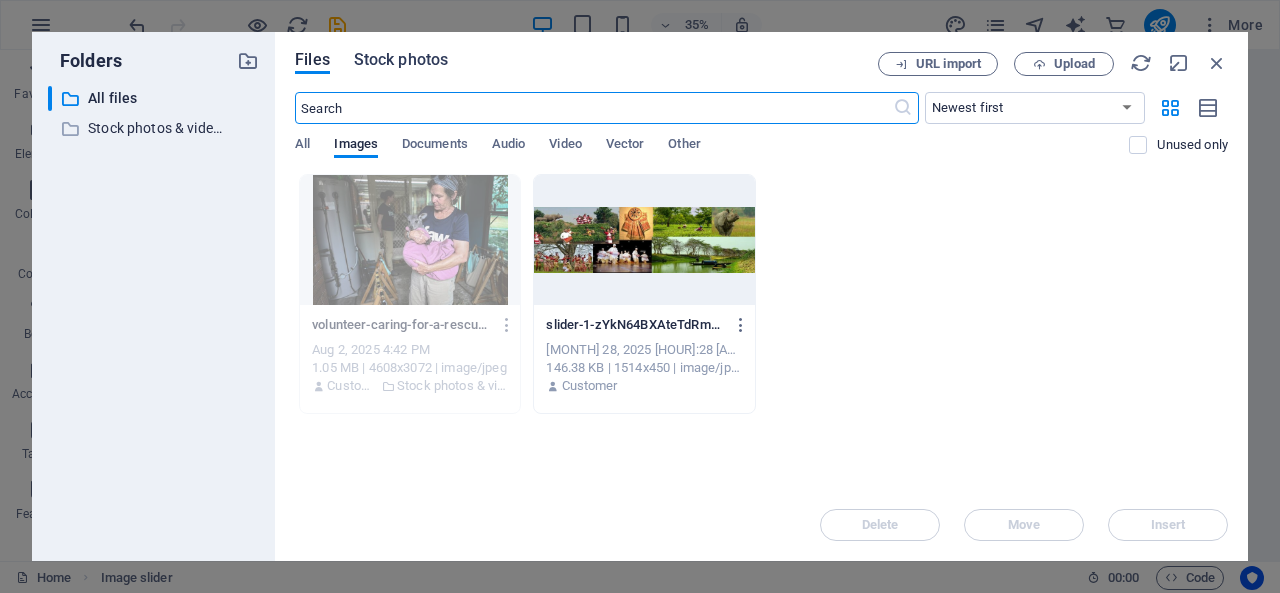 click on "Stock photos" at bounding box center [401, 60] 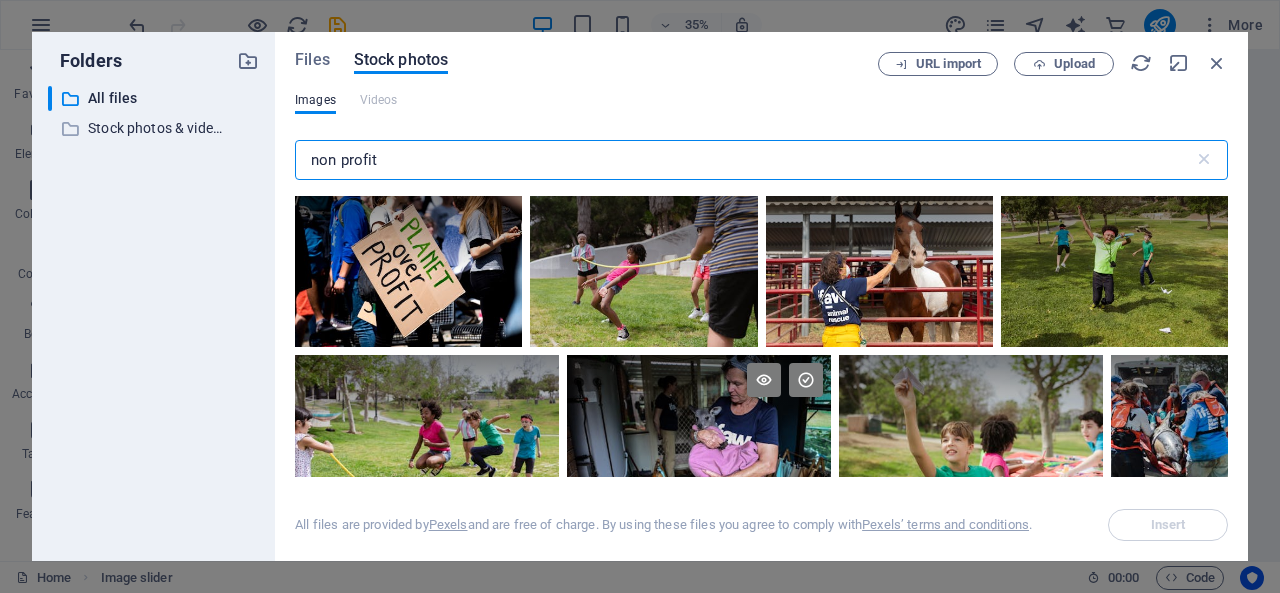 scroll, scrollTop: 100, scrollLeft: 0, axis: vertical 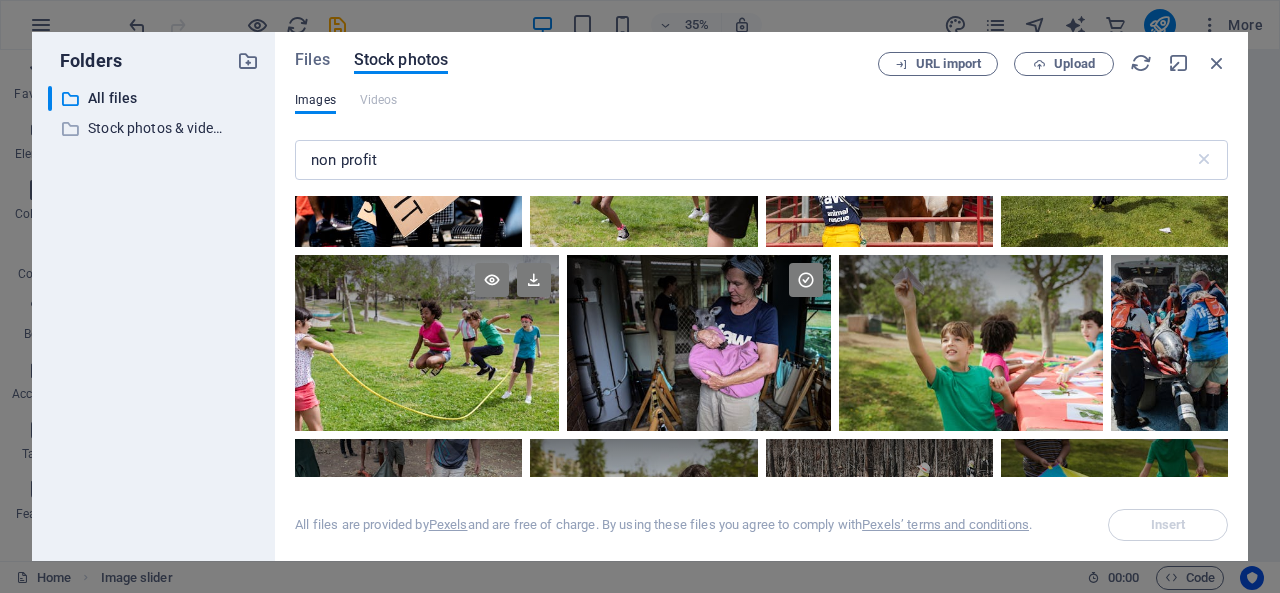 click at bounding box center [427, 343] 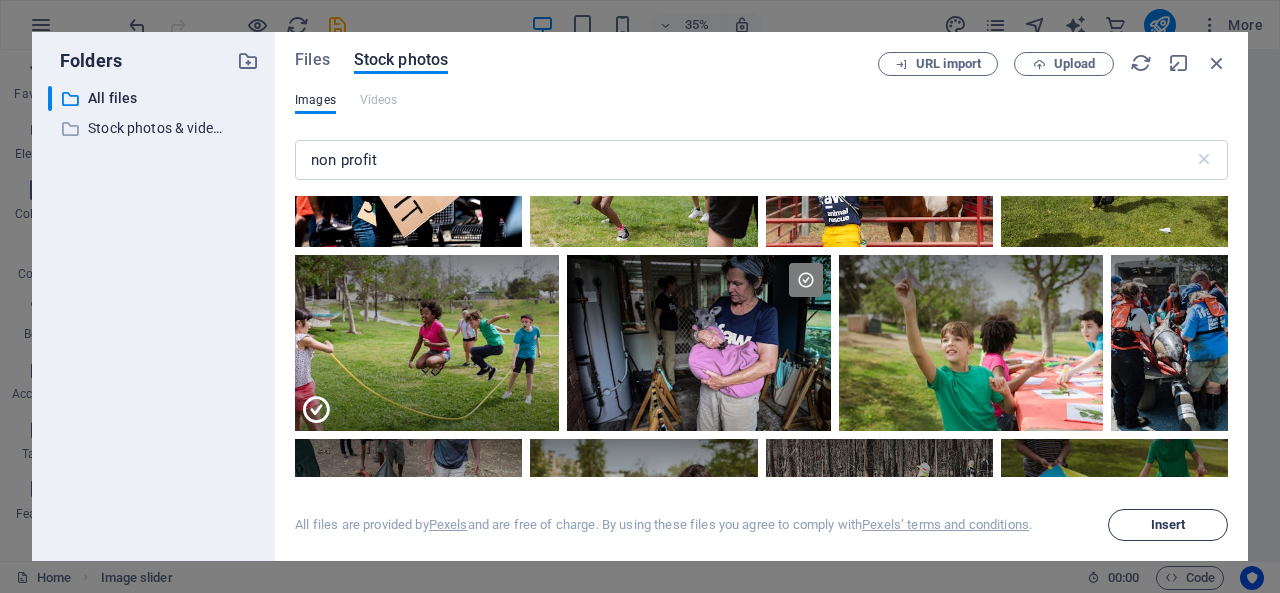 click on "Insert" at bounding box center [1168, 525] 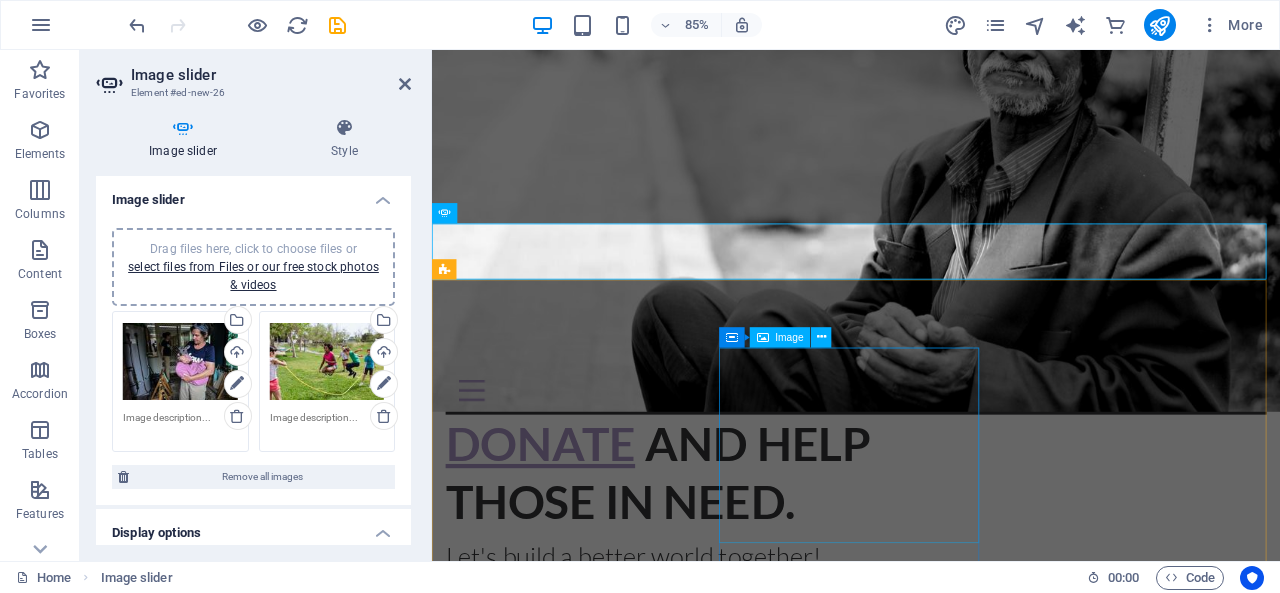 scroll, scrollTop: 400, scrollLeft: 0, axis: vertical 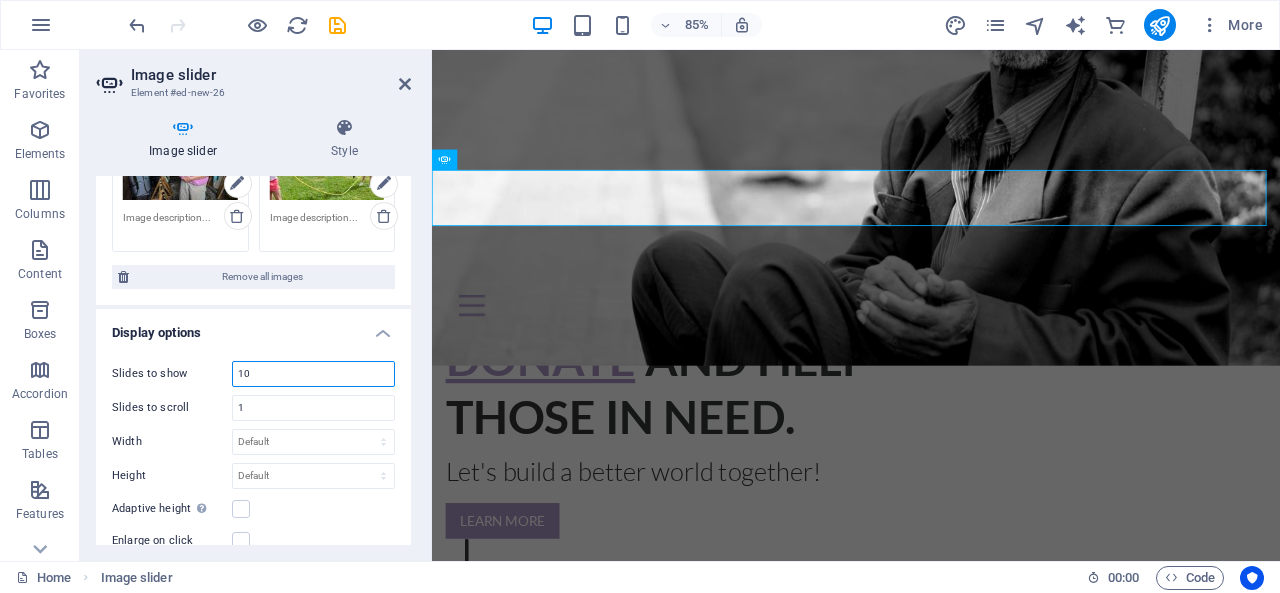 drag, startPoint x: 270, startPoint y: 373, endPoint x: 200, endPoint y: 370, distance: 70.064255 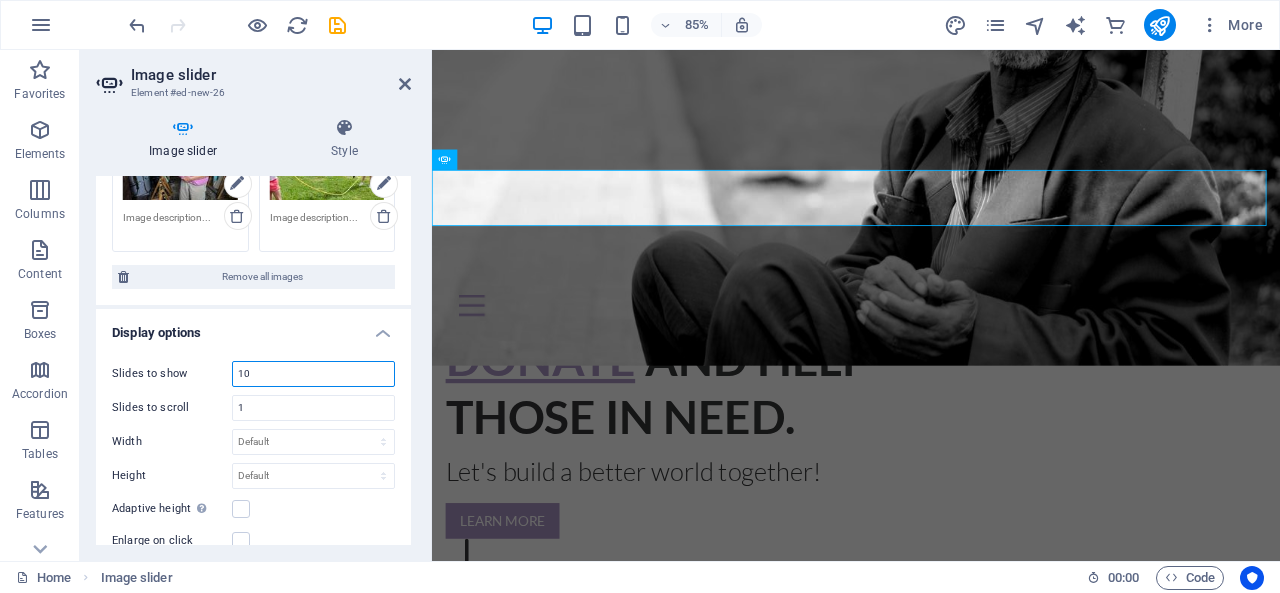 click on "Slides to show 10" at bounding box center (253, 374) 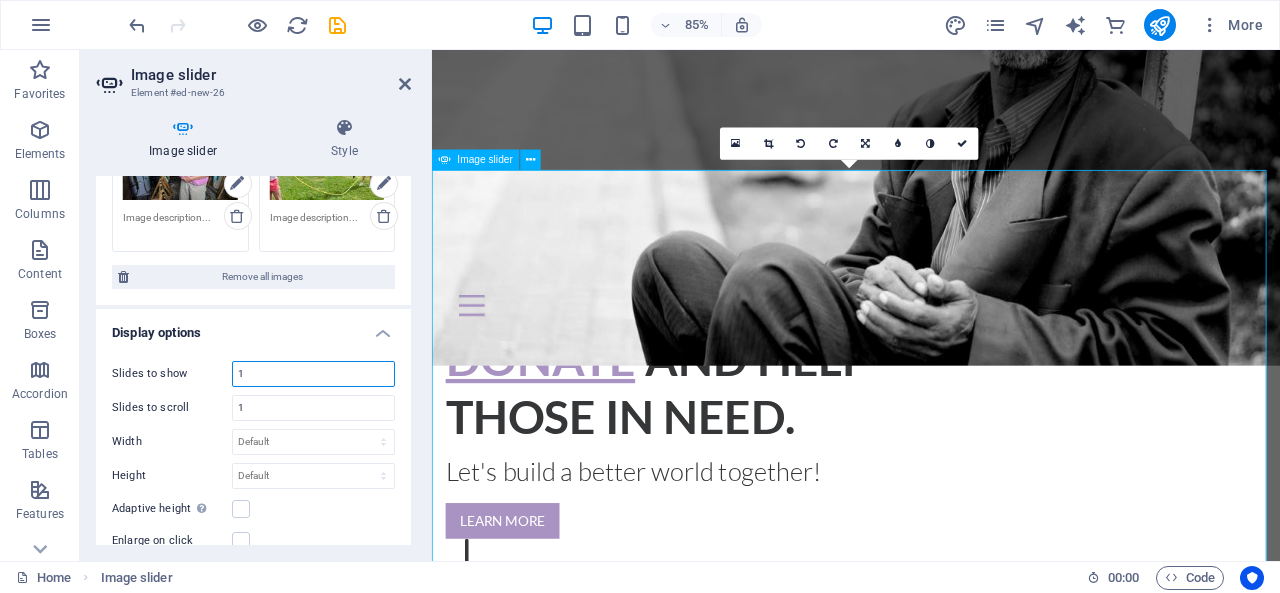 type on "1" 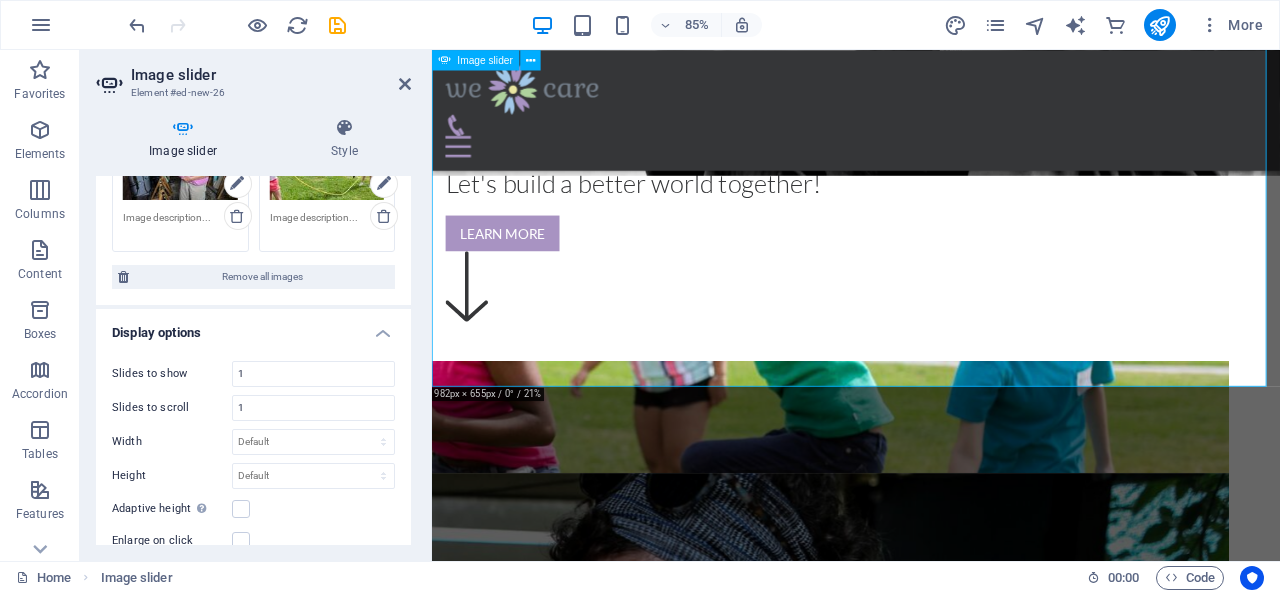 scroll, scrollTop: 600, scrollLeft: 0, axis: vertical 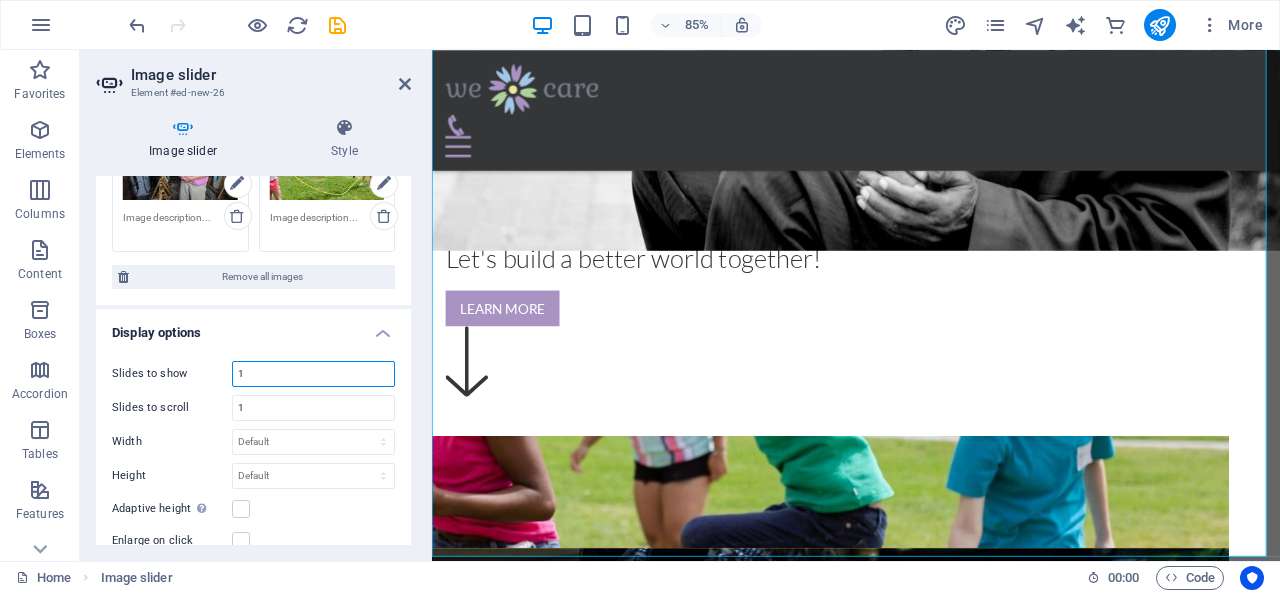 click on "1" at bounding box center [313, 374] 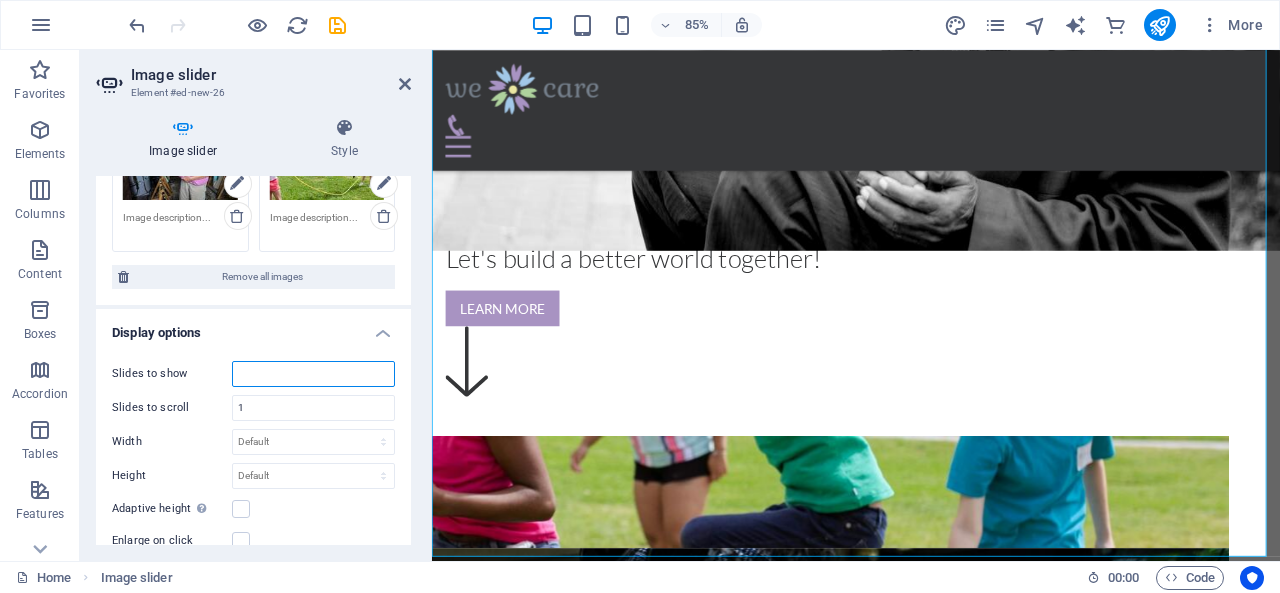 type on "2" 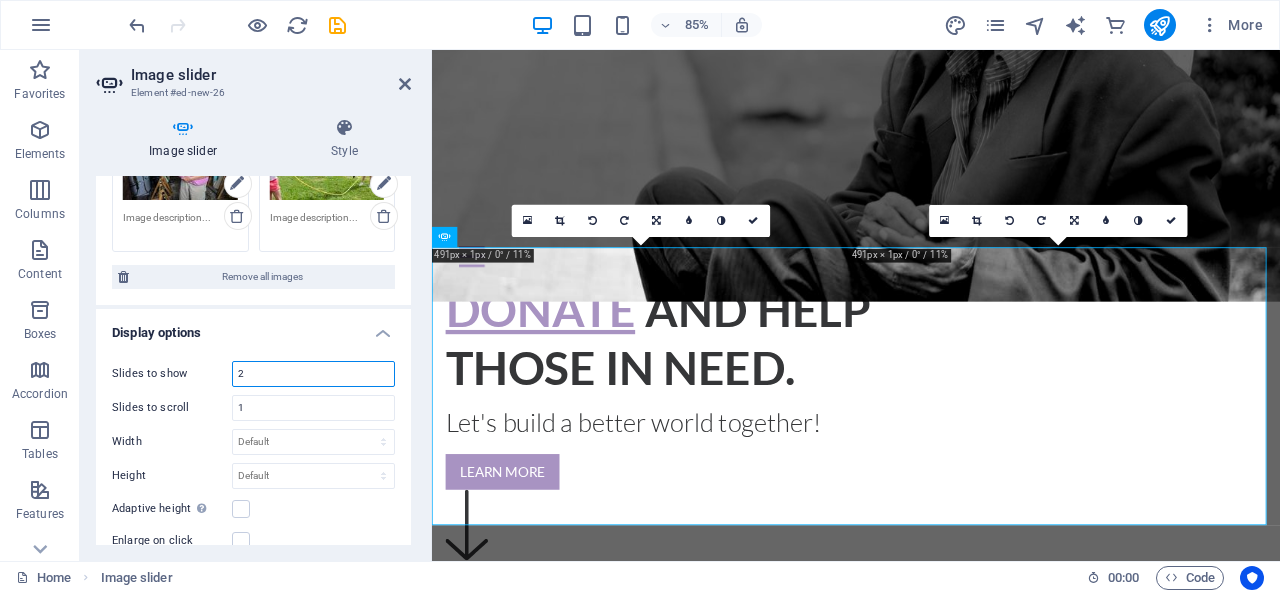 scroll, scrollTop: 404, scrollLeft: 0, axis: vertical 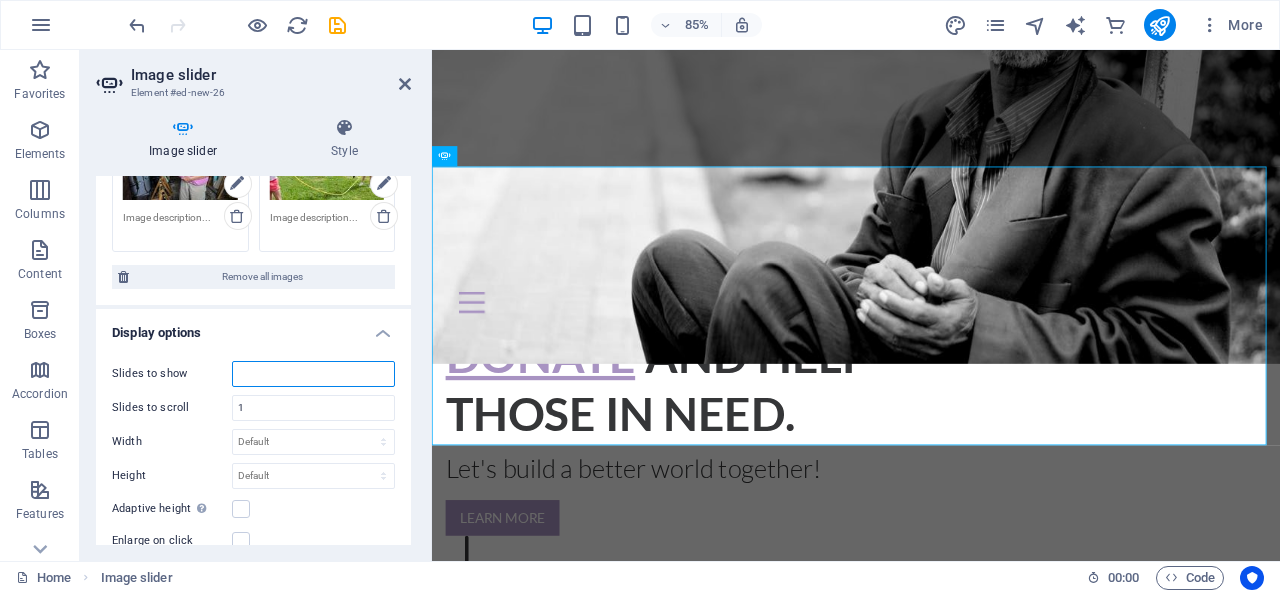 type on "1" 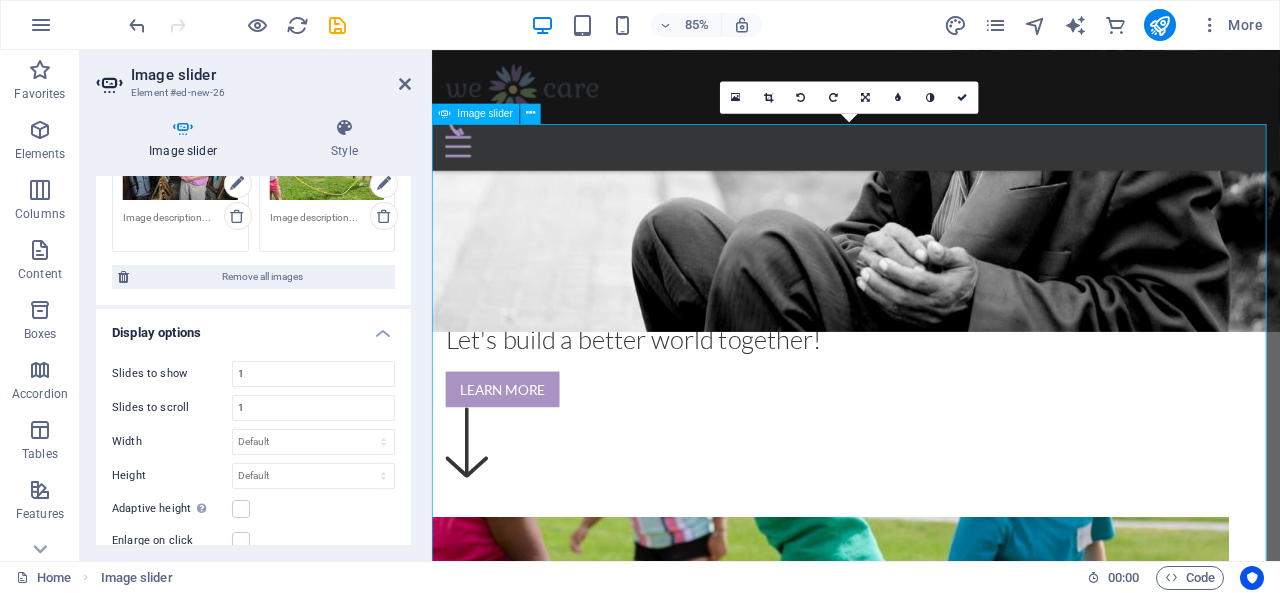 scroll, scrollTop: 604, scrollLeft: 0, axis: vertical 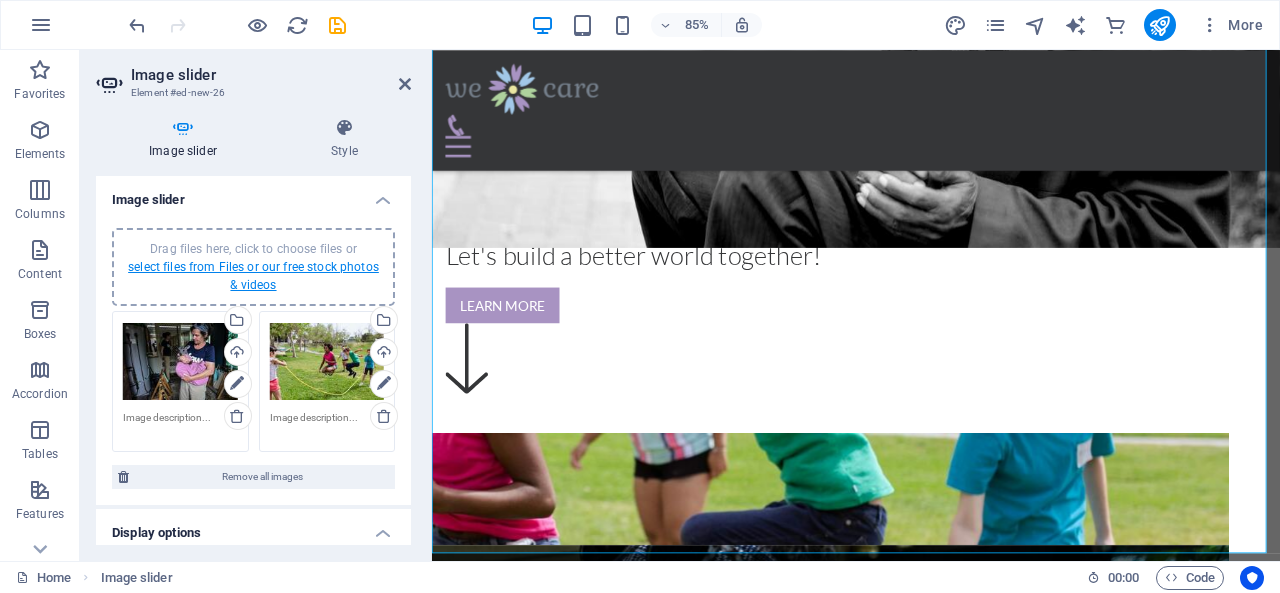 click on "select files from Files or our free stock photos & videos" at bounding box center [253, 276] 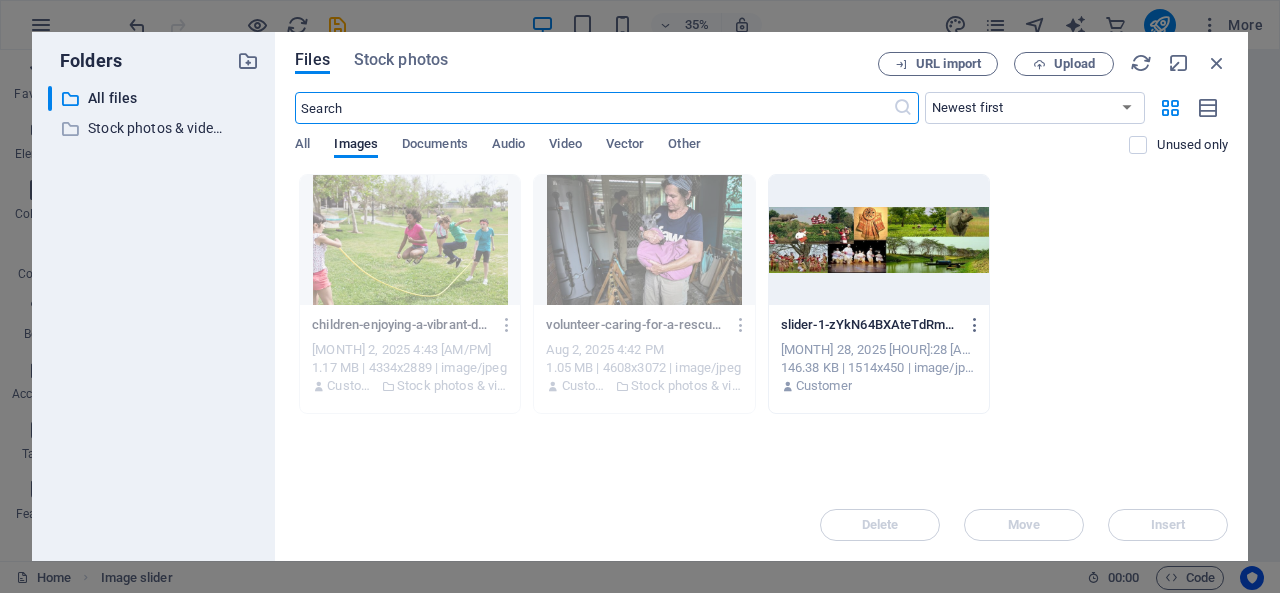 scroll, scrollTop: 1386, scrollLeft: 0, axis: vertical 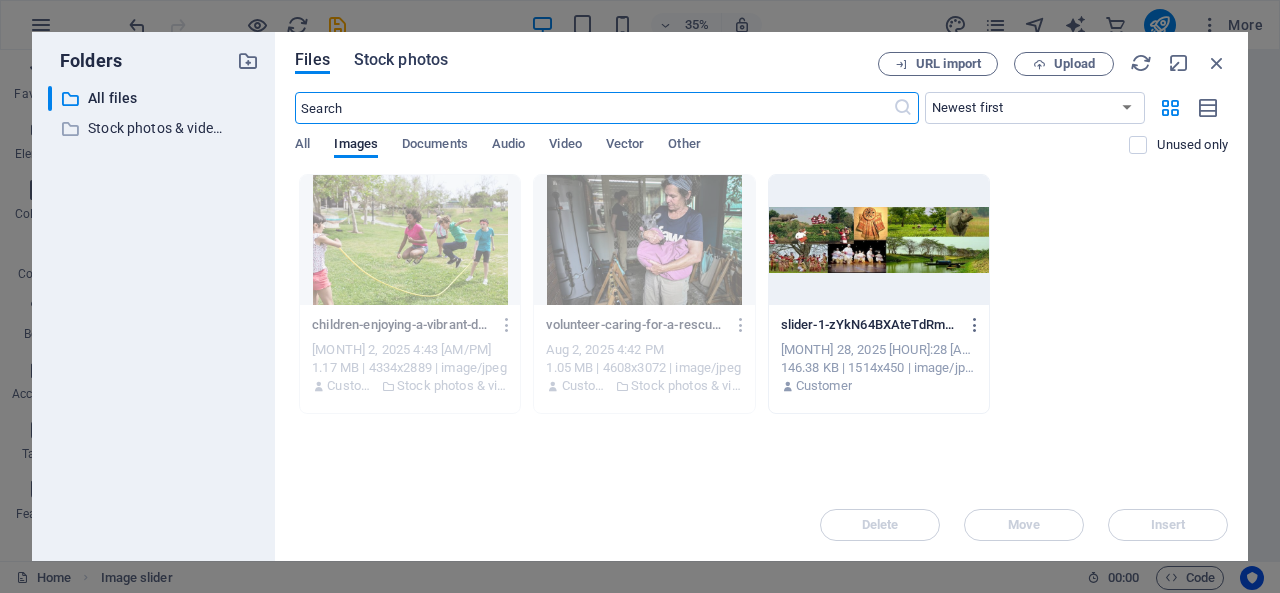 click on "Stock photos" at bounding box center [401, 60] 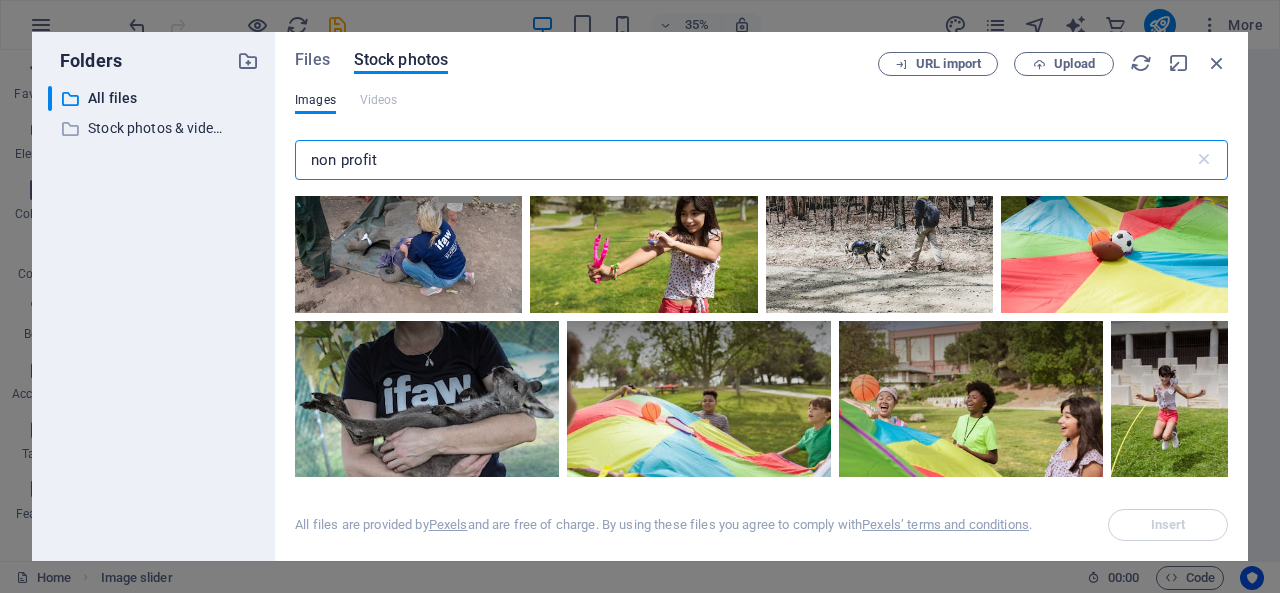 scroll, scrollTop: 400, scrollLeft: 0, axis: vertical 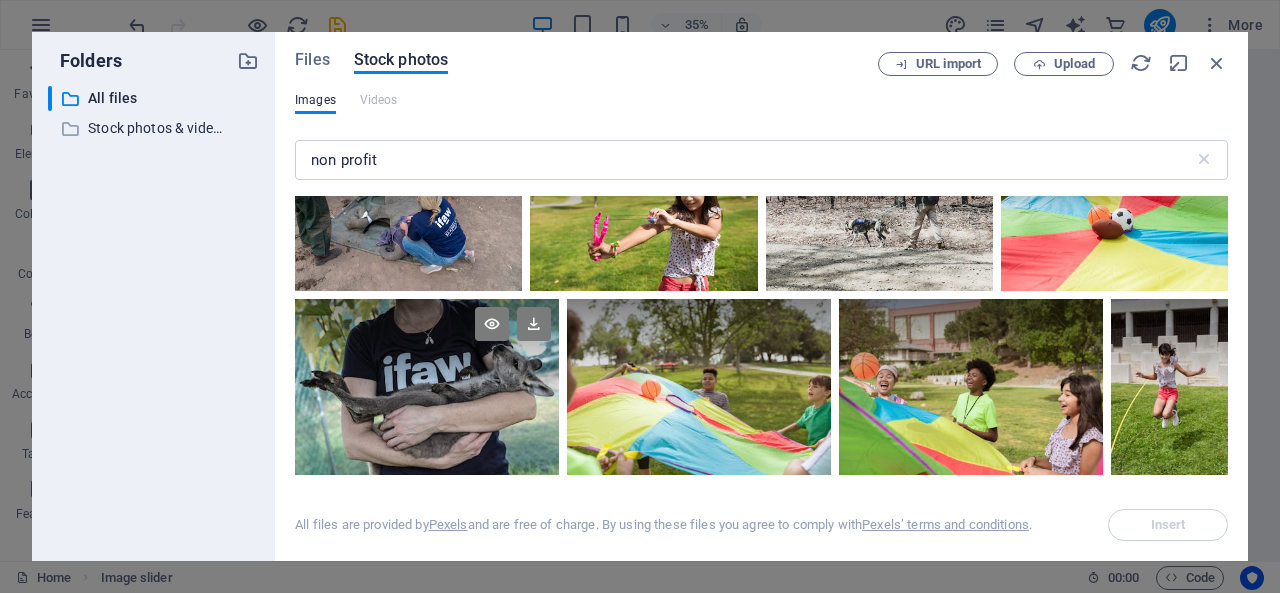 click at bounding box center [427, 387] 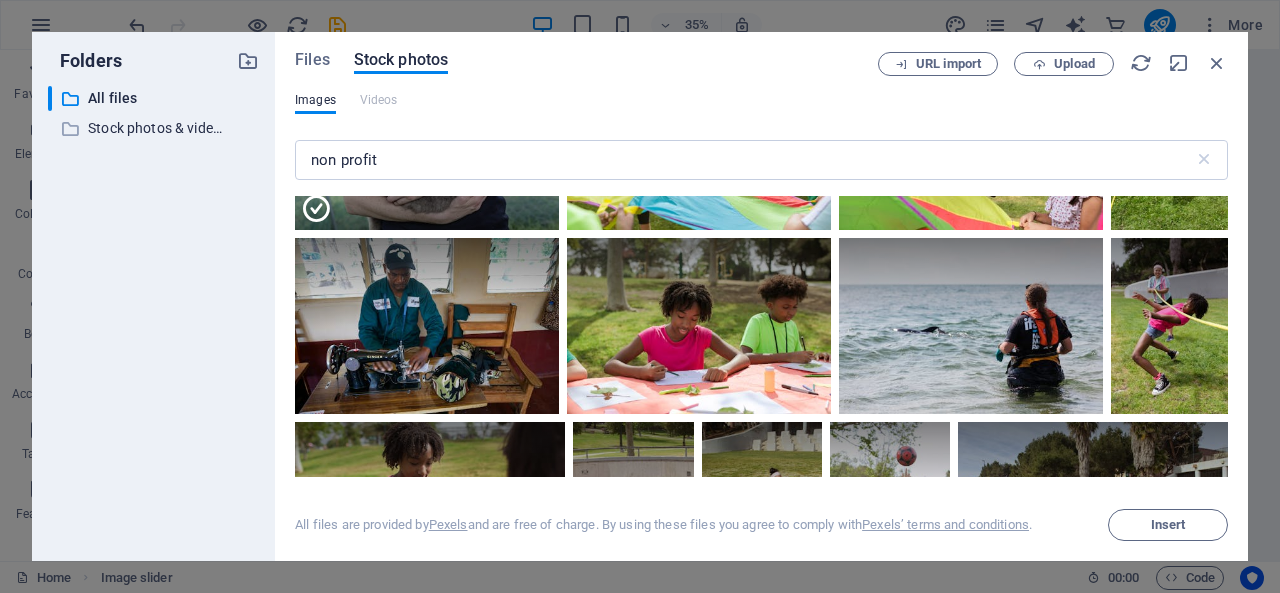 scroll, scrollTop: 700, scrollLeft: 0, axis: vertical 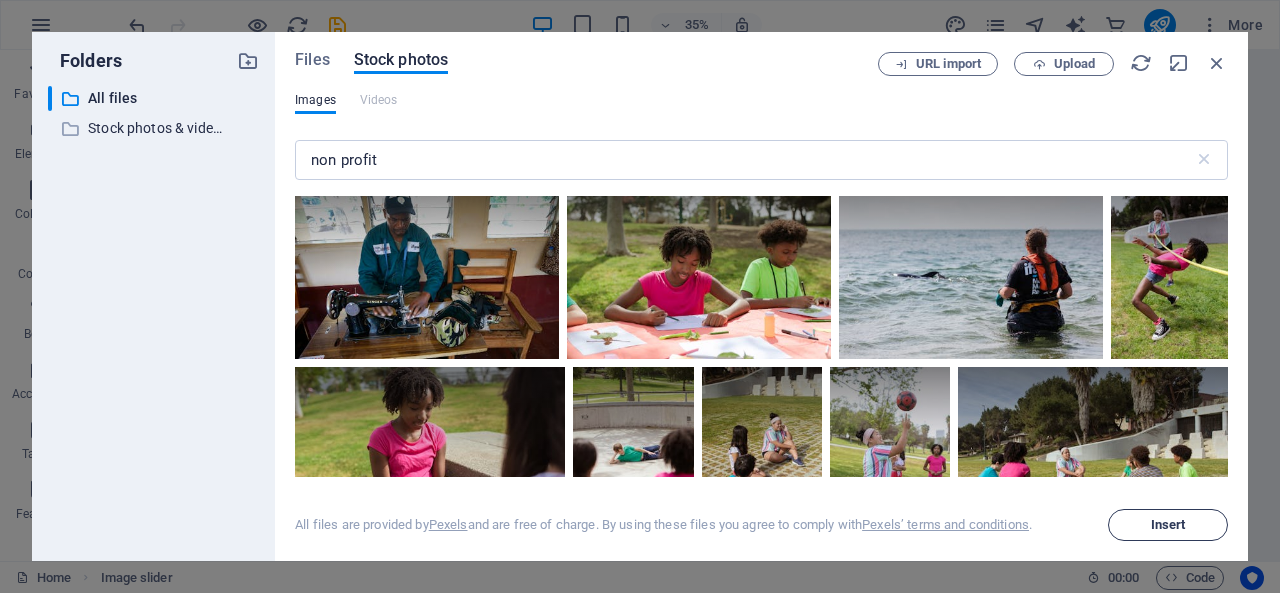 click on "Insert" at bounding box center (1168, 525) 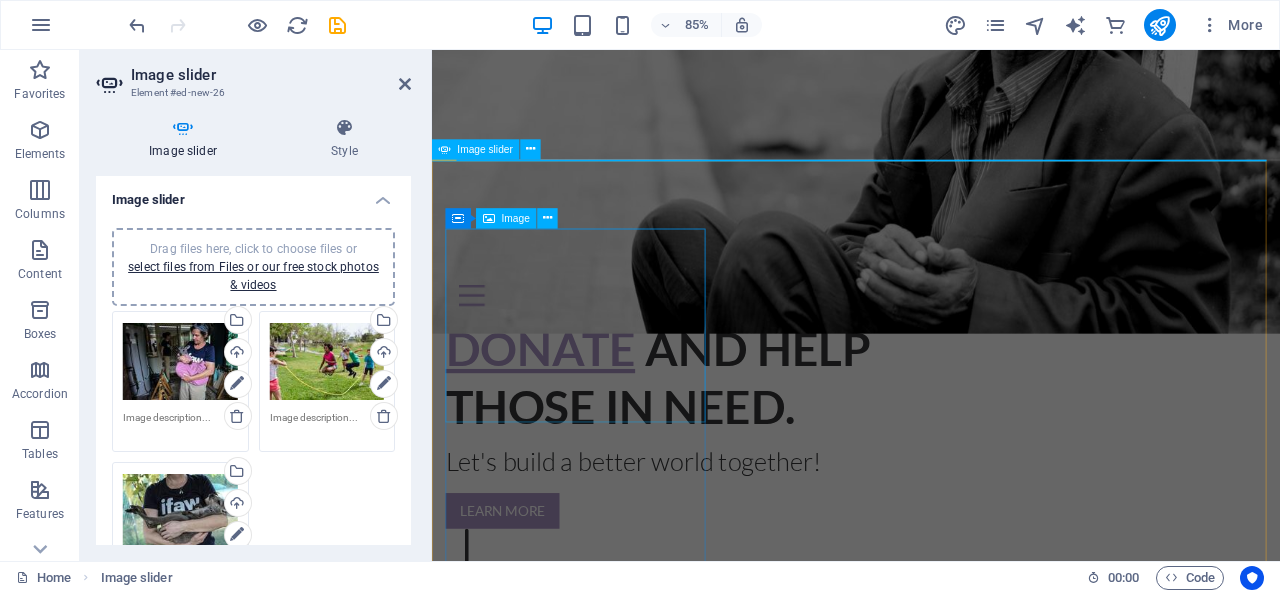 scroll, scrollTop: 312, scrollLeft: 0, axis: vertical 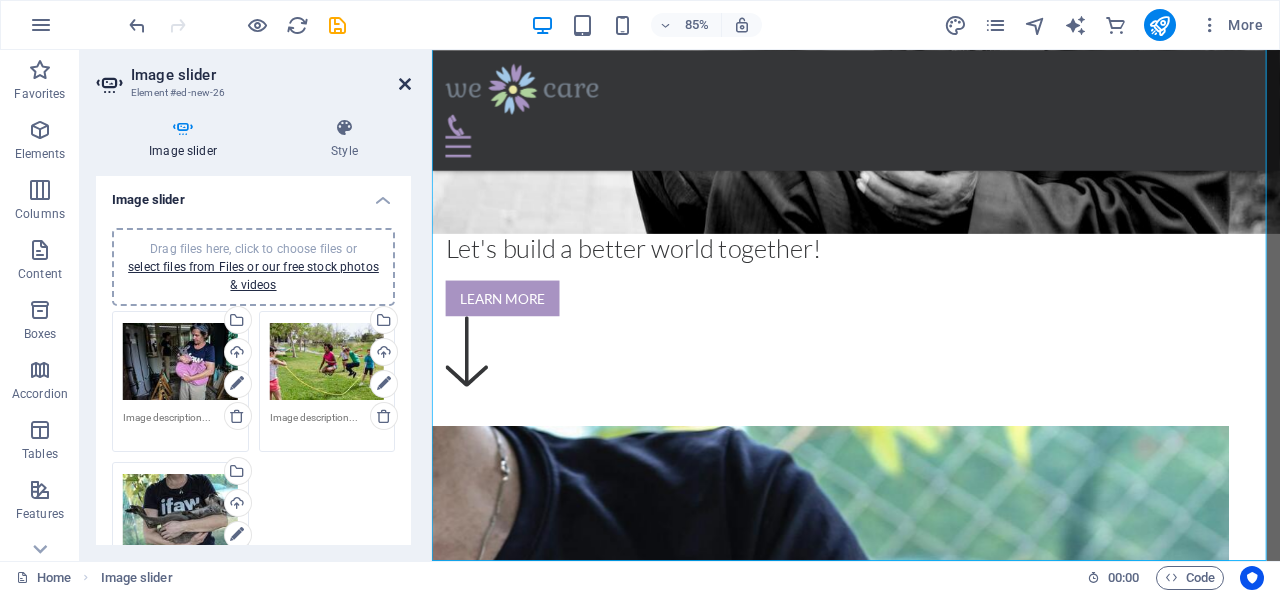 click at bounding box center [405, 84] 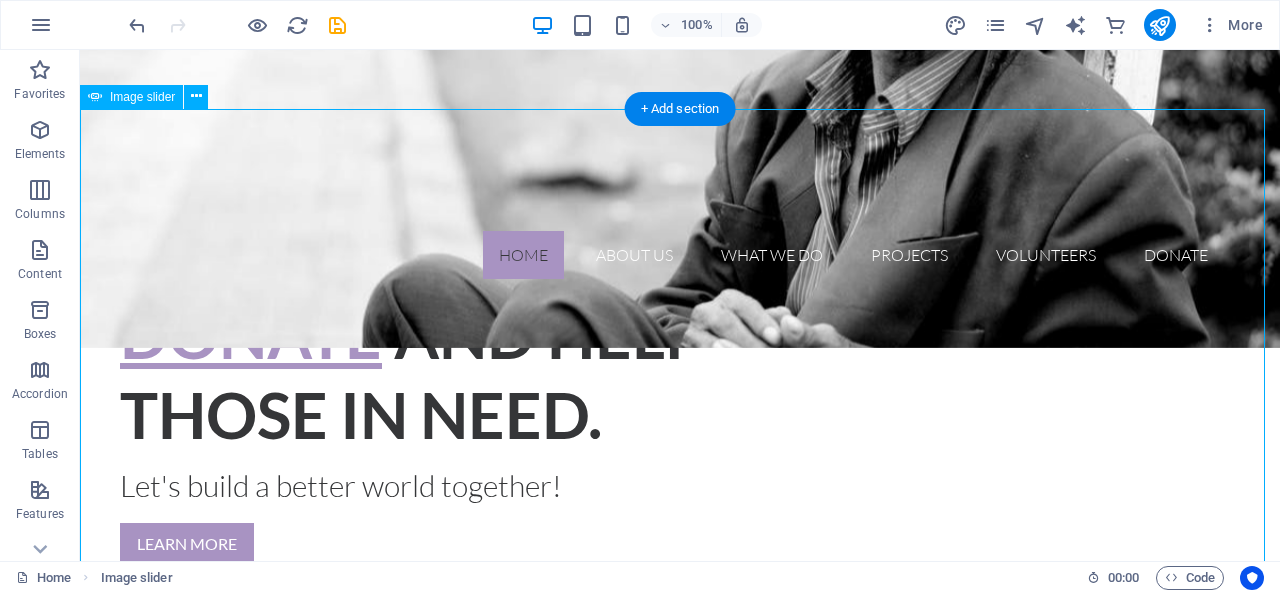 scroll, scrollTop: 418, scrollLeft: 0, axis: vertical 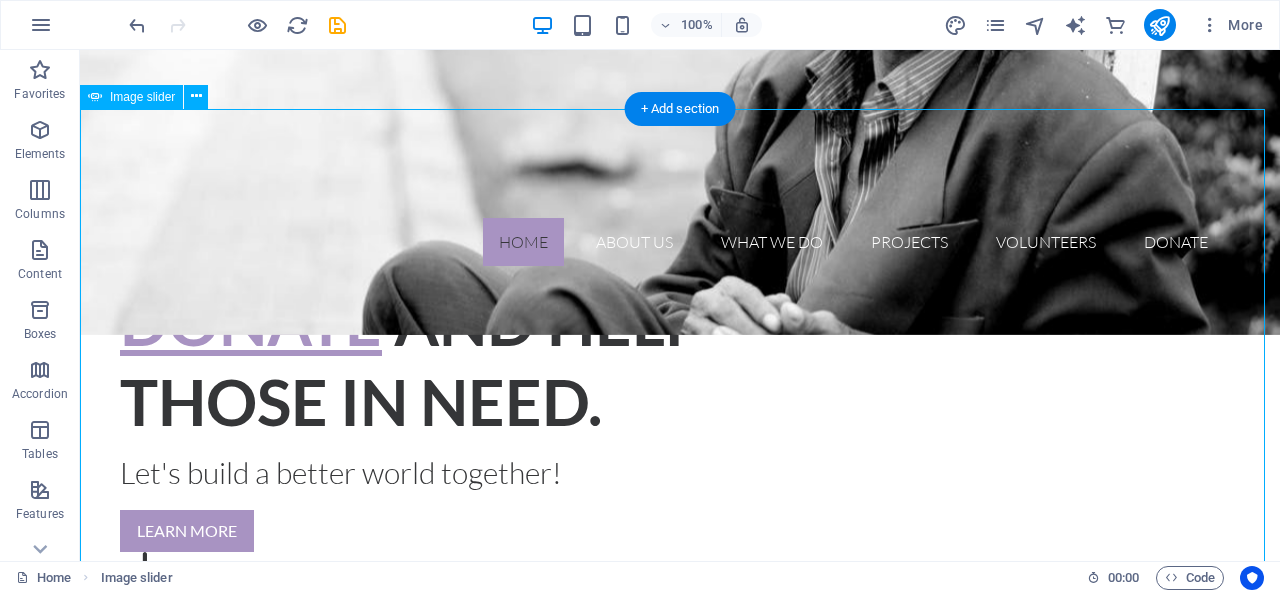click at bounding box center (-145, 2635) 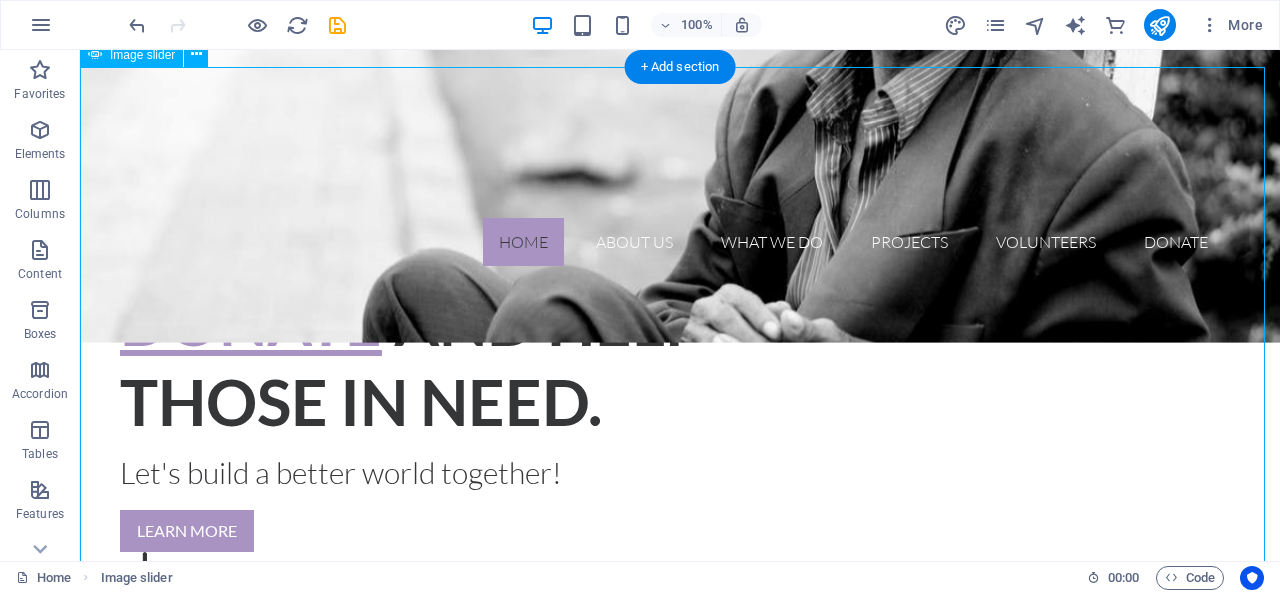 scroll, scrollTop: 518, scrollLeft: 0, axis: vertical 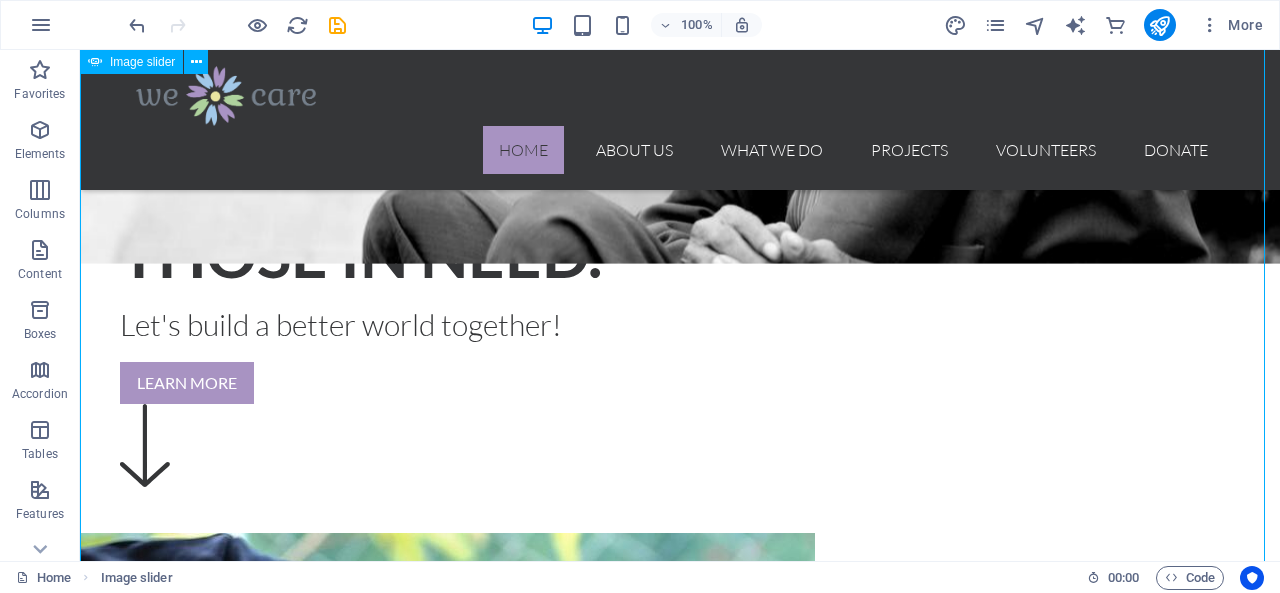 click at bounding box center [80, 5871] 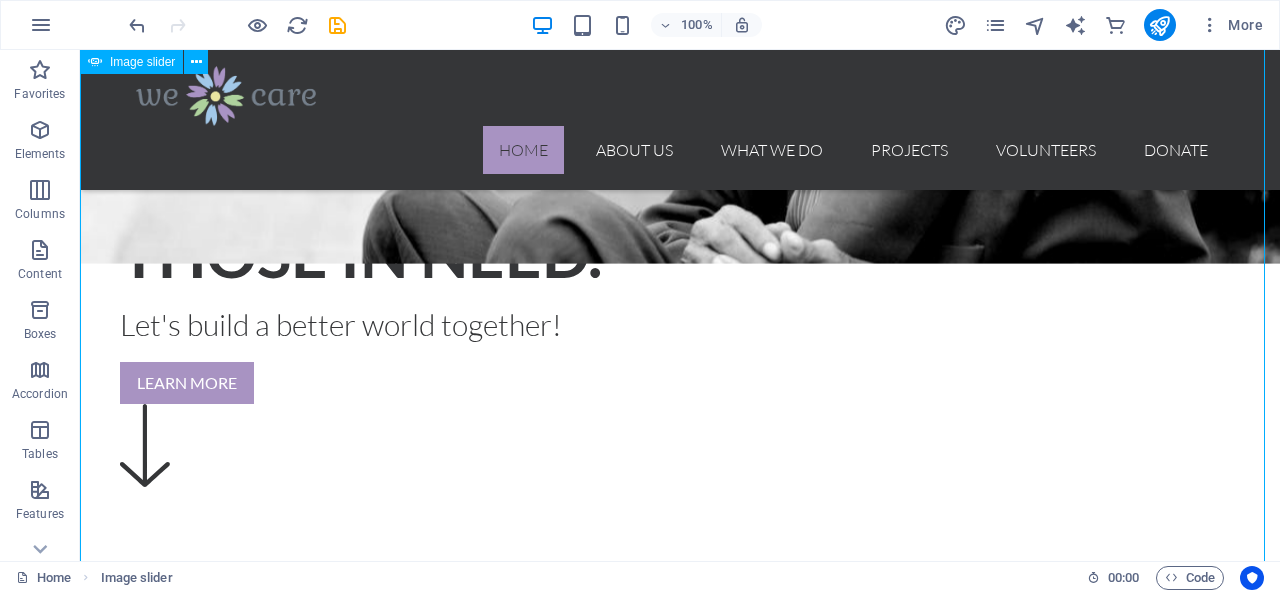 click at bounding box center (80, 5871) 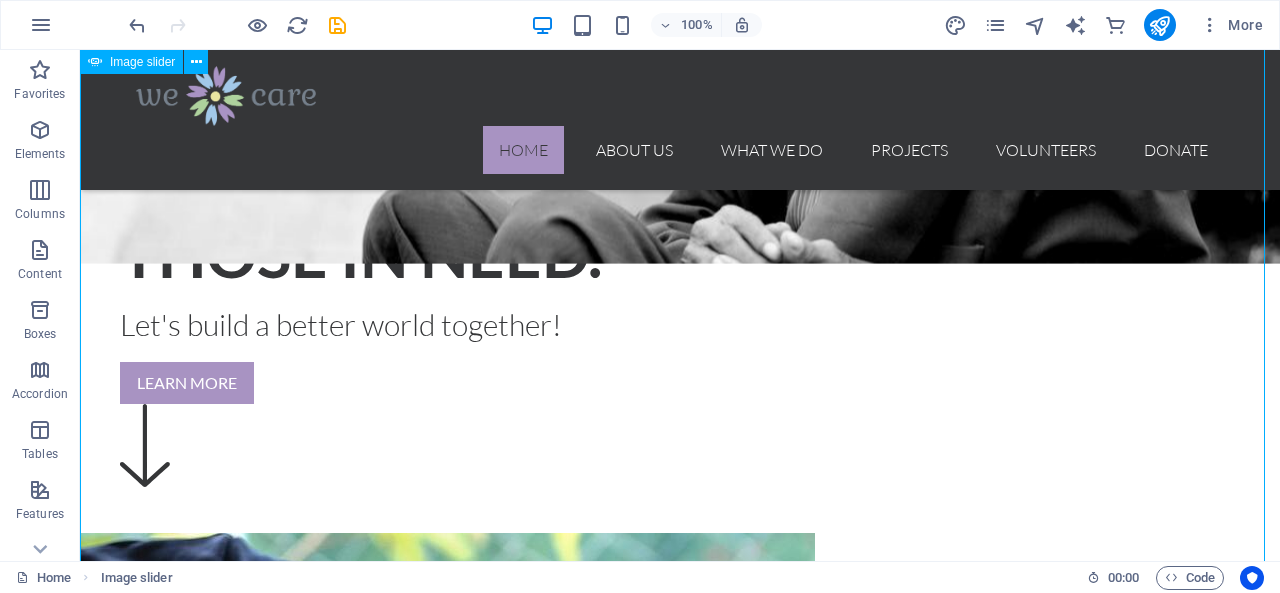 click at bounding box center [80, 5871] 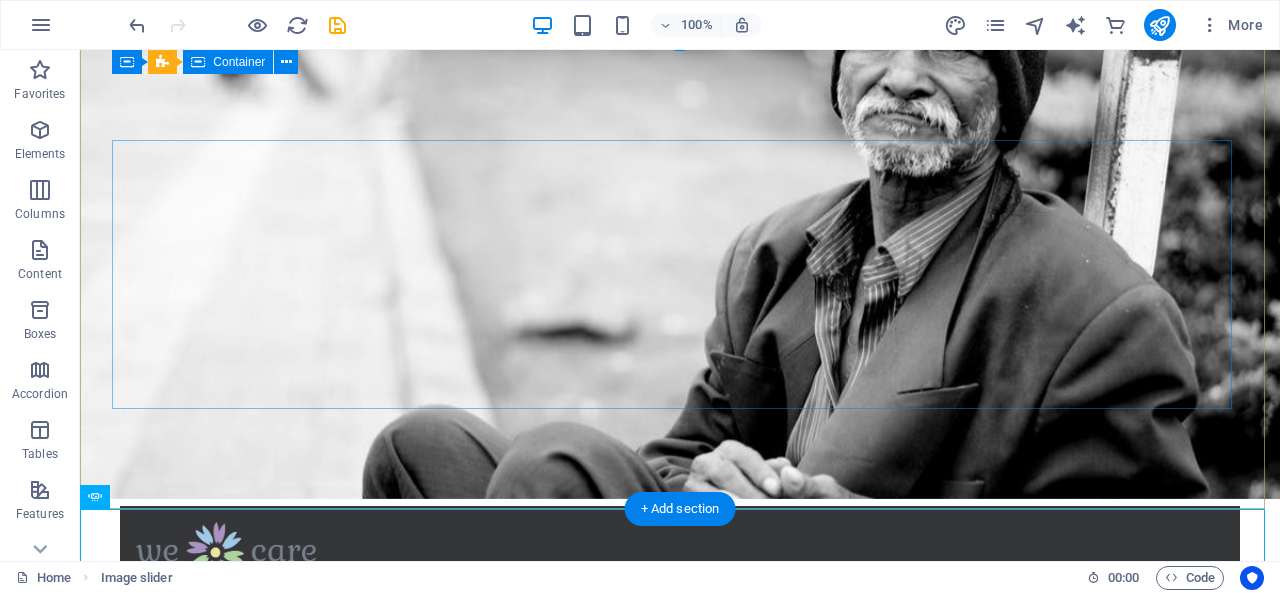 scroll, scrollTop: 18, scrollLeft: 0, axis: vertical 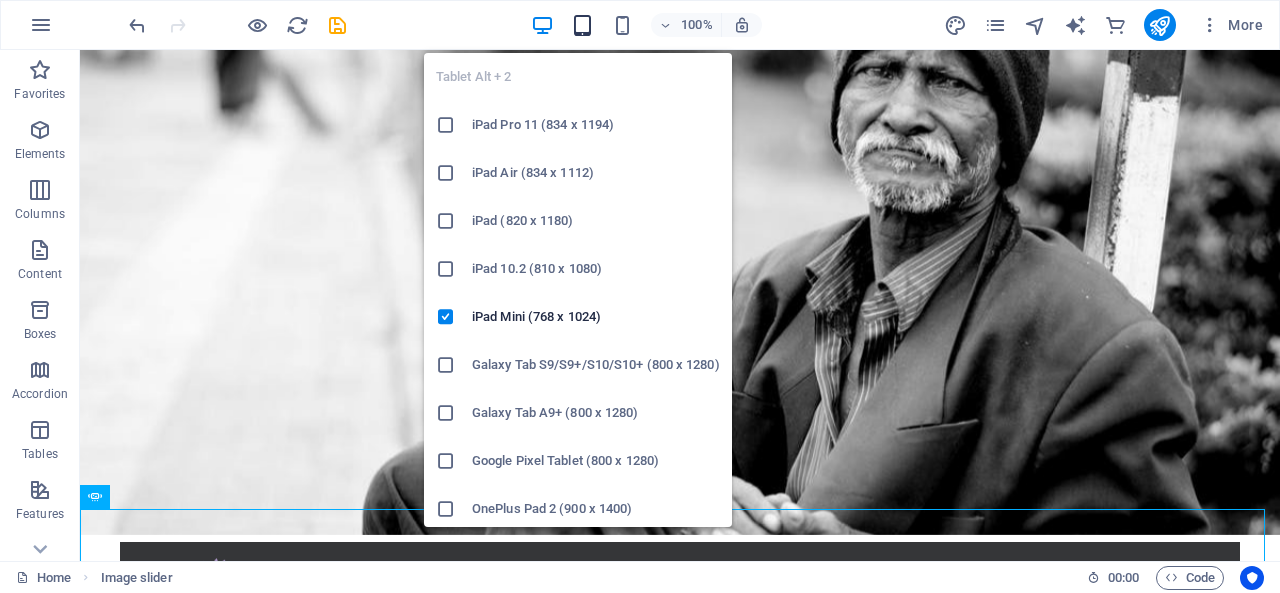 click at bounding box center [582, 25] 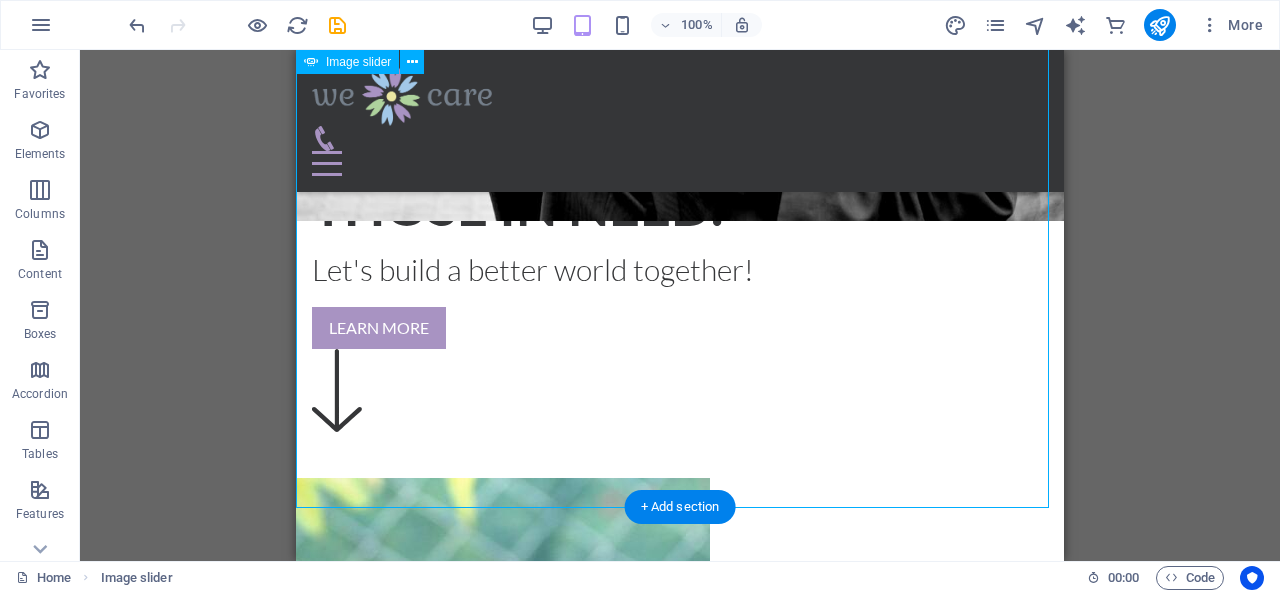 scroll, scrollTop: 518, scrollLeft: 0, axis: vertical 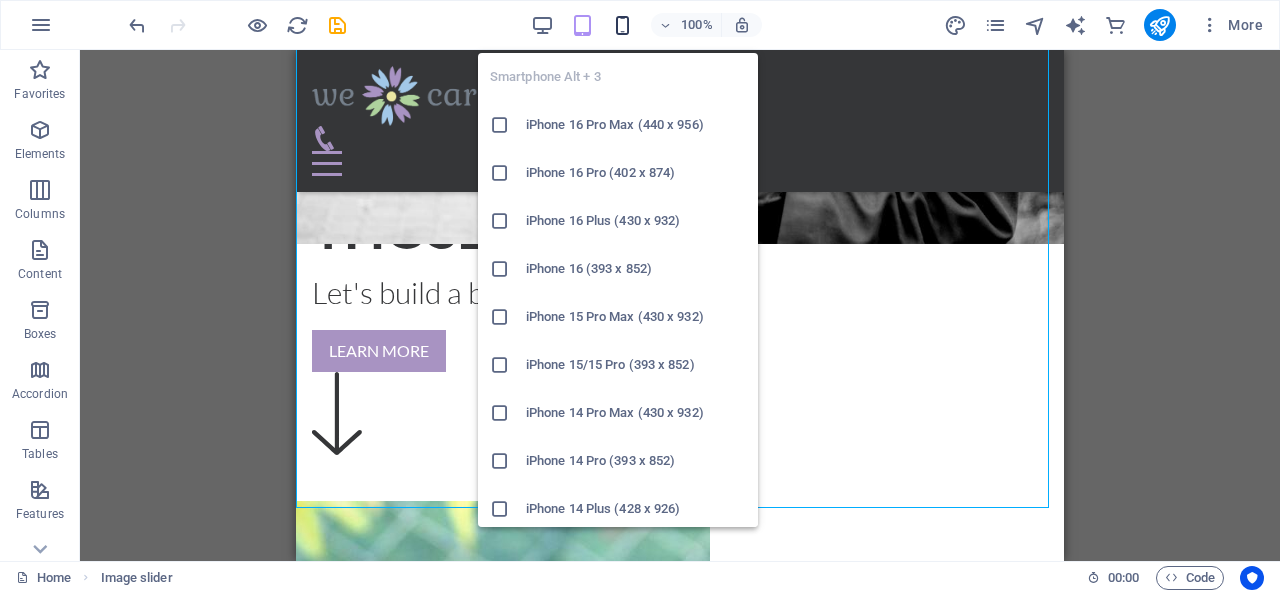 click at bounding box center (622, 25) 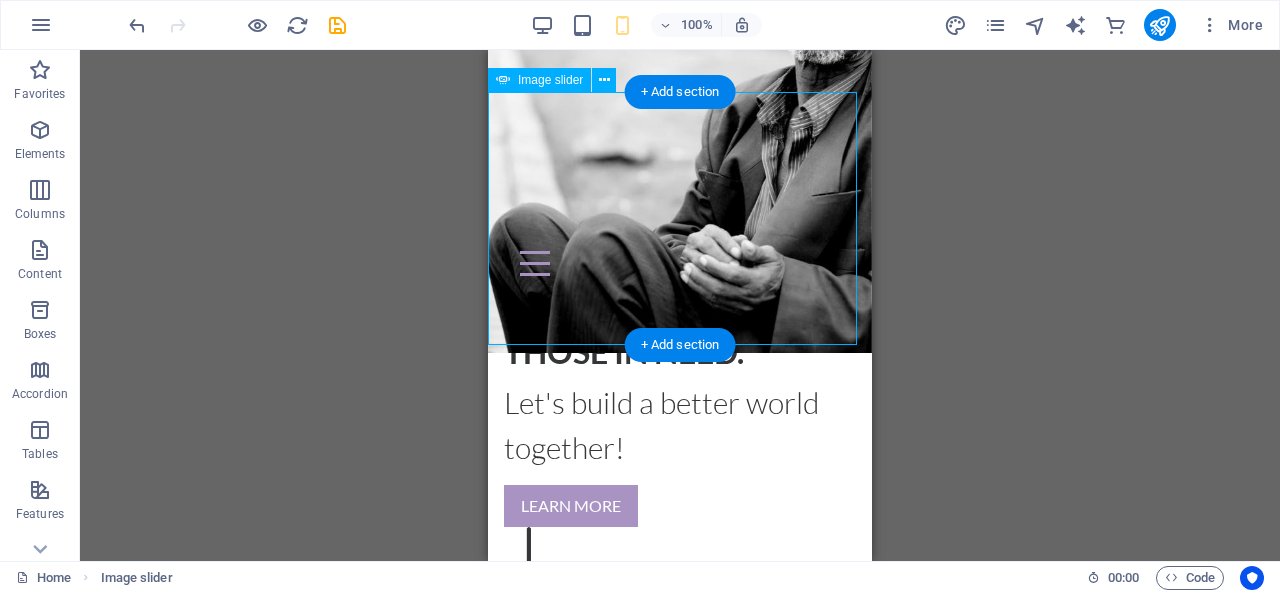 scroll, scrollTop: 418, scrollLeft: 0, axis: vertical 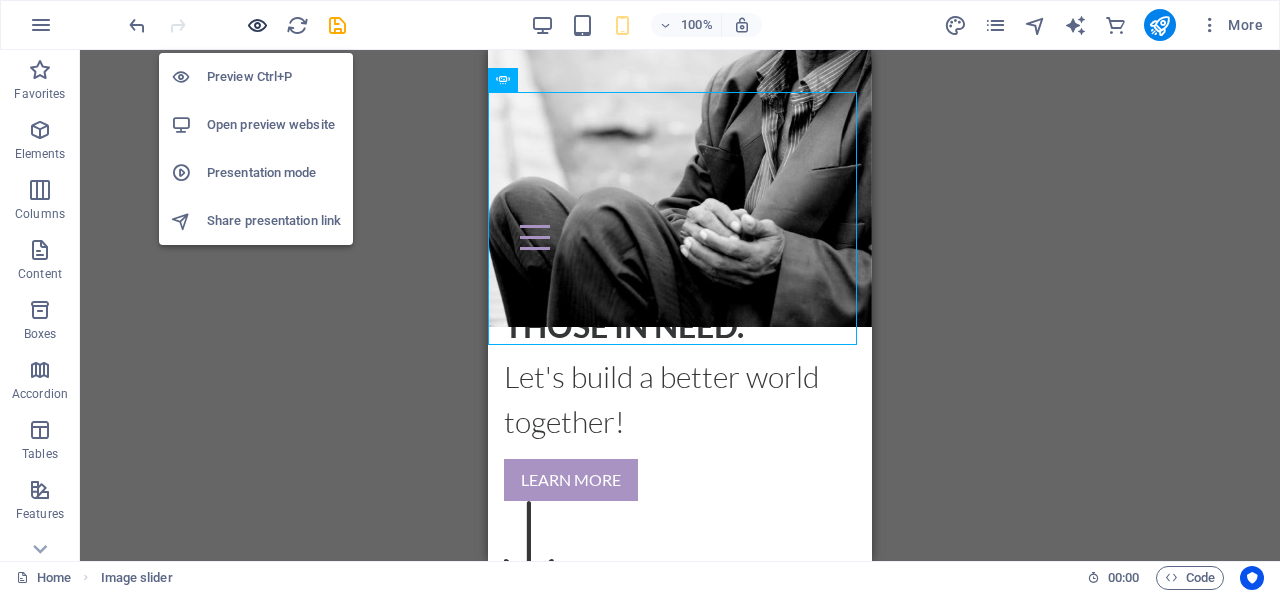 click at bounding box center [257, 25] 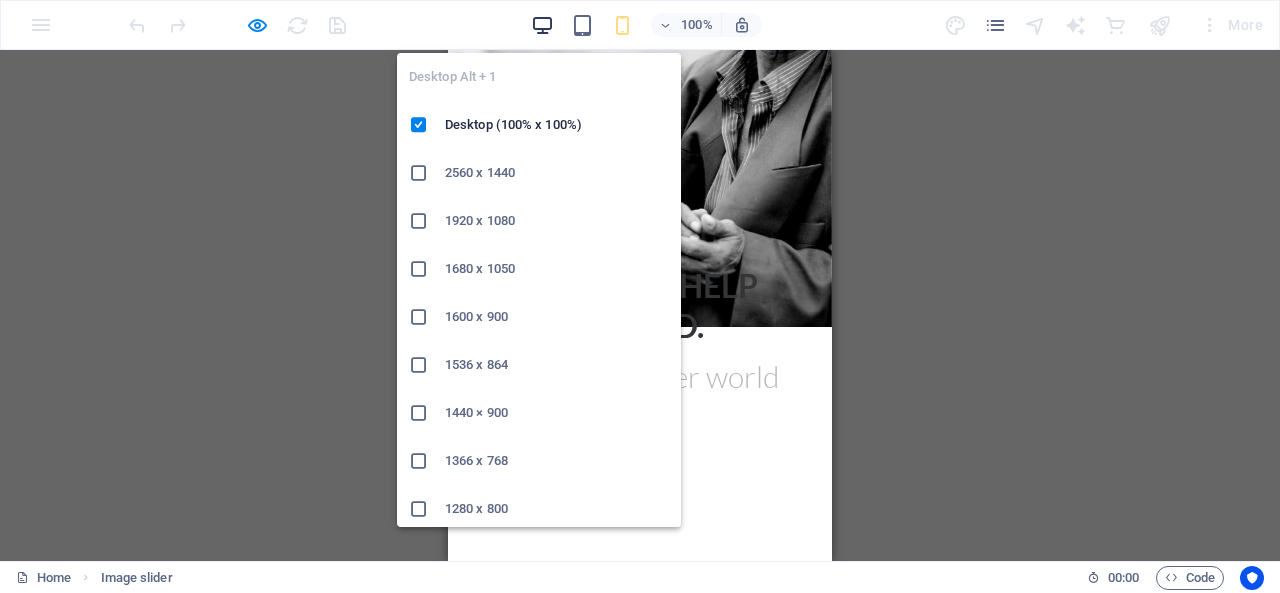 click at bounding box center (542, 25) 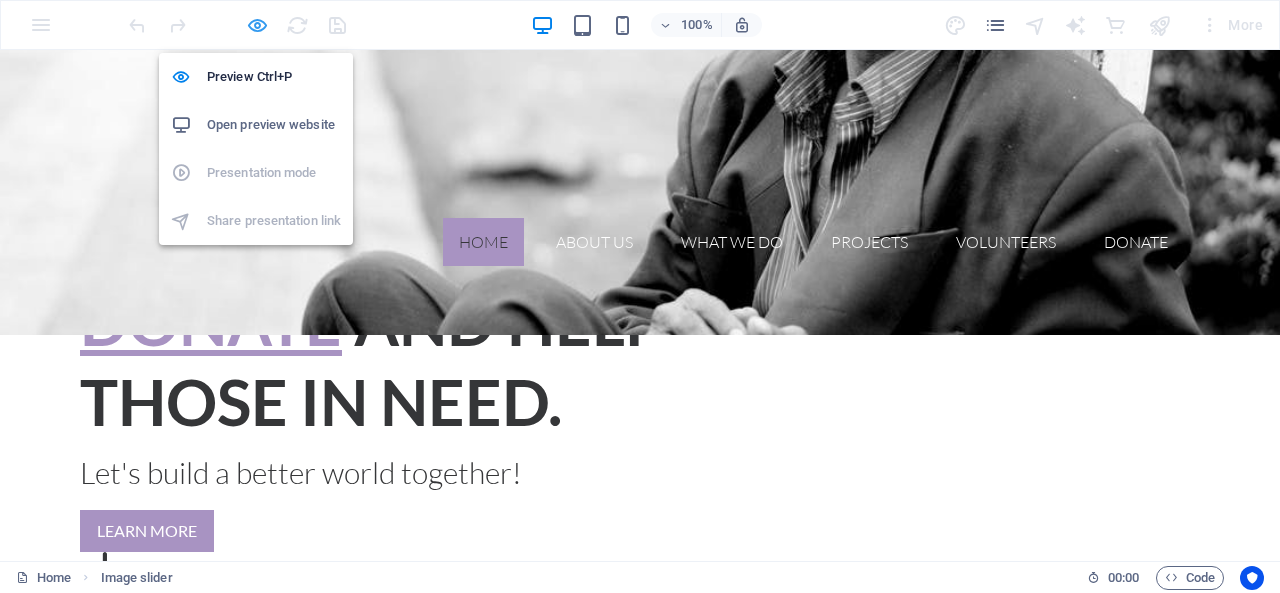 click at bounding box center [257, 25] 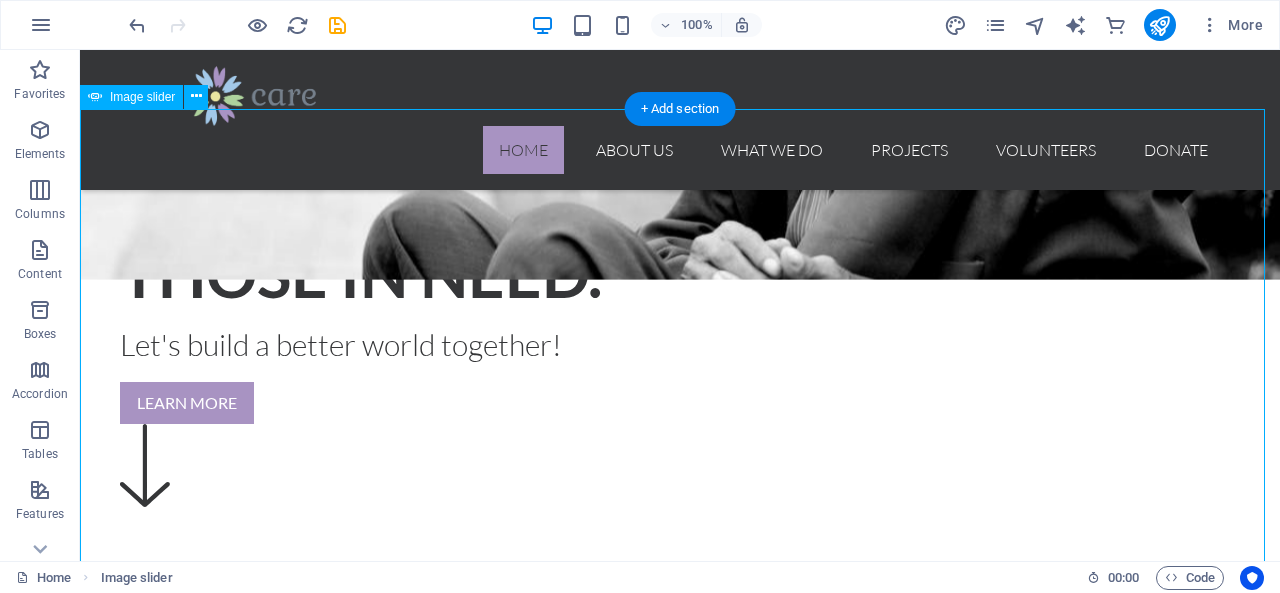 scroll, scrollTop: 518, scrollLeft: 0, axis: vertical 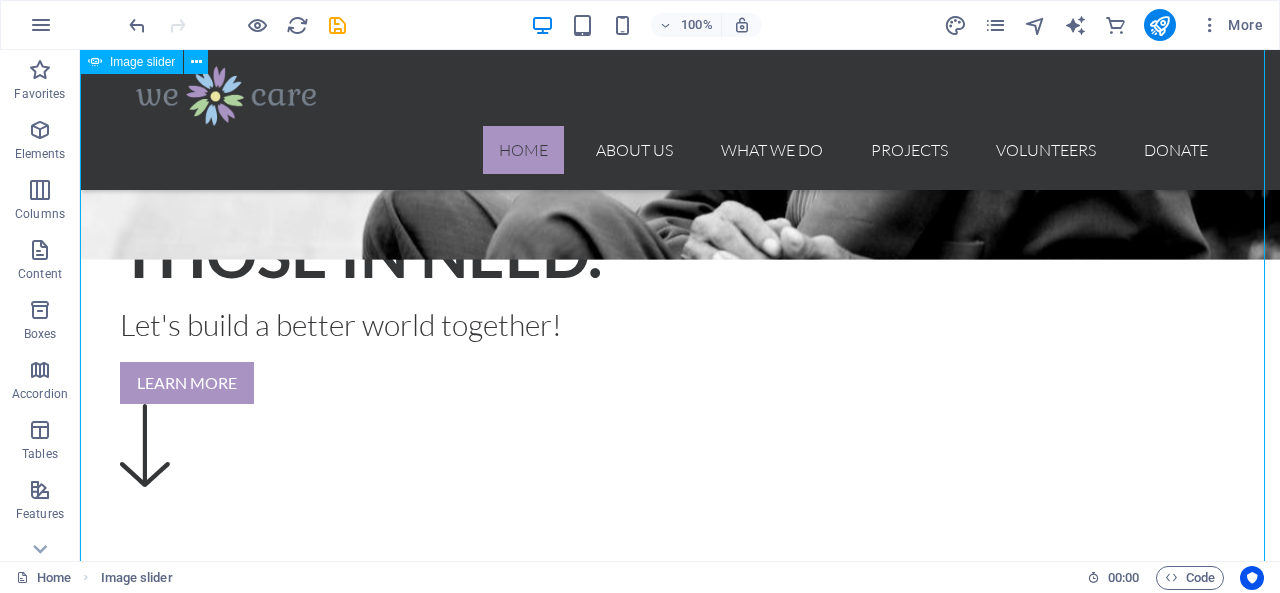 click at bounding box center (-2515, 3916) 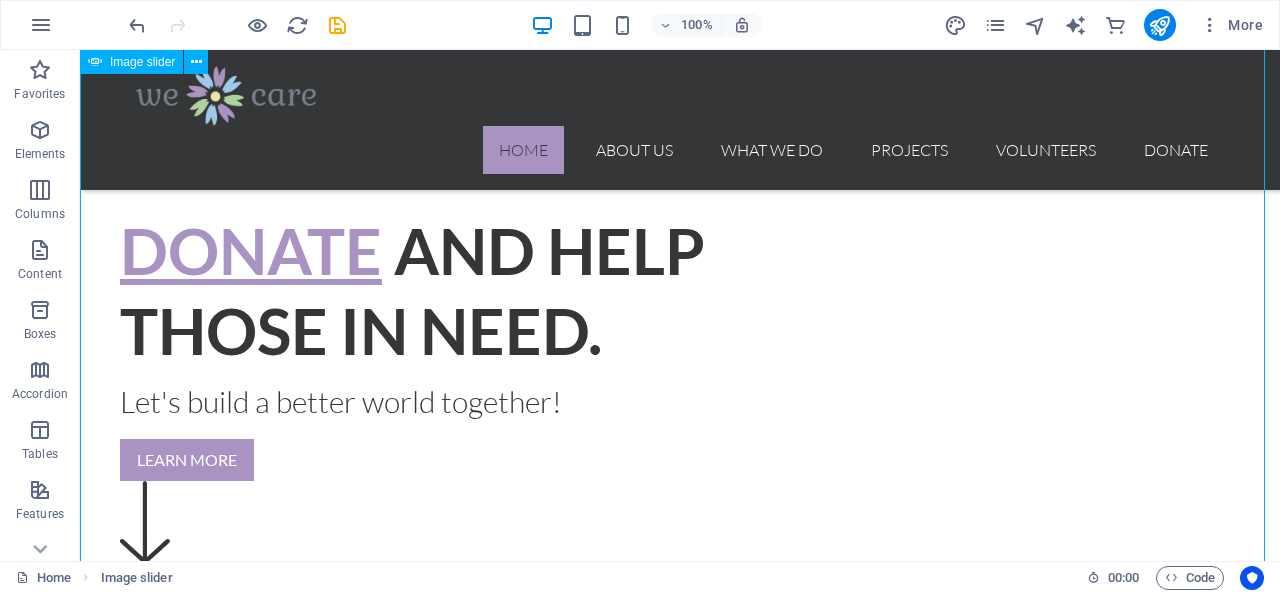 select on "ms" 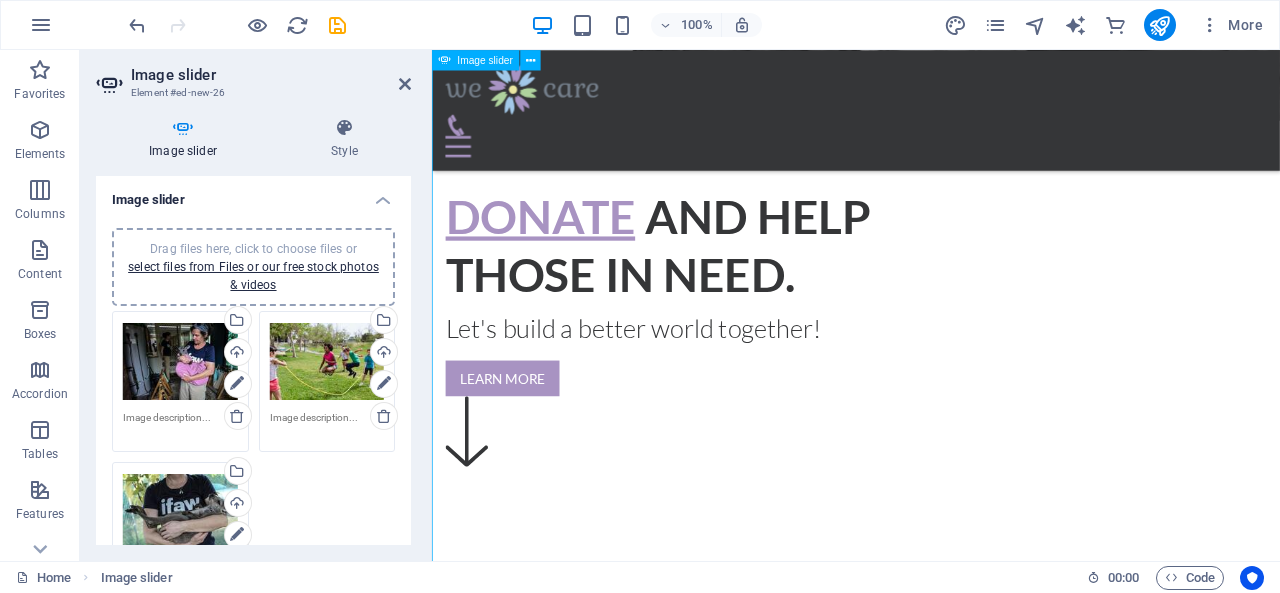 scroll, scrollTop: 512, scrollLeft: 0, axis: vertical 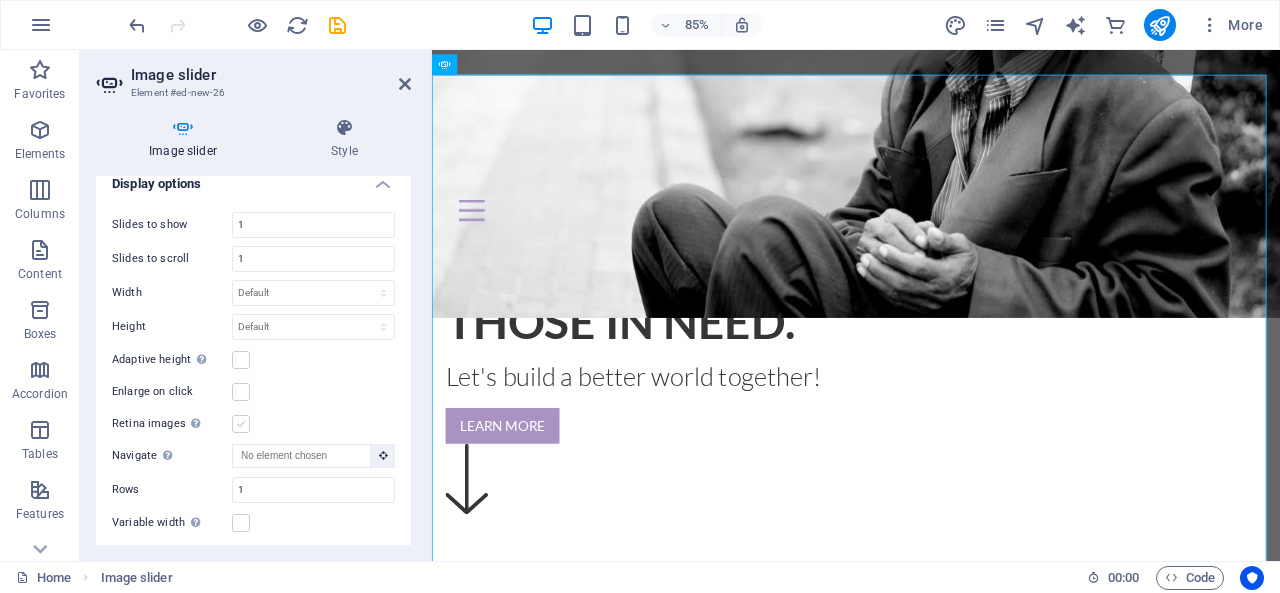 click at bounding box center [241, 424] 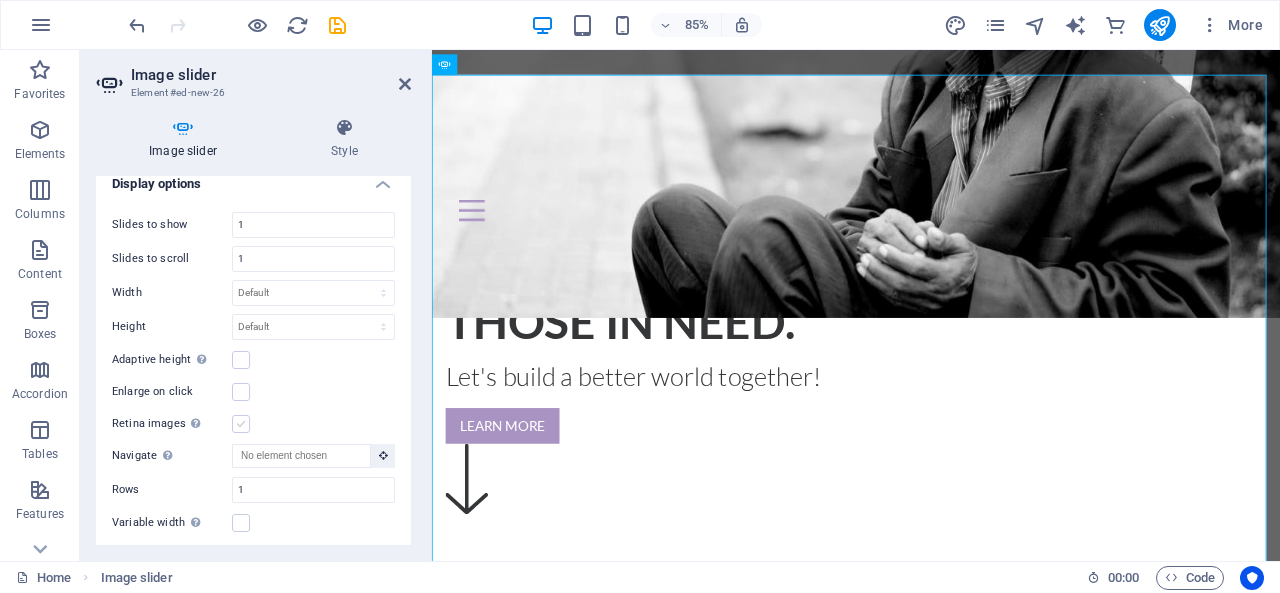 click on "Retina images Automatically load retina image and smartphone optimized sizes." at bounding box center [0, 0] 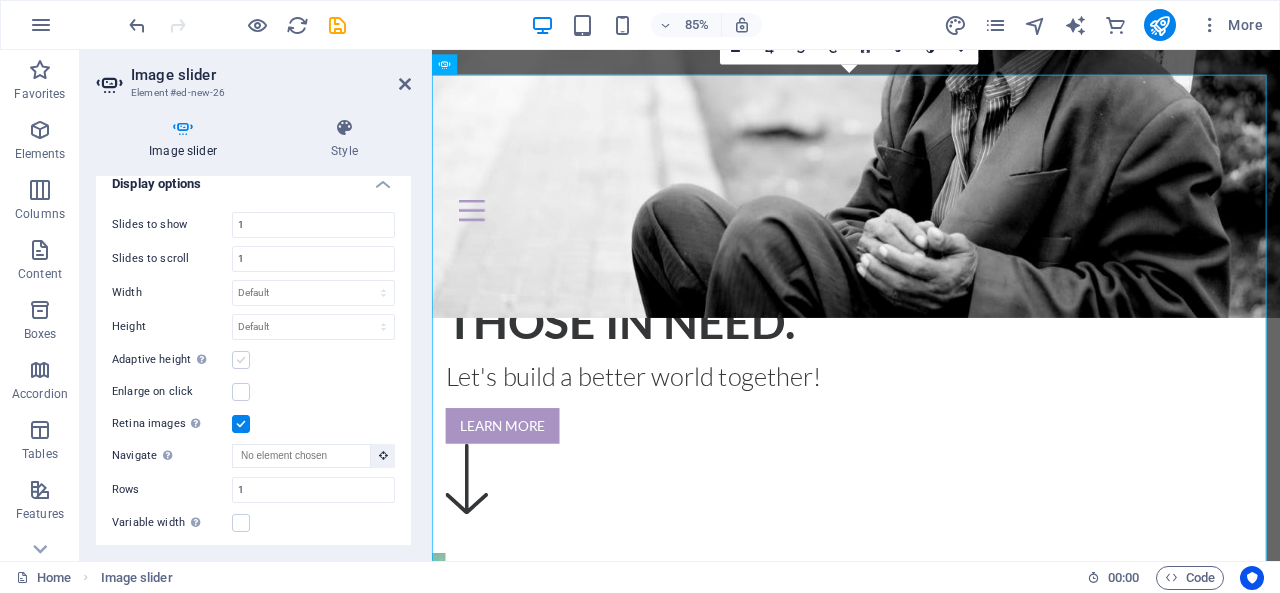 click at bounding box center [241, 360] 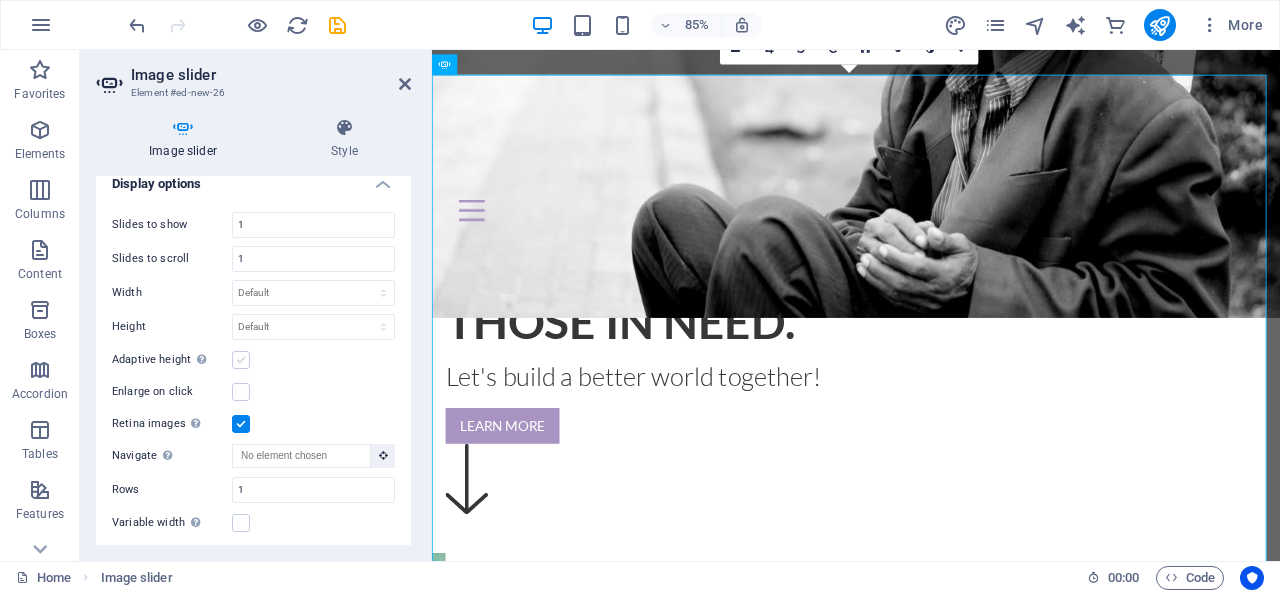 click on "Adaptive height Automatically adjust the height for single slide horizontal sliders" at bounding box center (0, 0) 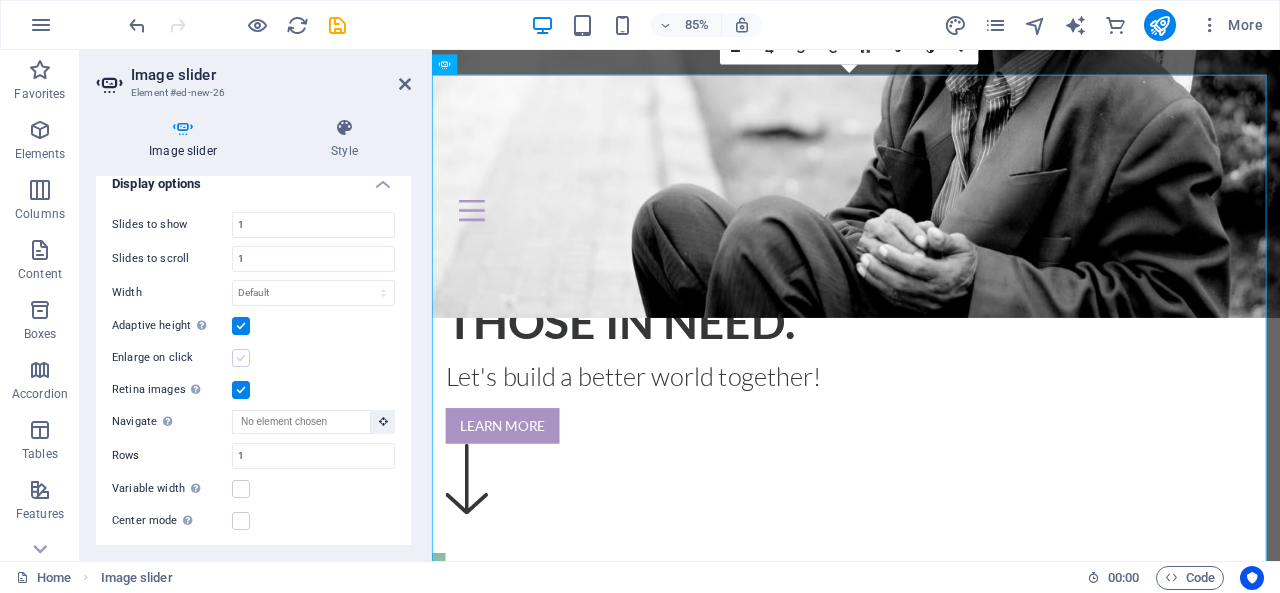 click at bounding box center (241, 358) 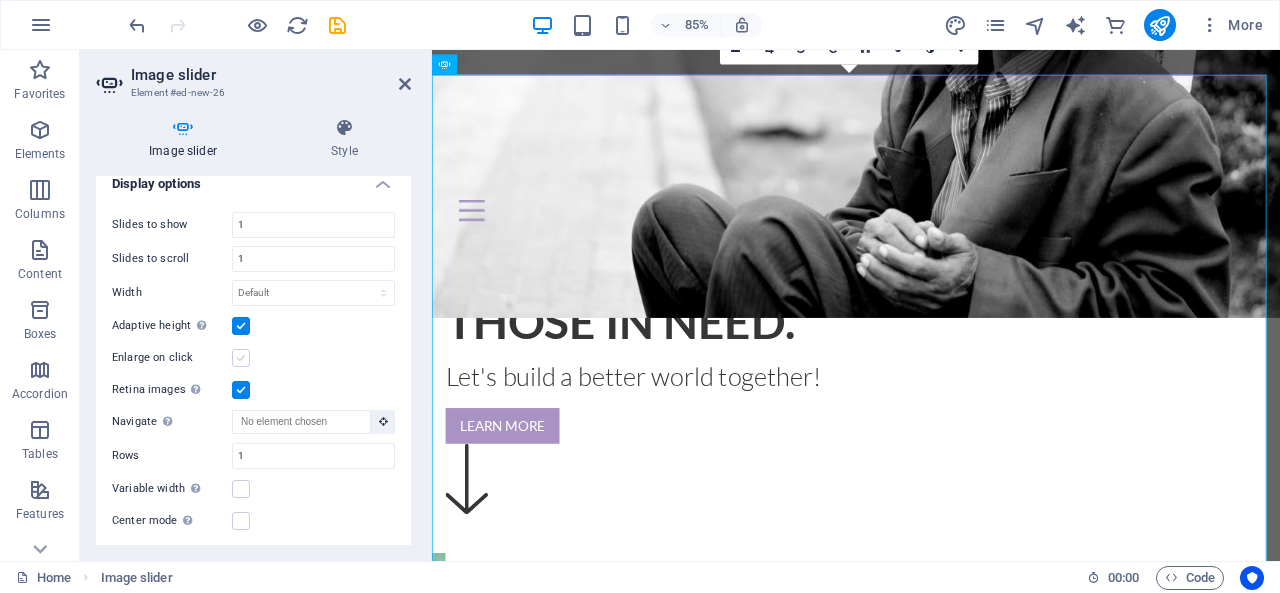 click on "Enlarge on click" at bounding box center (0, 0) 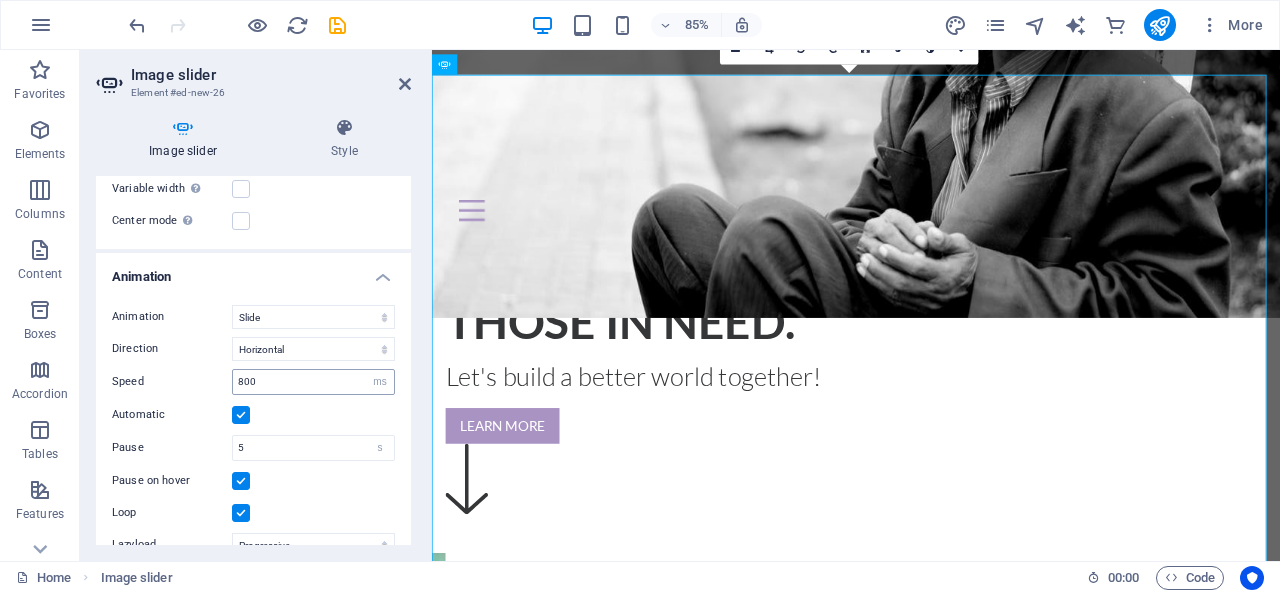 scroll, scrollTop: 887, scrollLeft: 0, axis: vertical 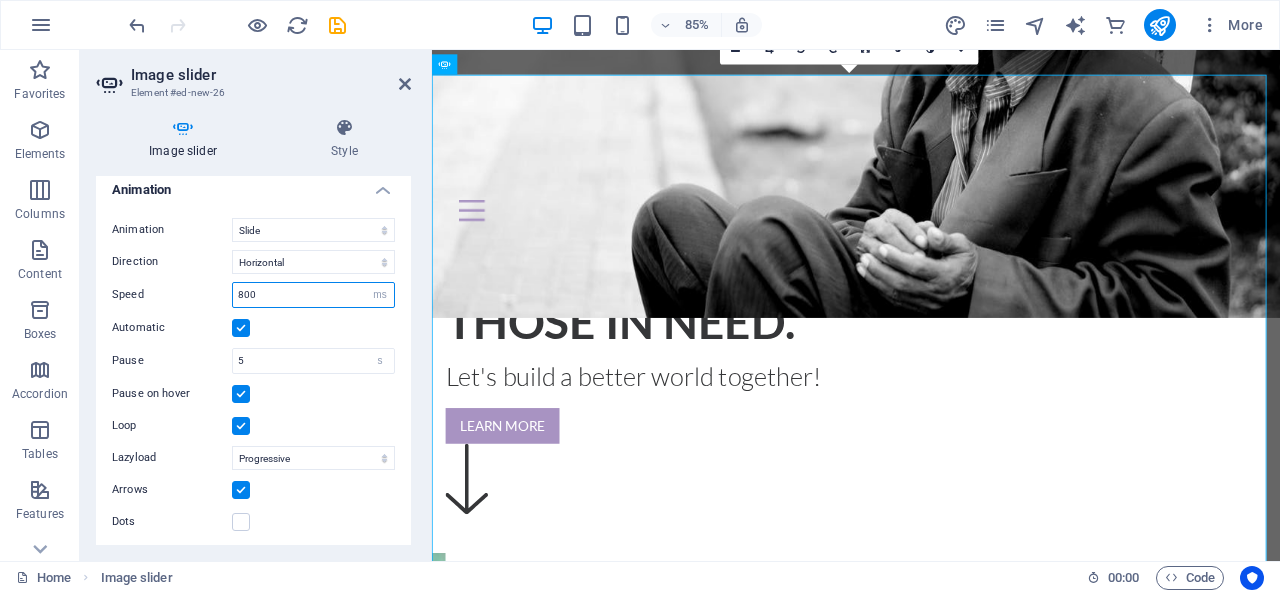 click on "800" at bounding box center [313, 295] 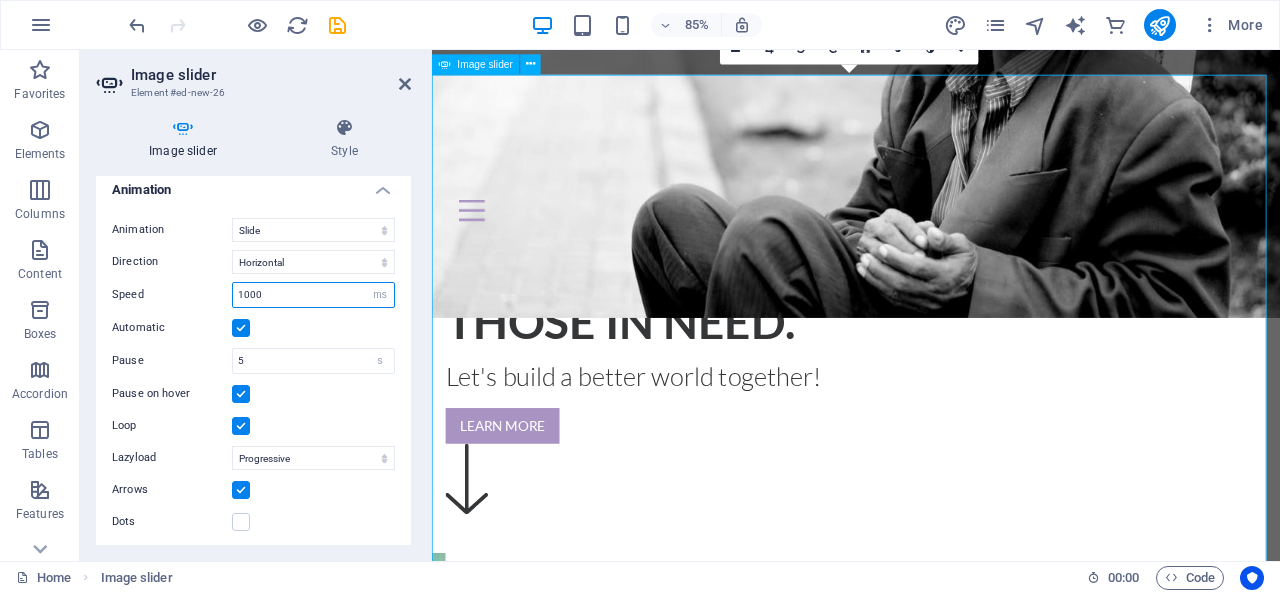 type on "1000" 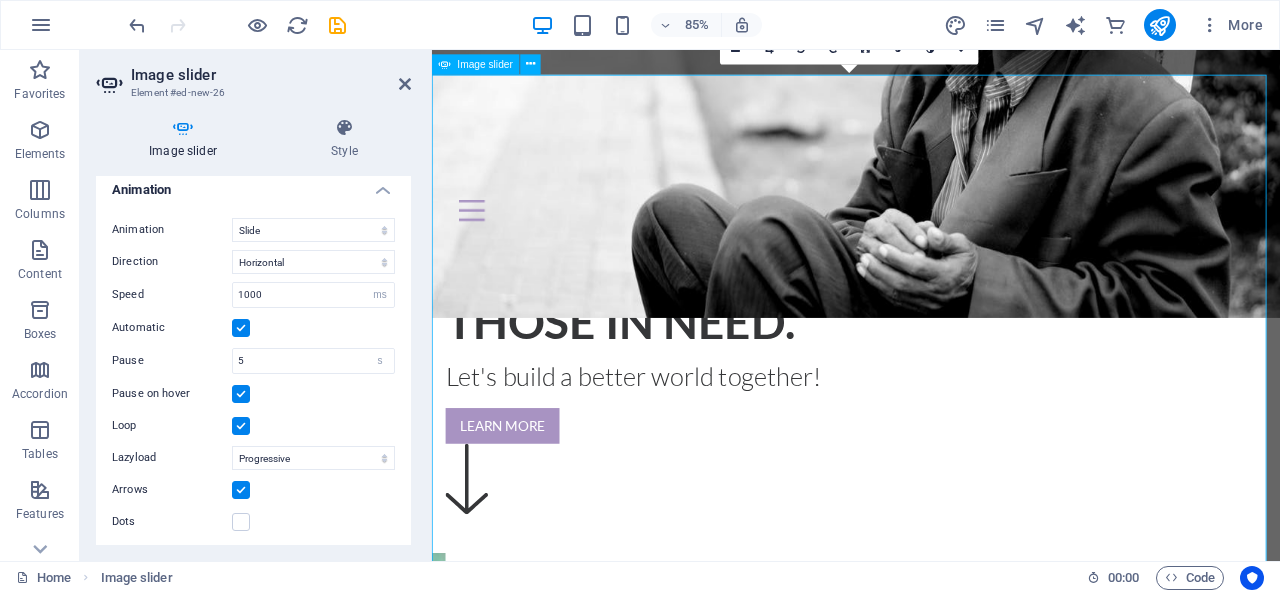 click at bounding box center [-59, 1657] 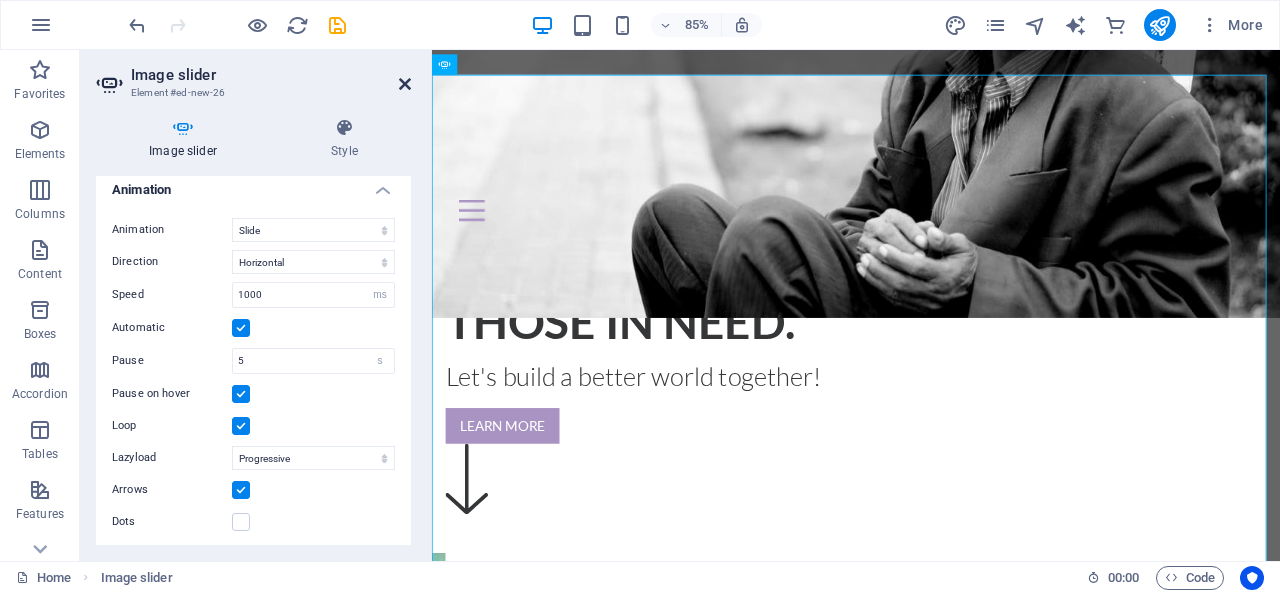 drag, startPoint x: 404, startPoint y: 84, endPoint x: 348, endPoint y: 47, distance: 67.11929 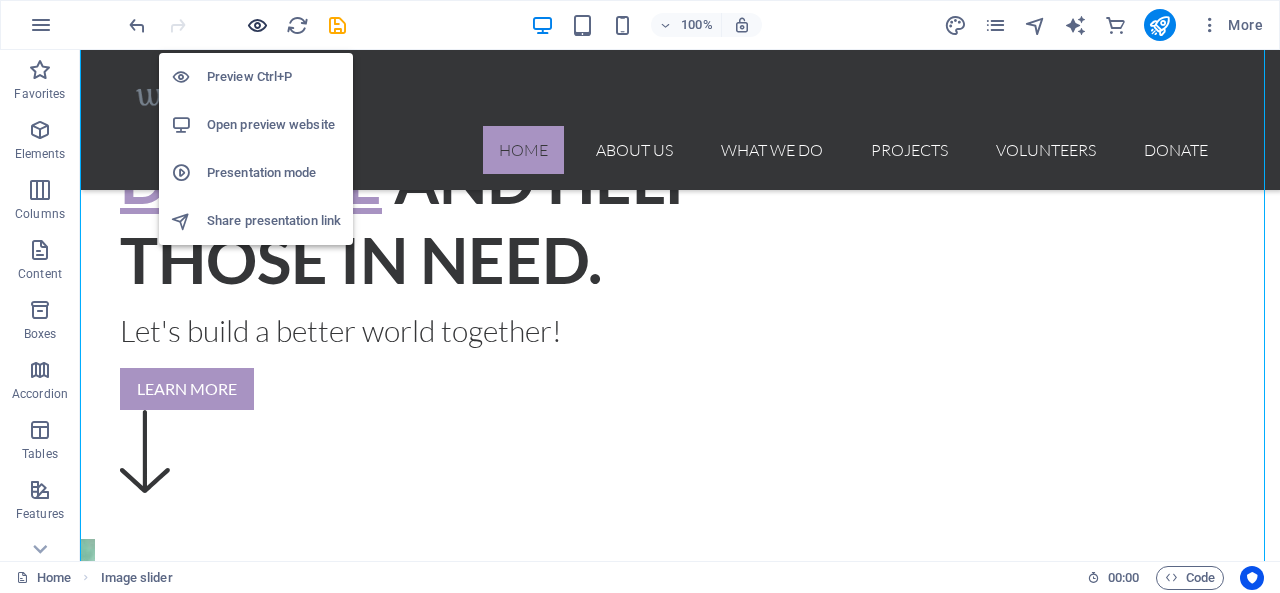 click at bounding box center [257, 25] 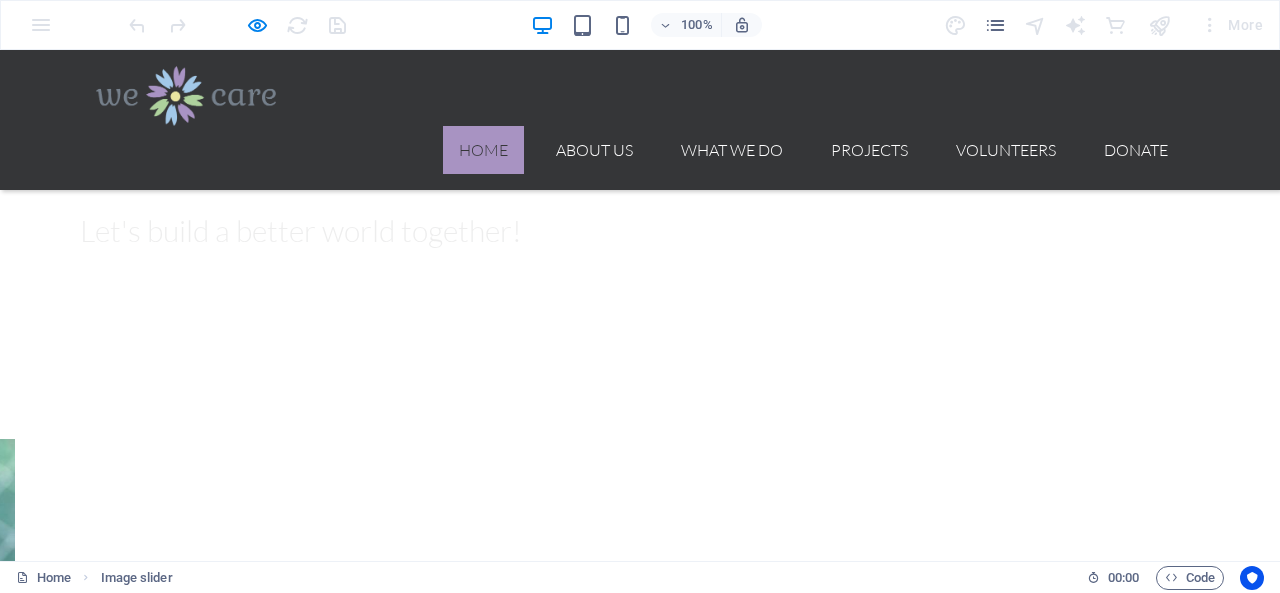 scroll, scrollTop: 639, scrollLeft: 0, axis: vertical 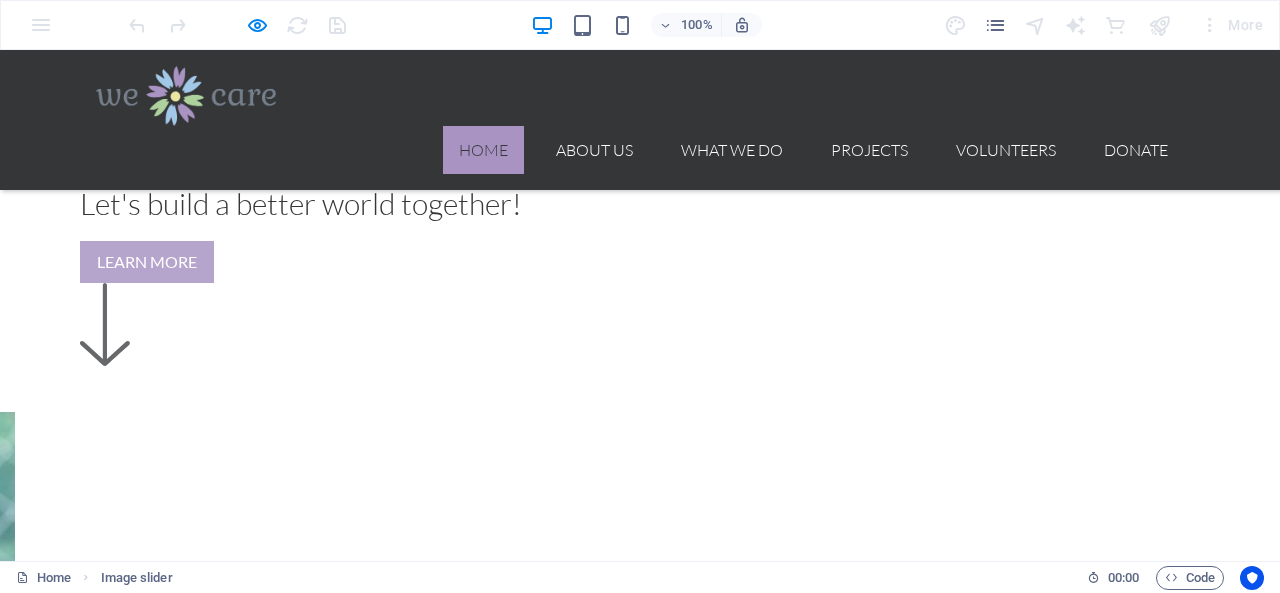 click at bounding box center (0, 1274) 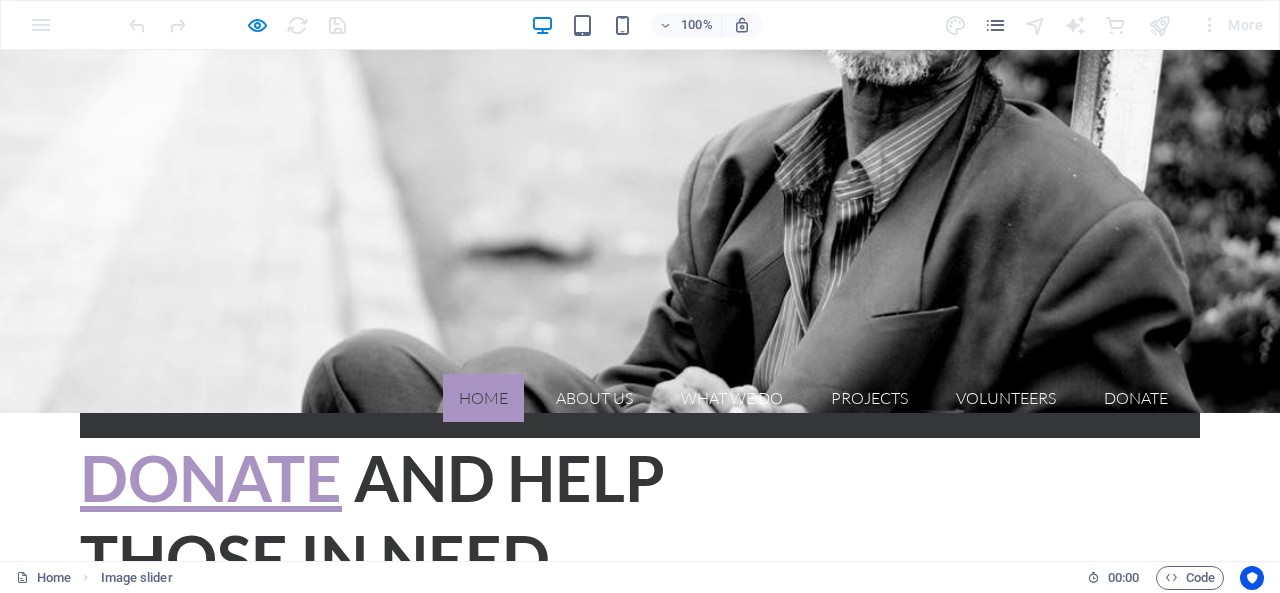 scroll, scrollTop: 261, scrollLeft: 0, axis: vertical 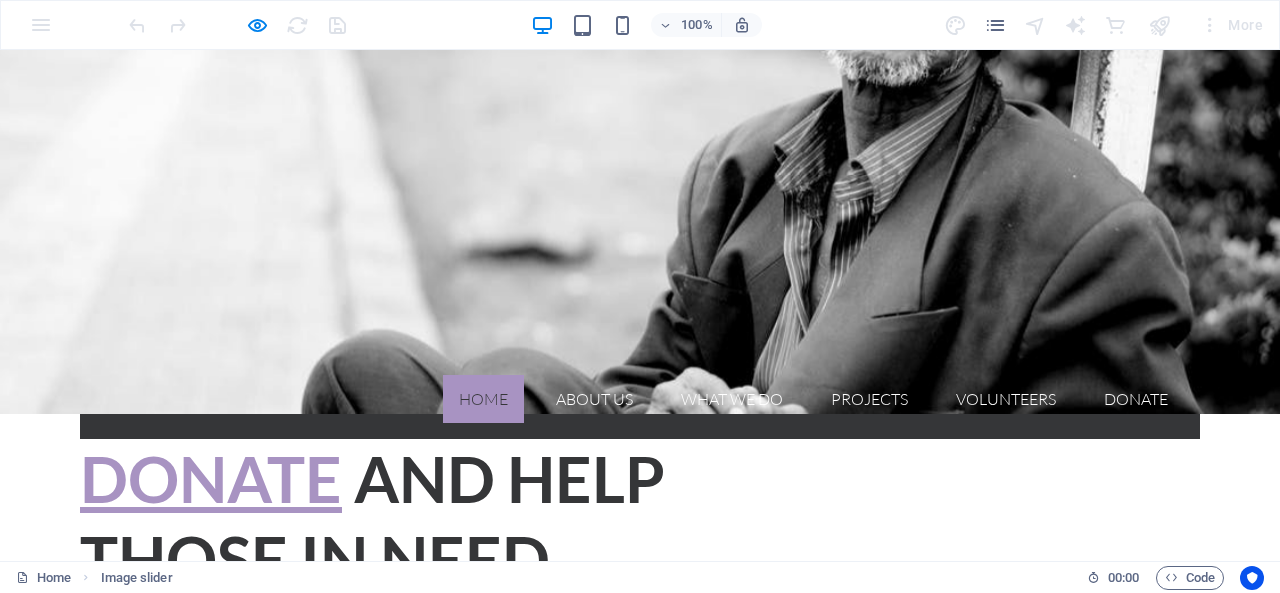 click at bounding box center (0, 943) 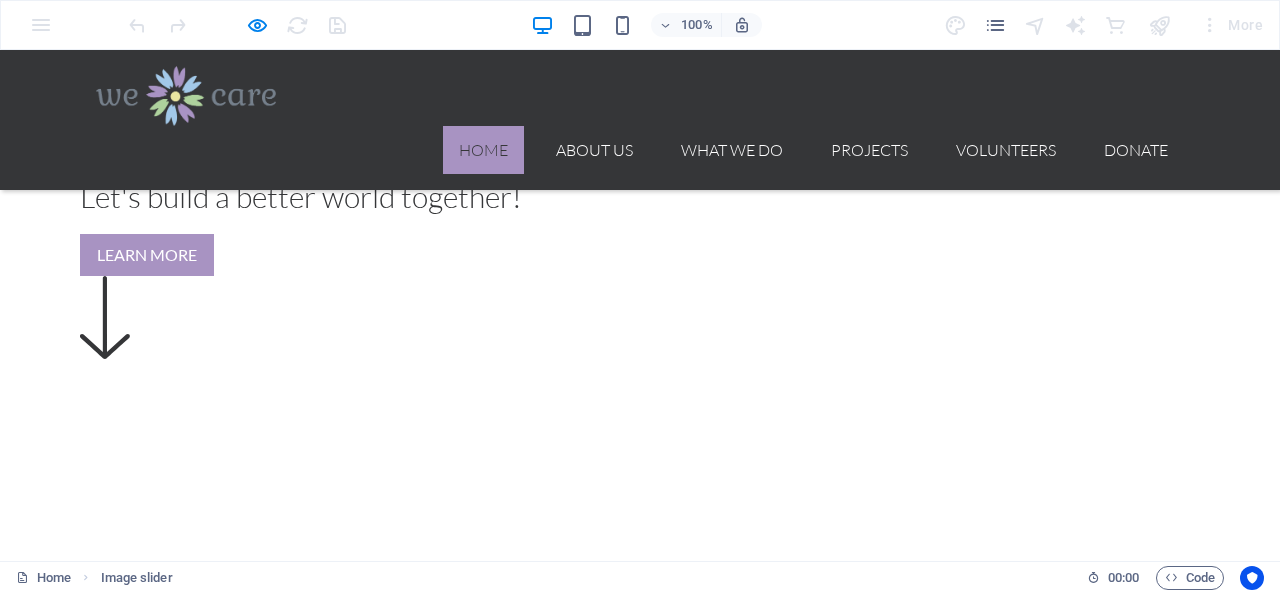scroll, scrollTop: 650, scrollLeft: 0, axis: vertical 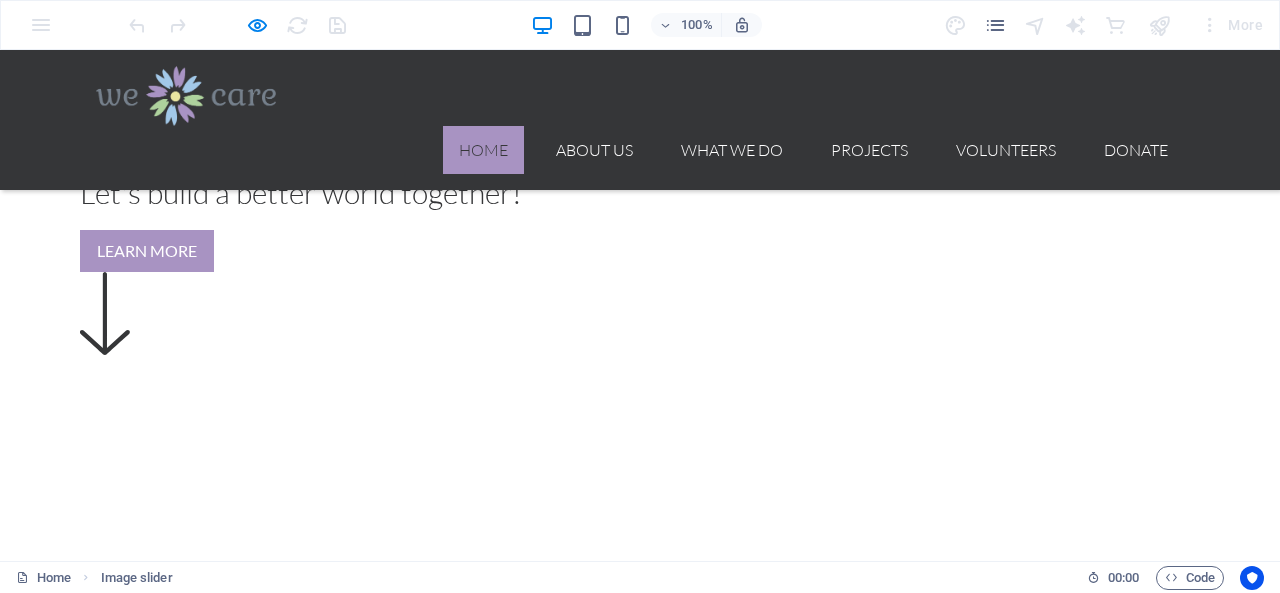 click at bounding box center [0, 1285] 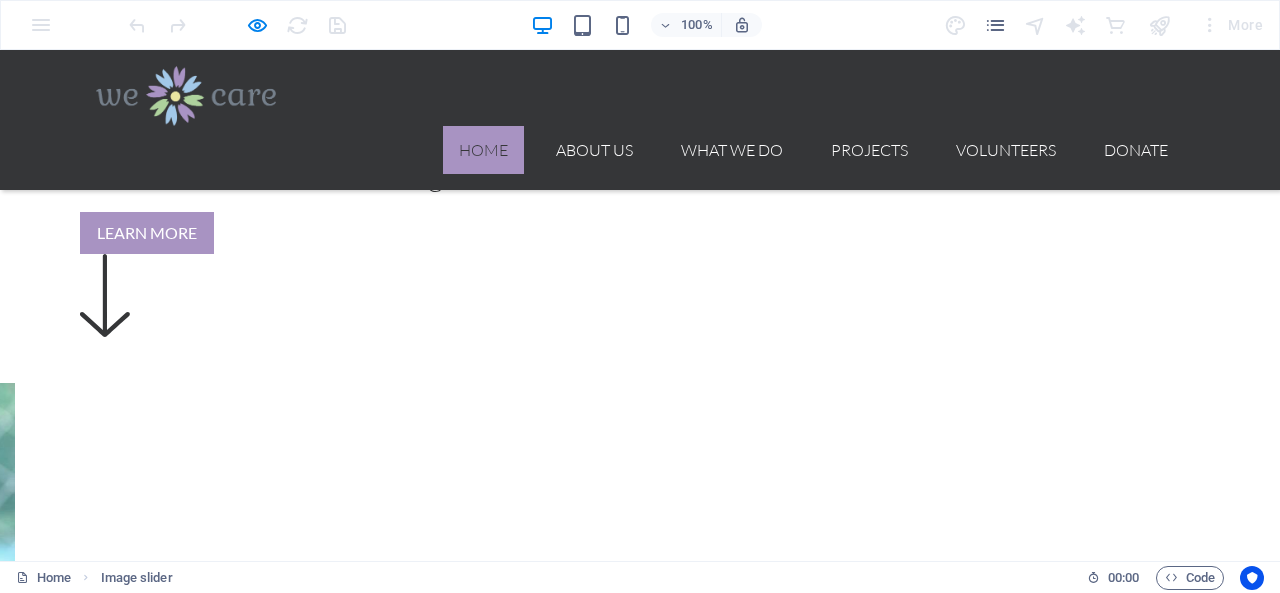 scroll, scrollTop: 639, scrollLeft: 0, axis: vertical 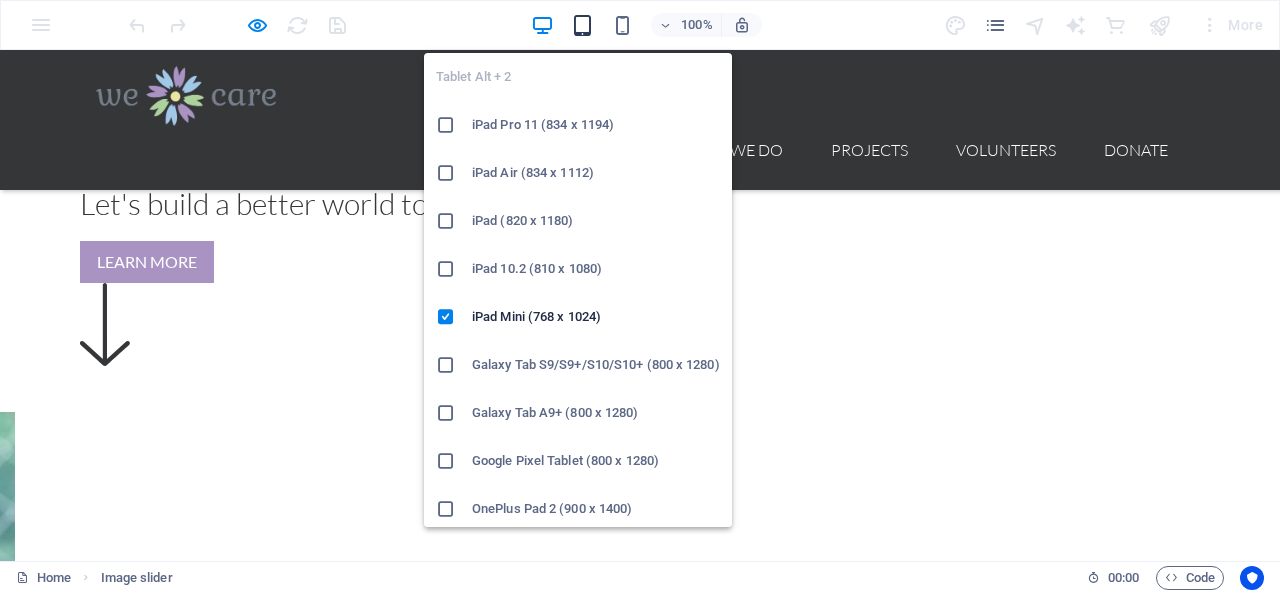 click at bounding box center (582, 25) 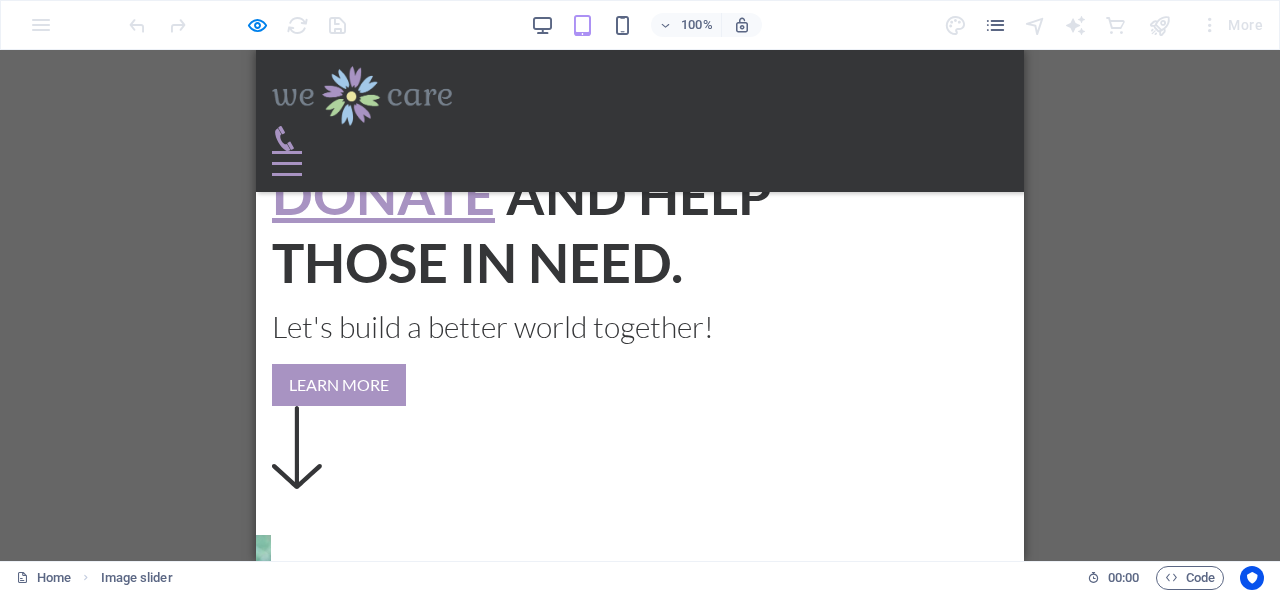 scroll, scrollTop: 422, scrollLeft: 0, axis: vertical 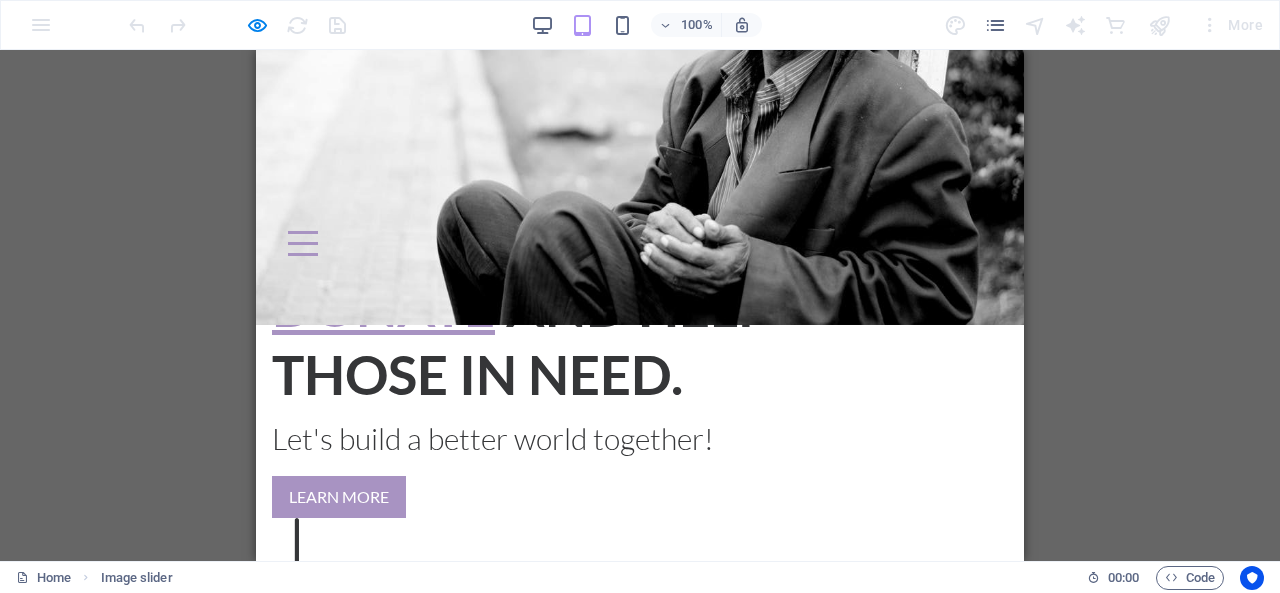 click at bounding box center [256, 1167] 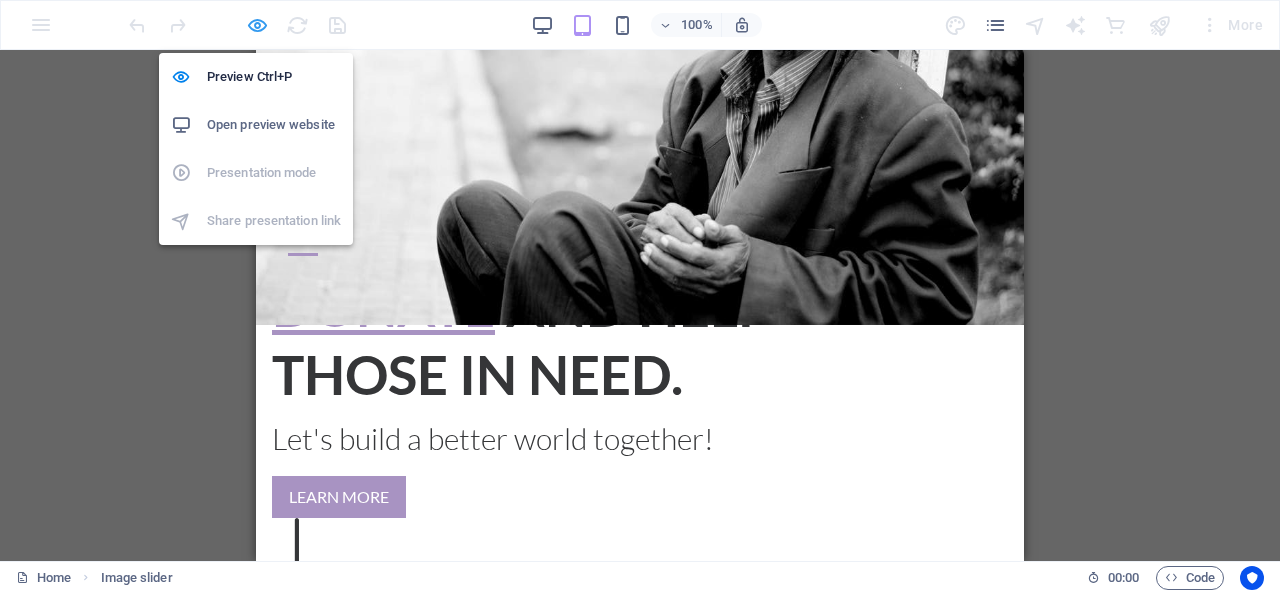 click at bounding box center (257, 25) 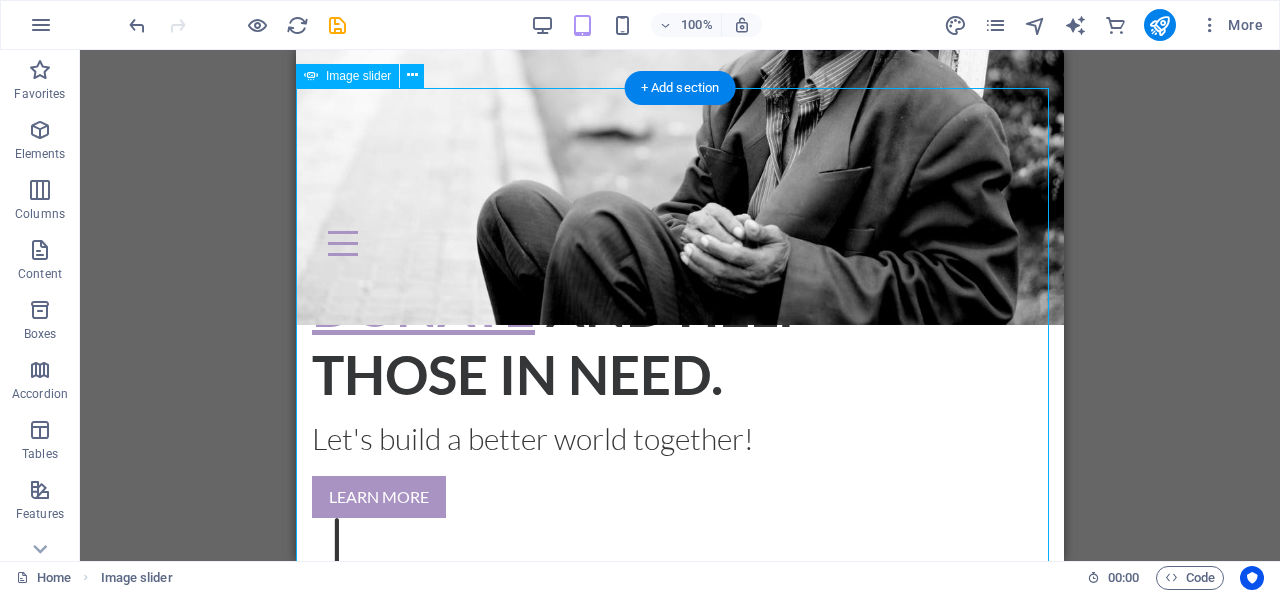 click at bounding box center (-1587, 2001) 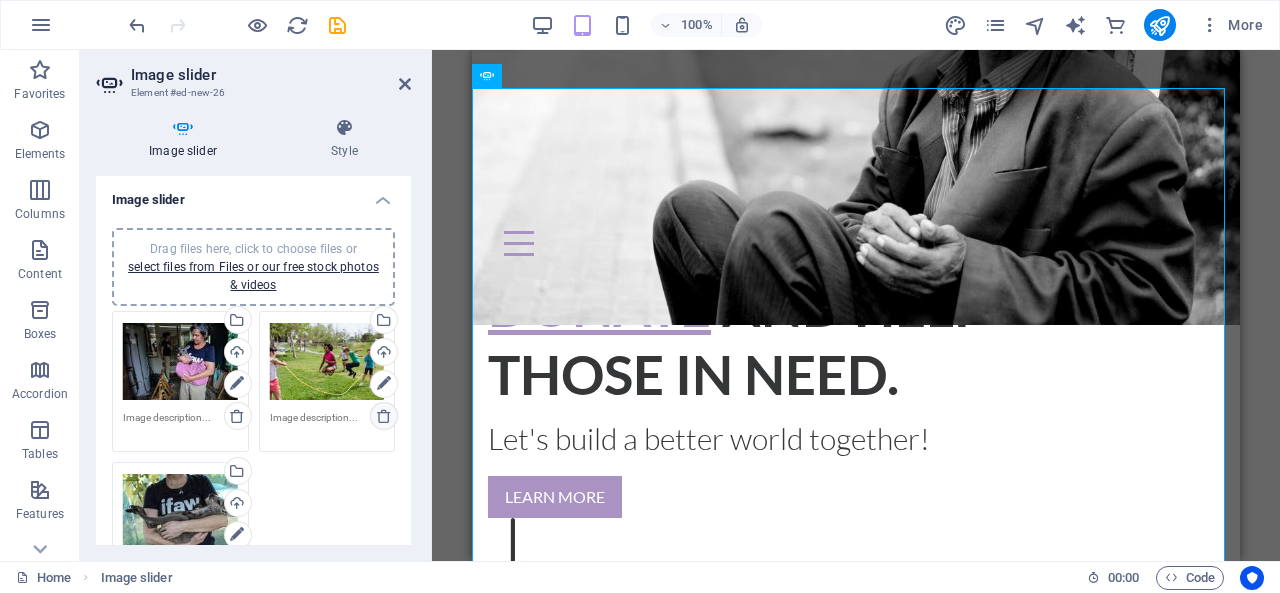 click at bounding box center [384, 416] 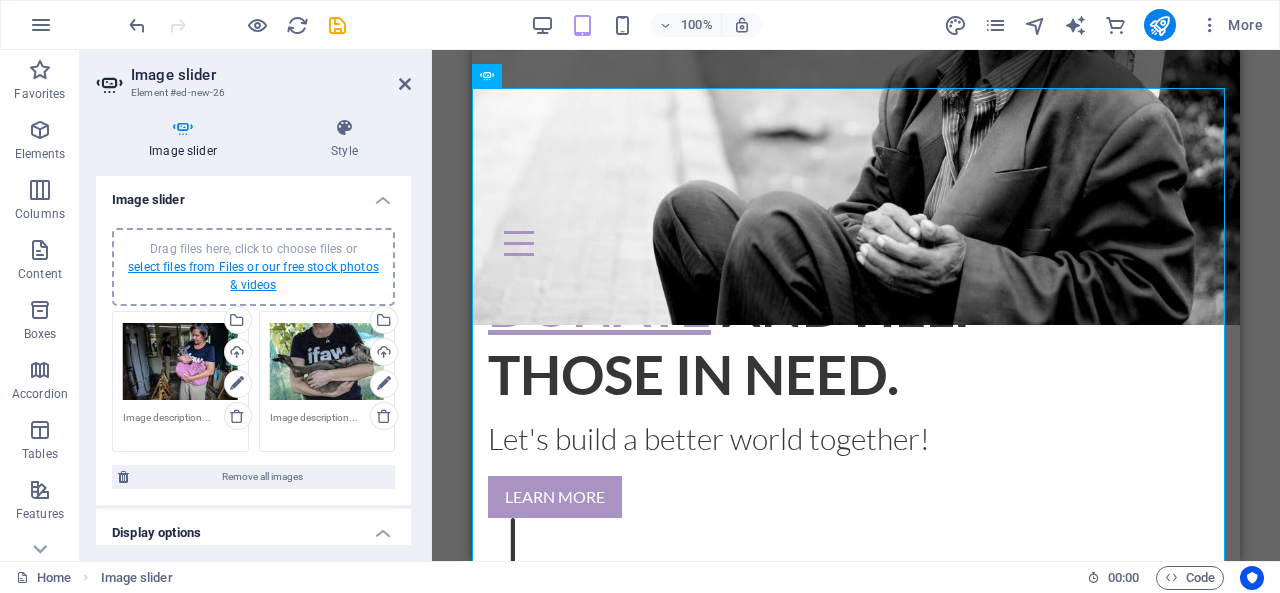 click on "select files from Files or our free stock photos & videos" at bounding box center (253, 276) 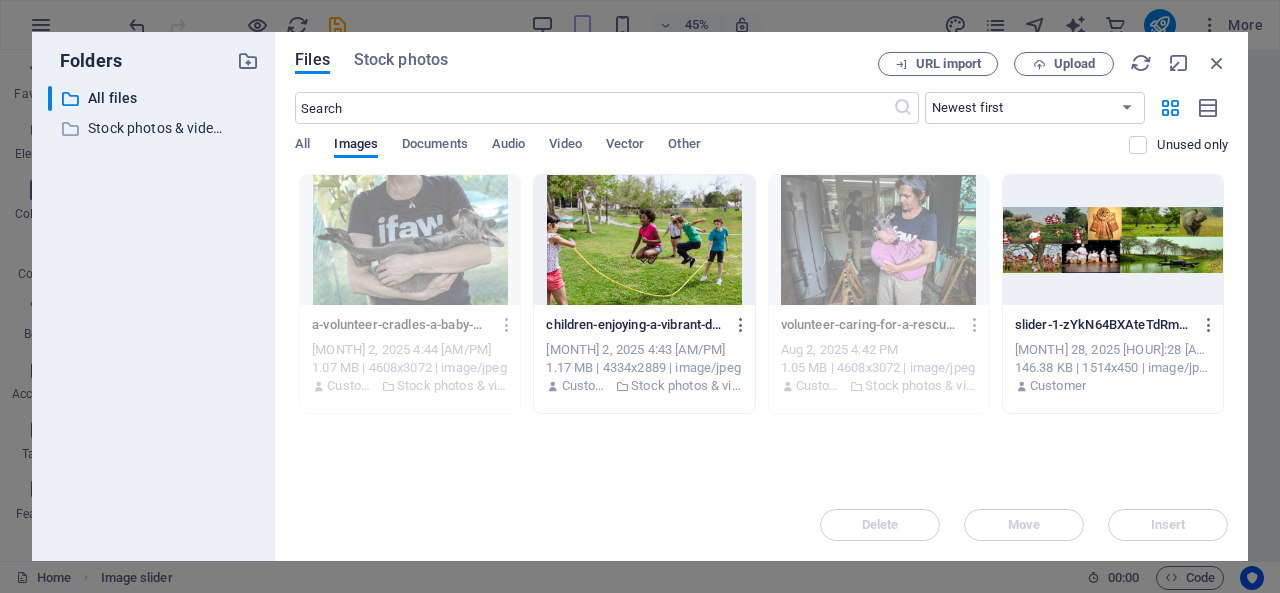 click at bounding box center (1113, 240) 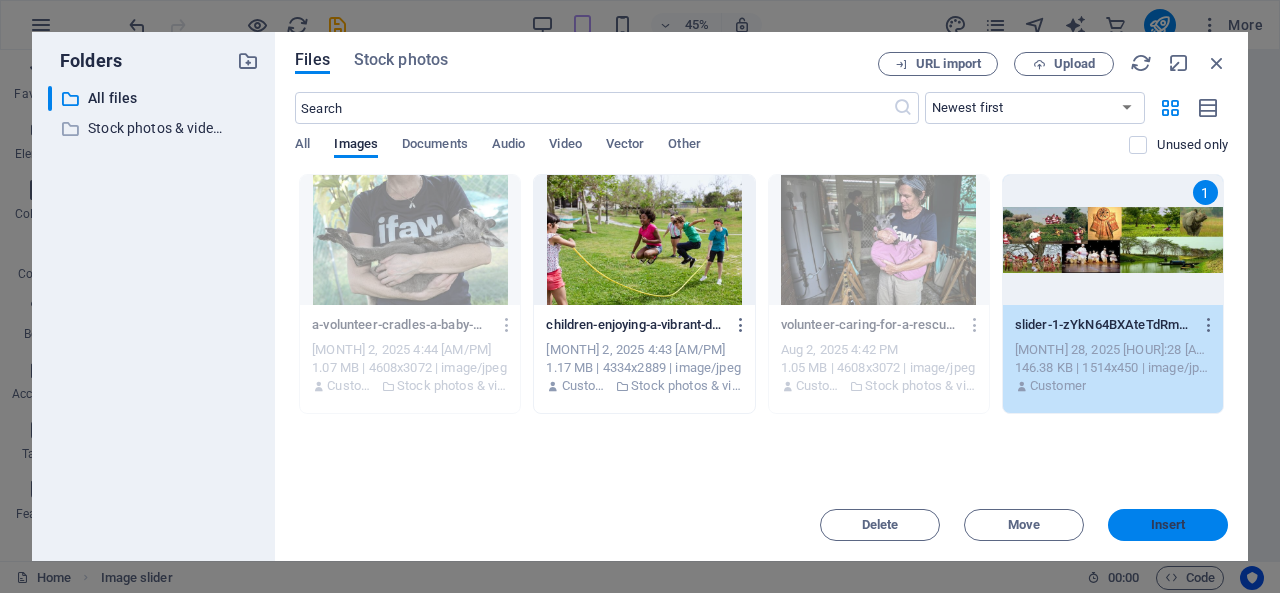 click on "Insert" at bounding box center (1168, 525) 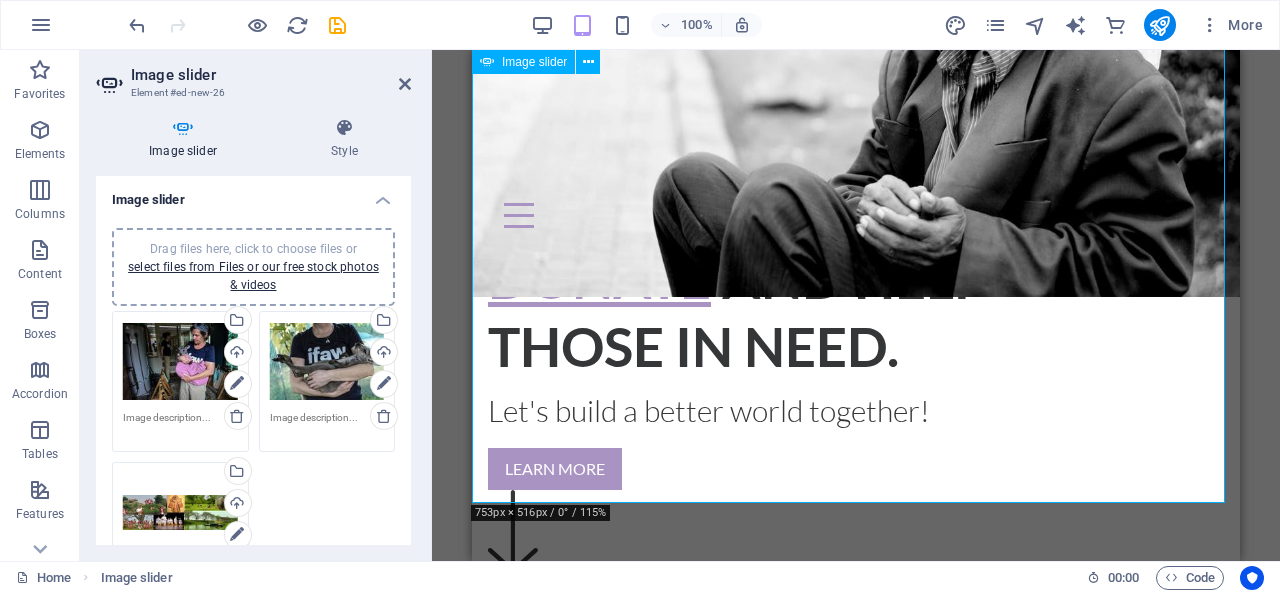 scroll, scrollTop: 422, scrollLeft: 0, axis: vertical 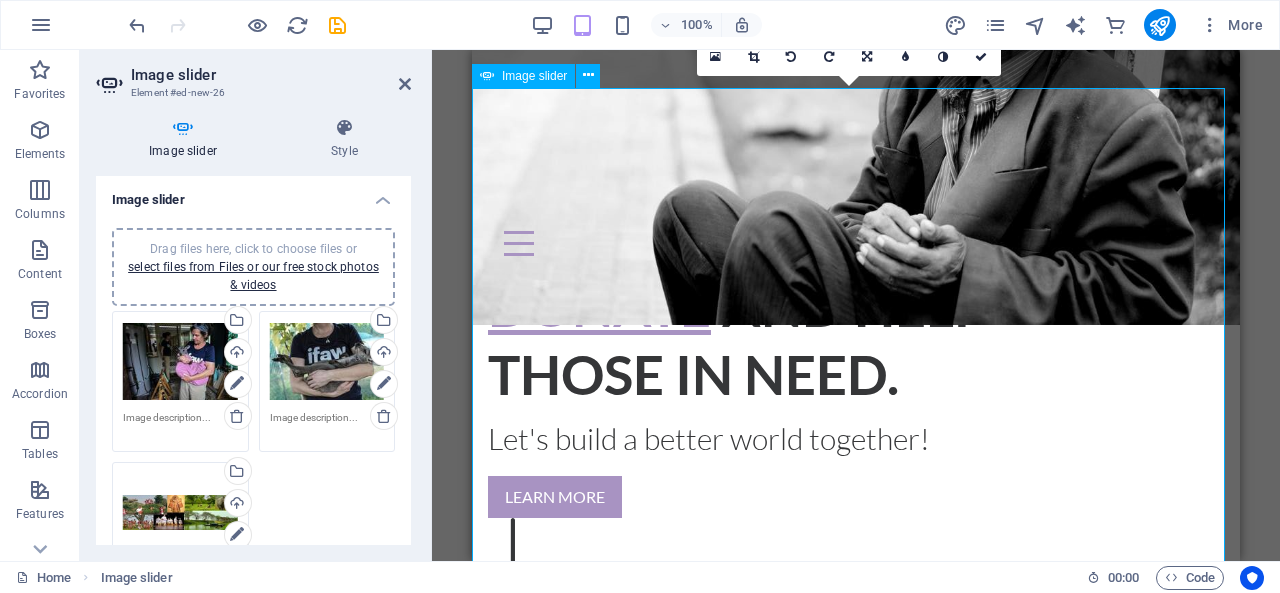 click at bounding box center (472, 1181) 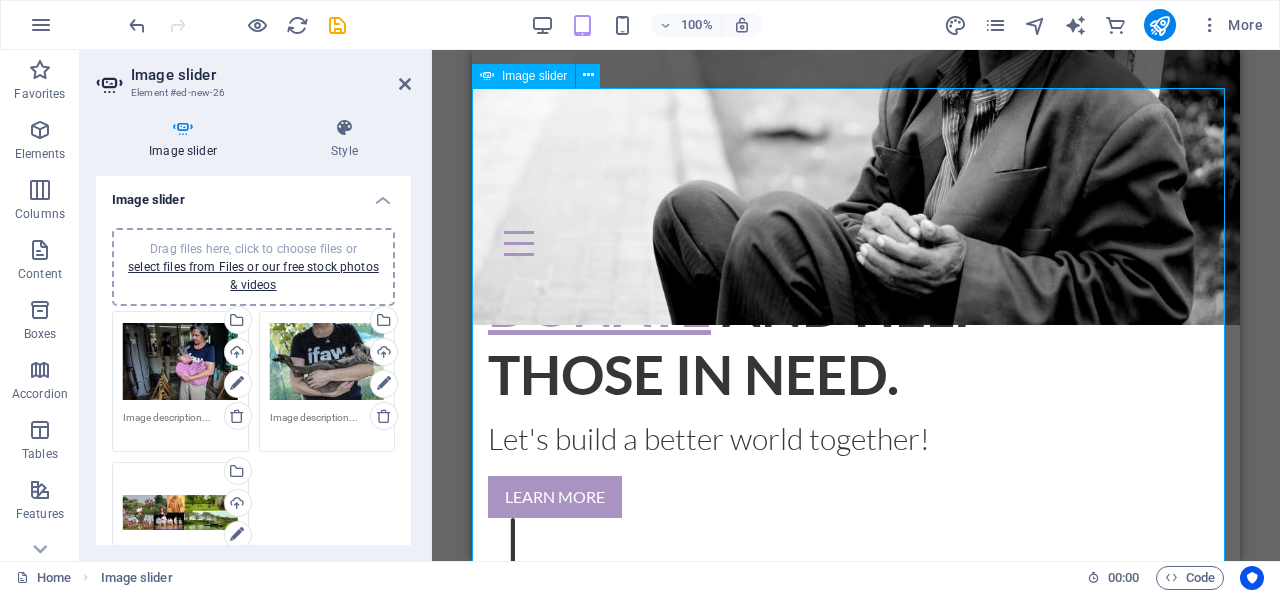 click at bounding box center [472, 1167] 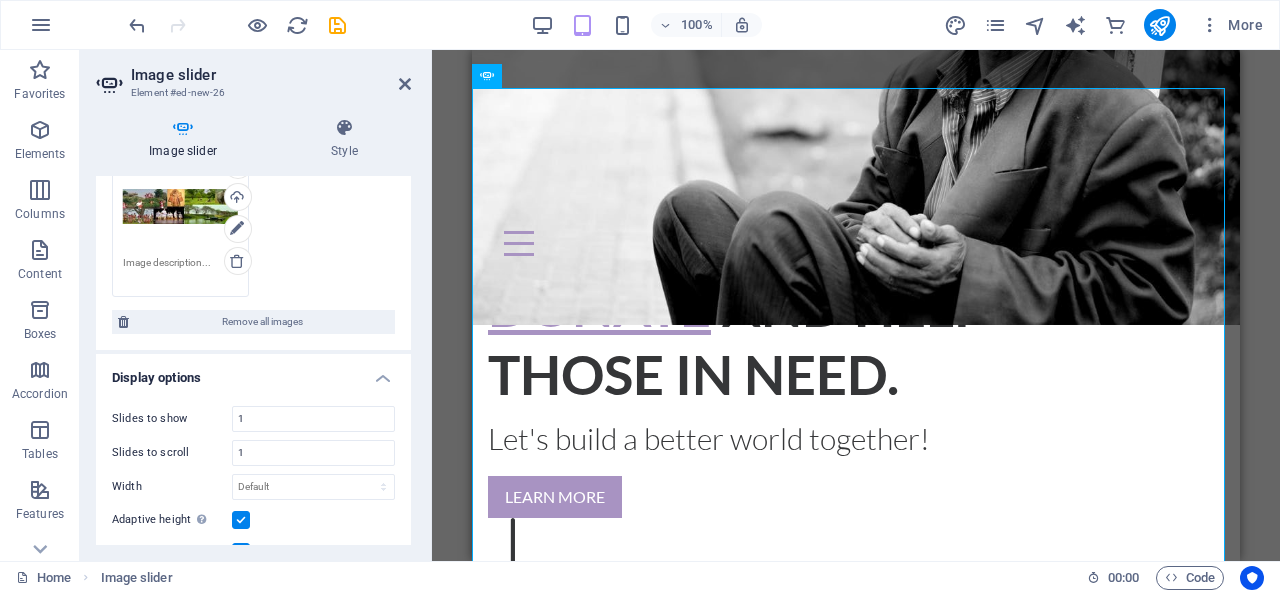 scroll, scrollTop: 400, scrollLeft: 0, axis: vertical 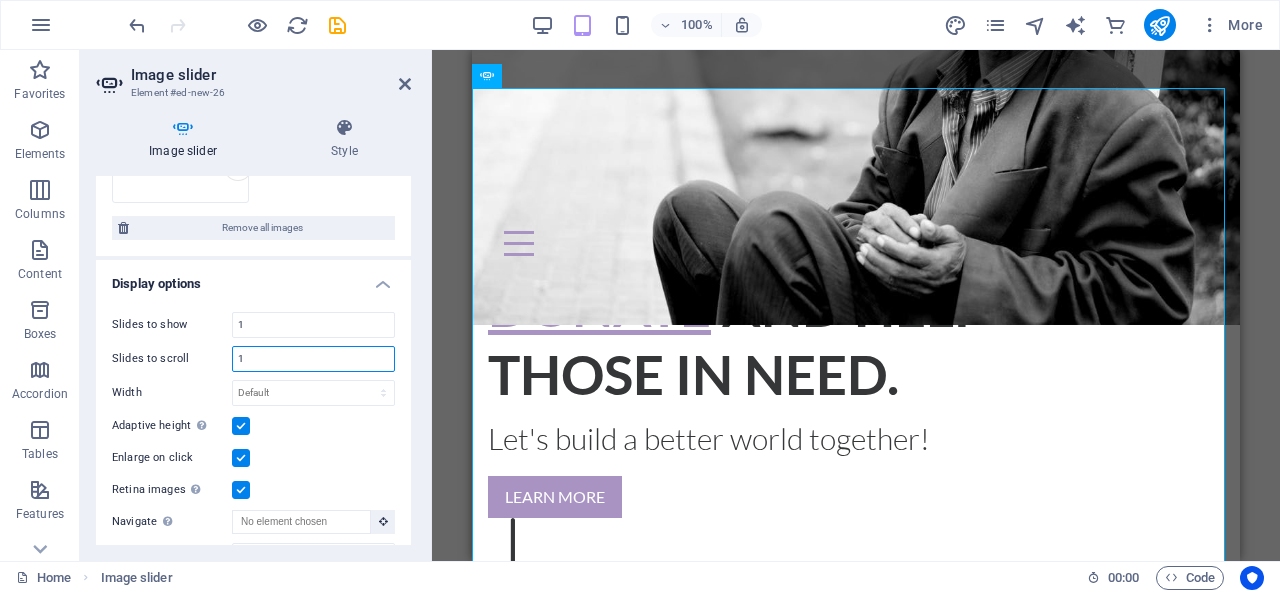 click on "1" at bounding box center (313, 359) 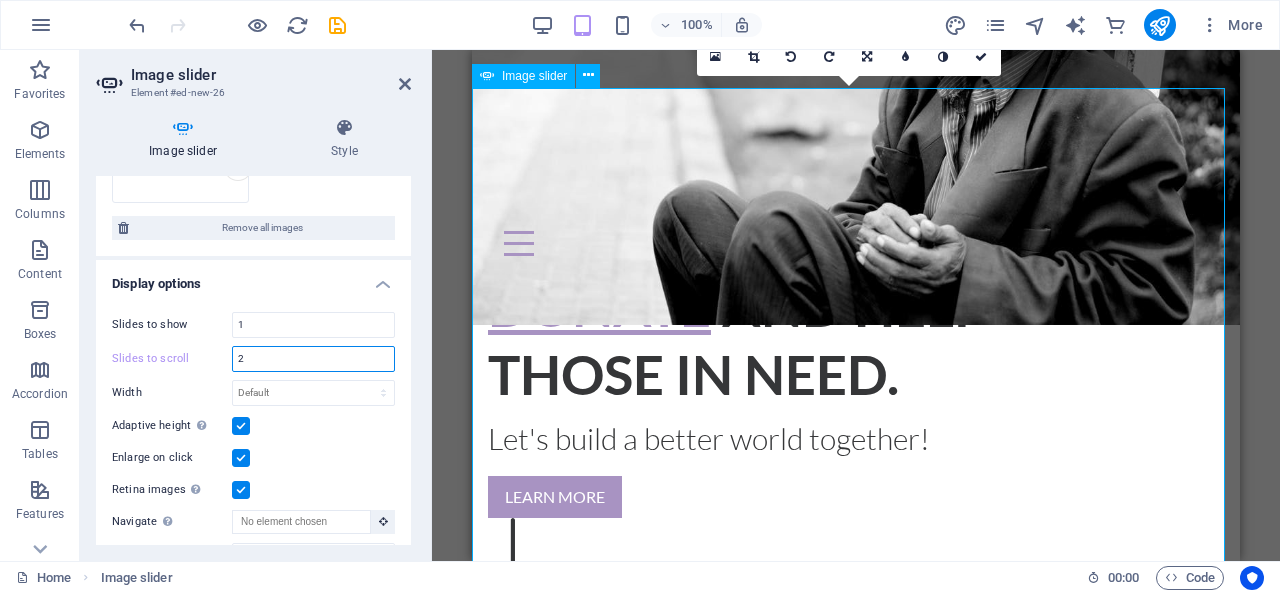 type on "2" 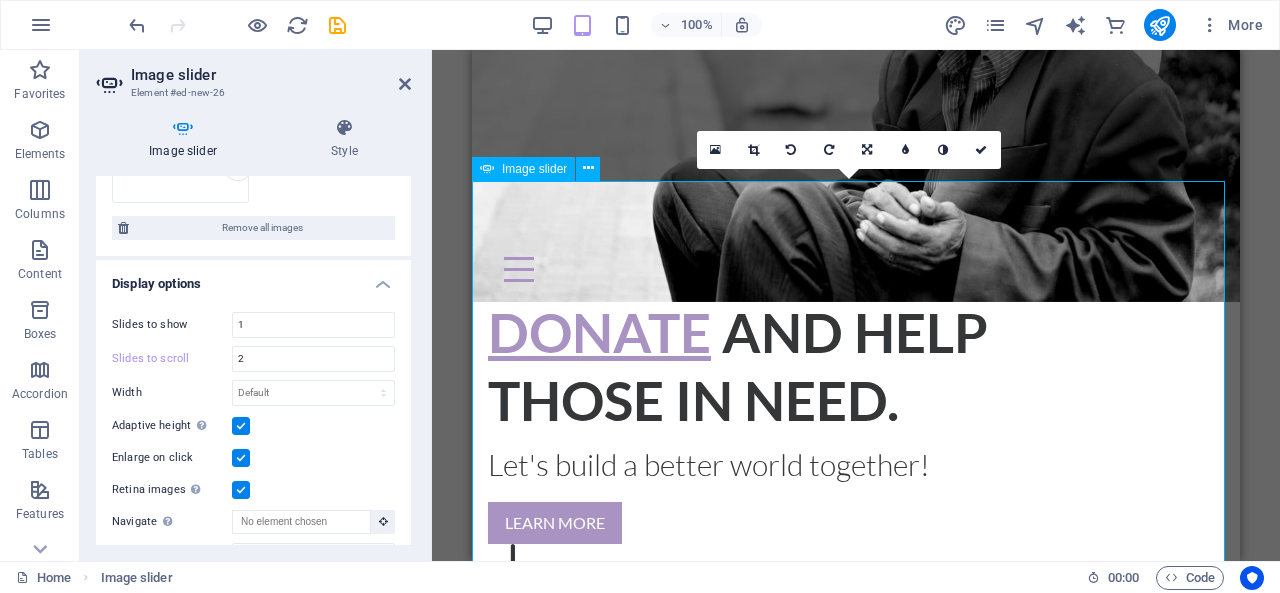 scroll, scrollTop: 422, scrollLeft: 0, axis: vertical 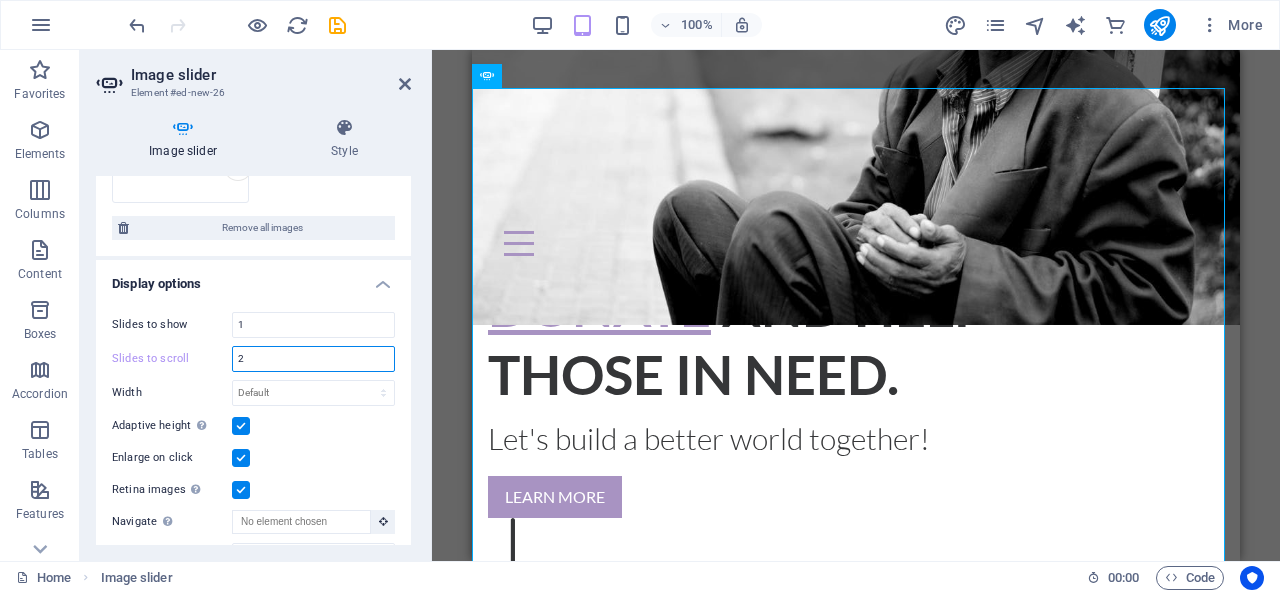 click on "2" at bounding box center [313, 359] 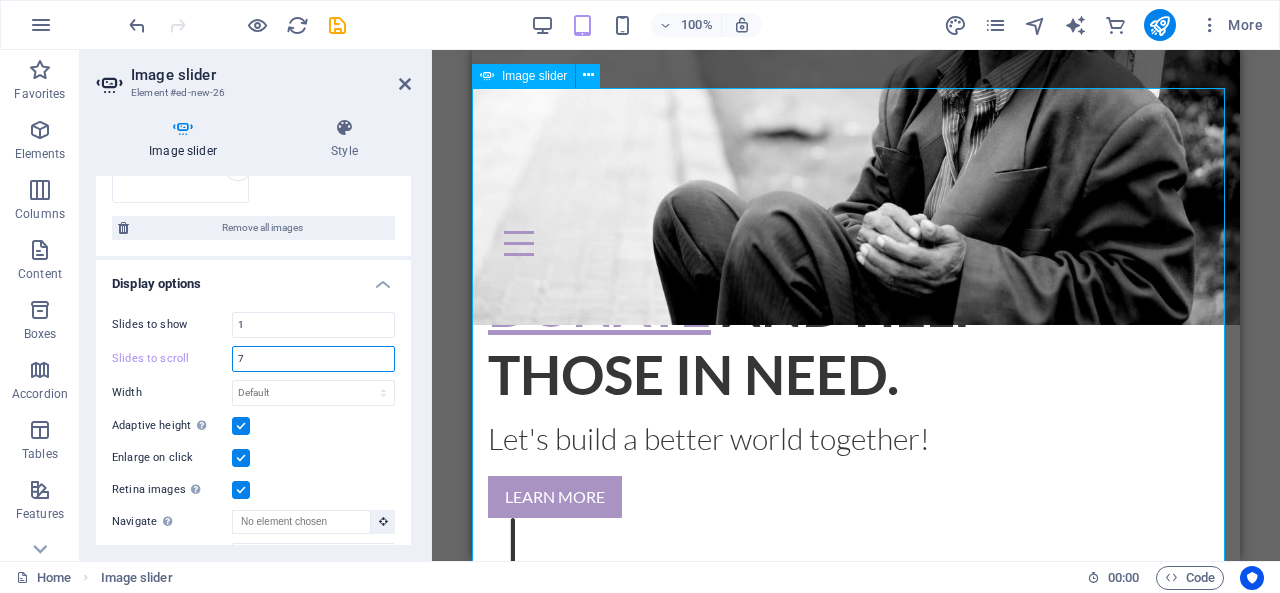 type on "7" 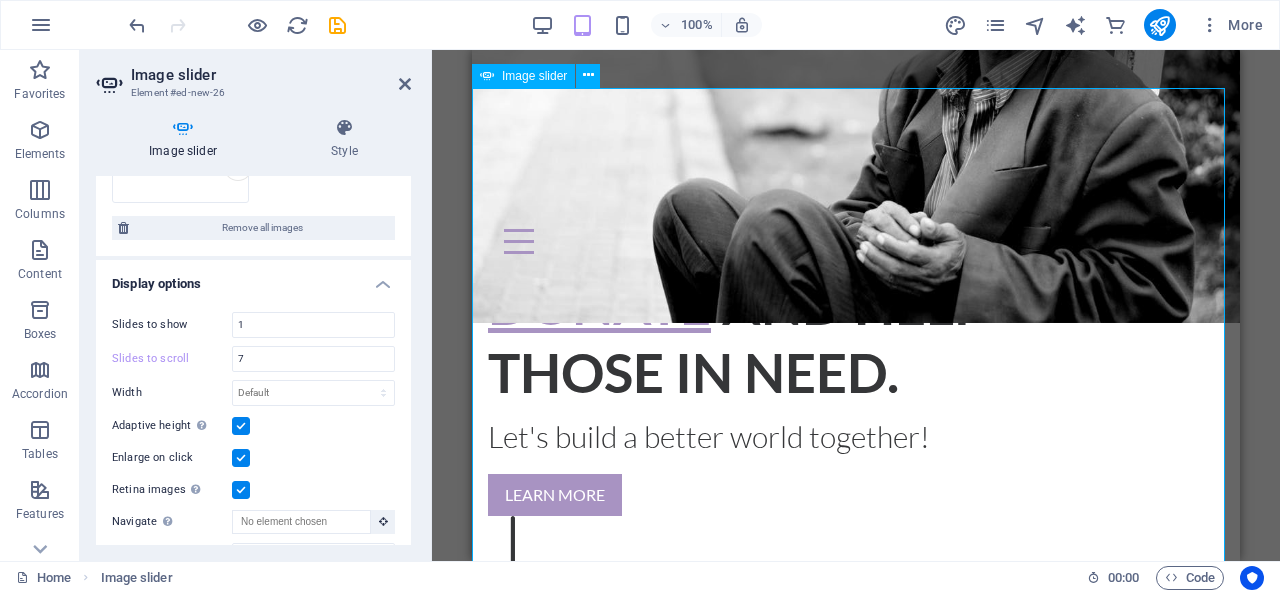 scroll, scrollTop: 422, scrollLeft: 0, axis: vertical 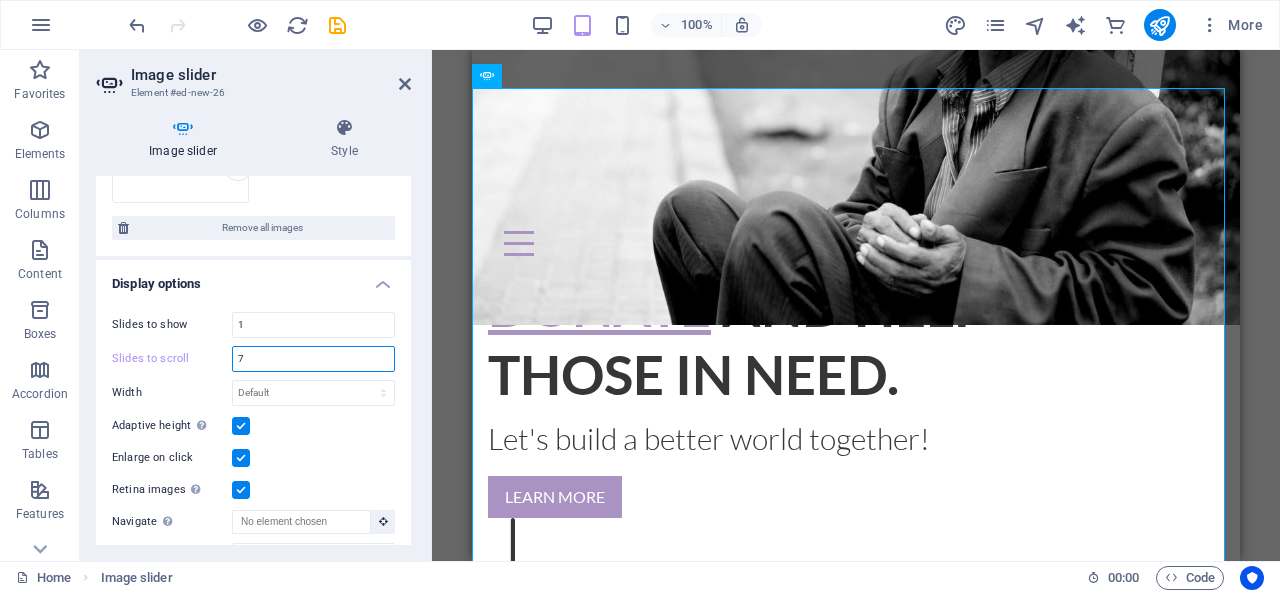 click on "7" at bounding box center [313, 359] 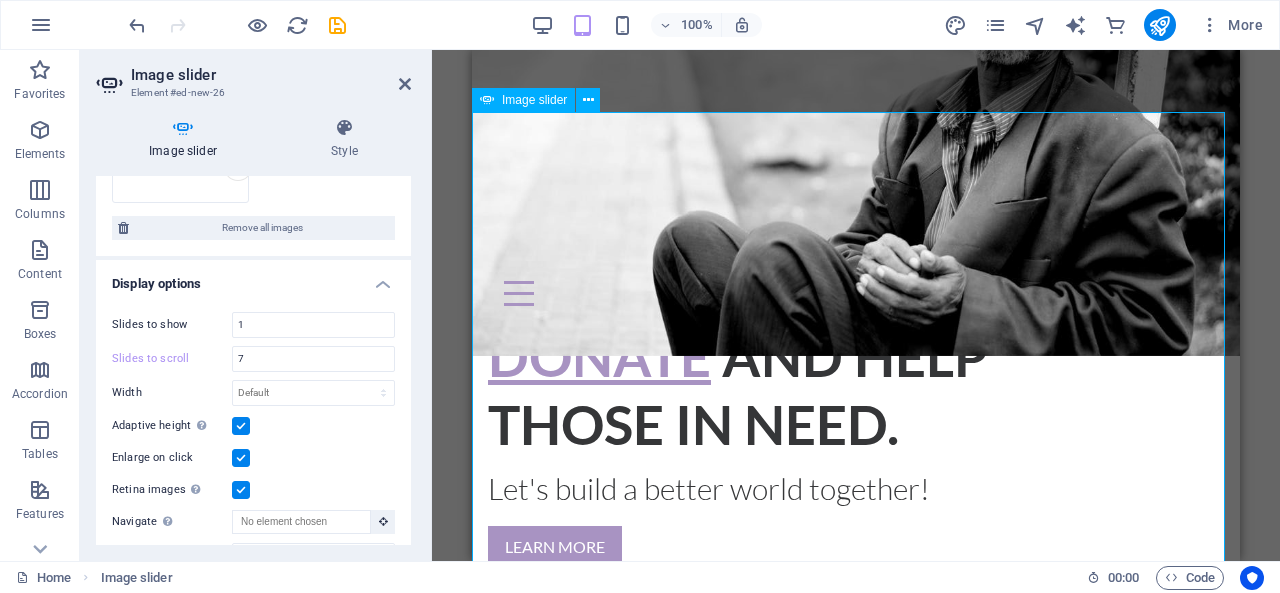 scroll, scrollTop: 400, scrollLeft: 0, axis: vertical 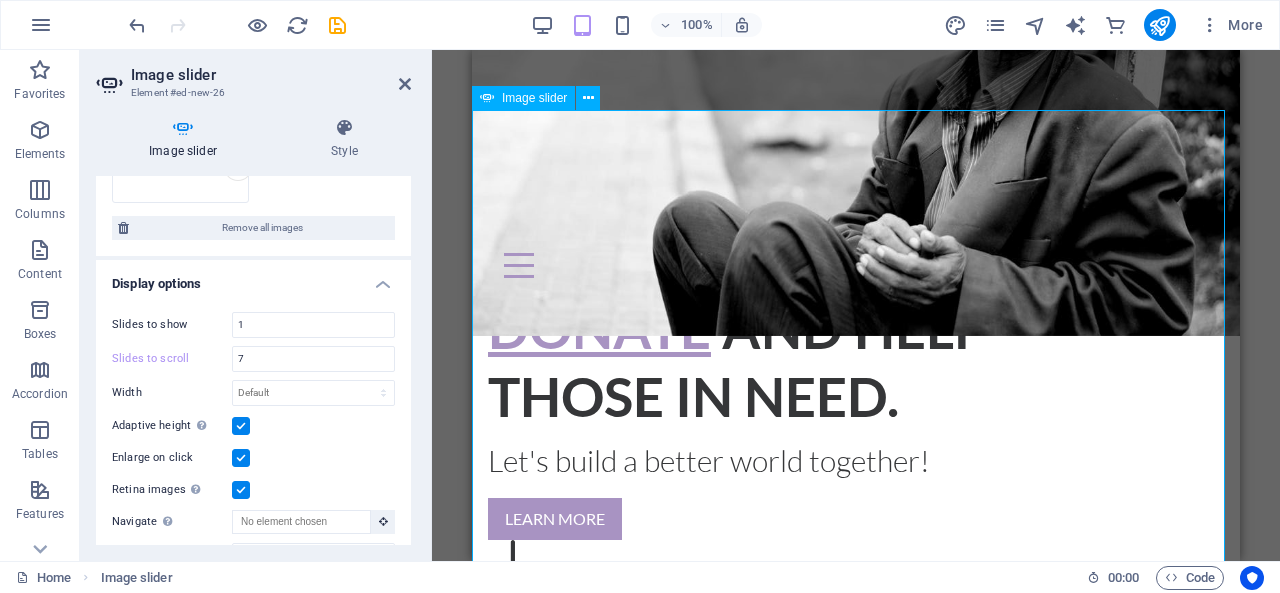 click at bounding box center (472, 663) 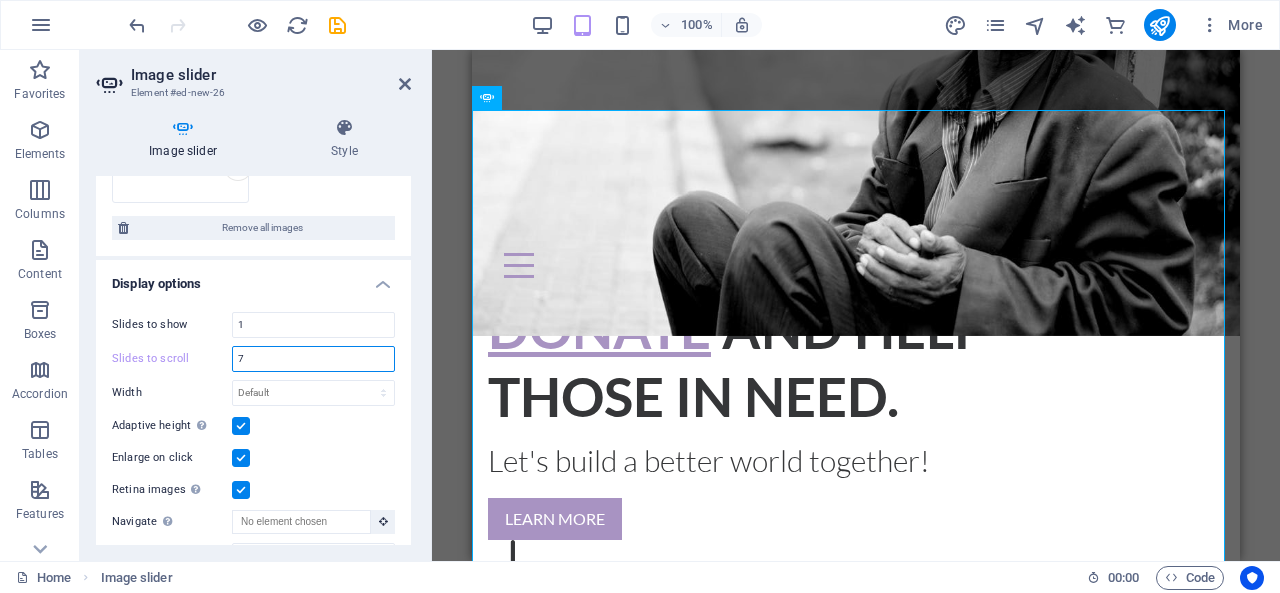 click on "7" at bounding box center (313, 359) 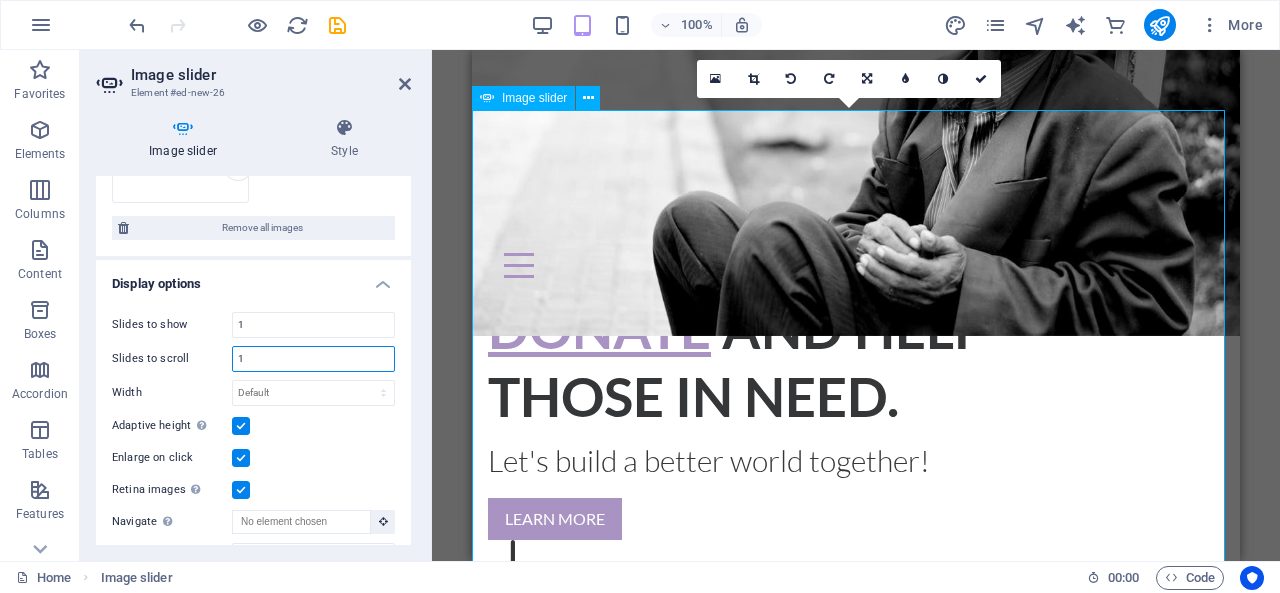 type on "1" 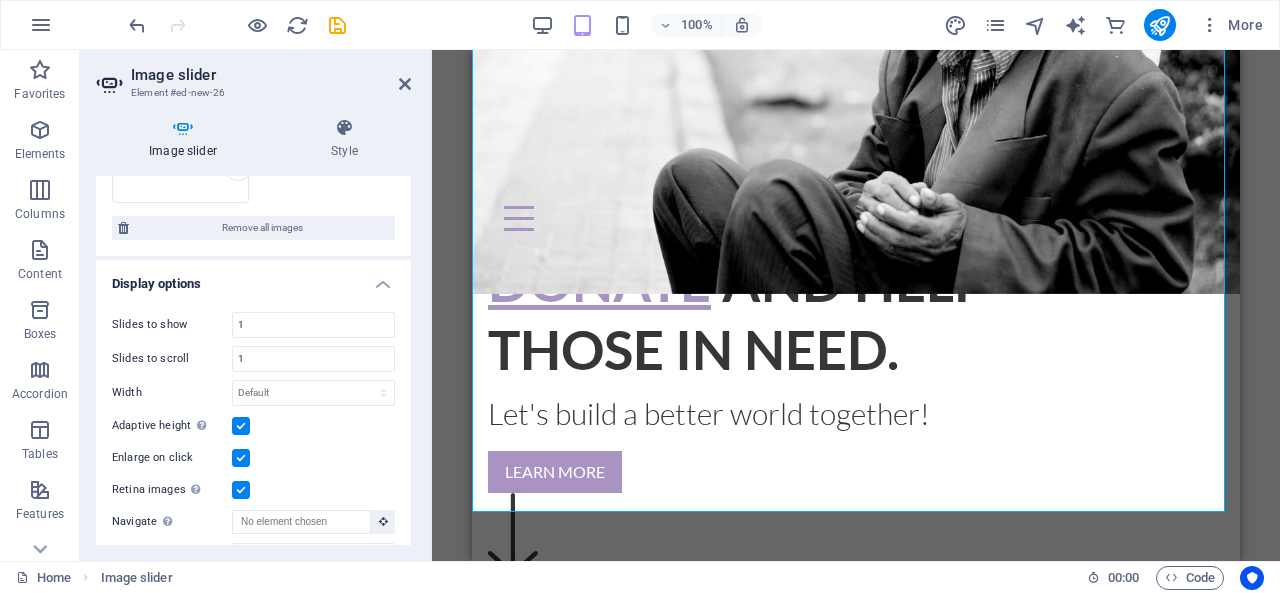 scroll, scrollTop: 500, scrollLeft: 0, axis: vertical 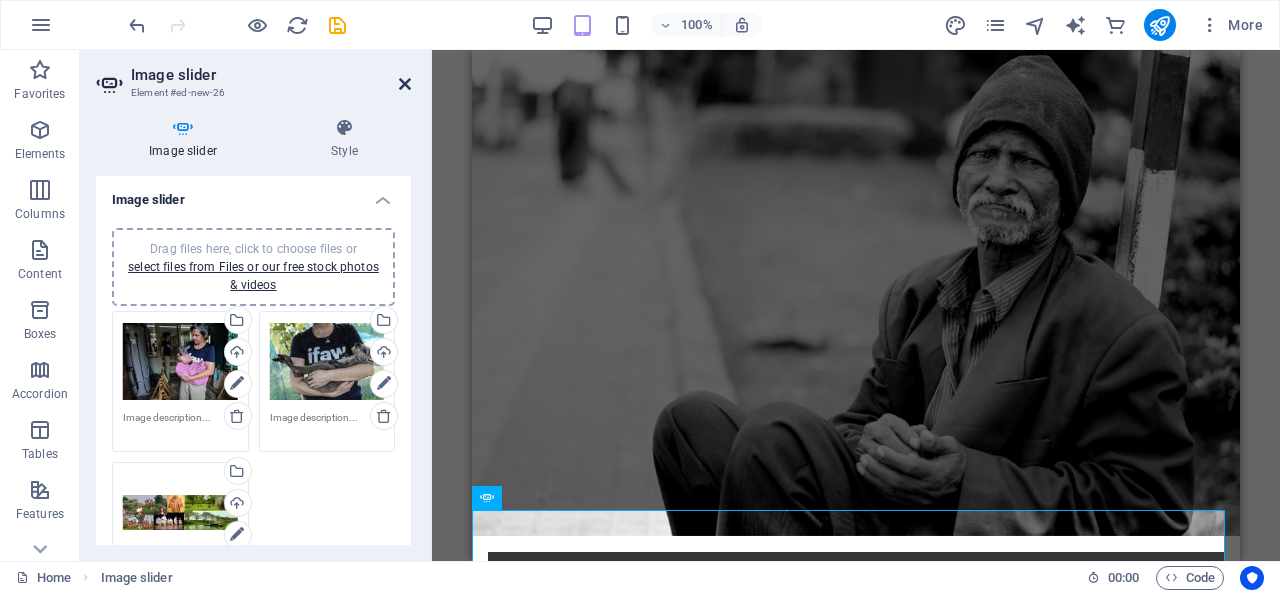 click at bounding box center (405, 84) 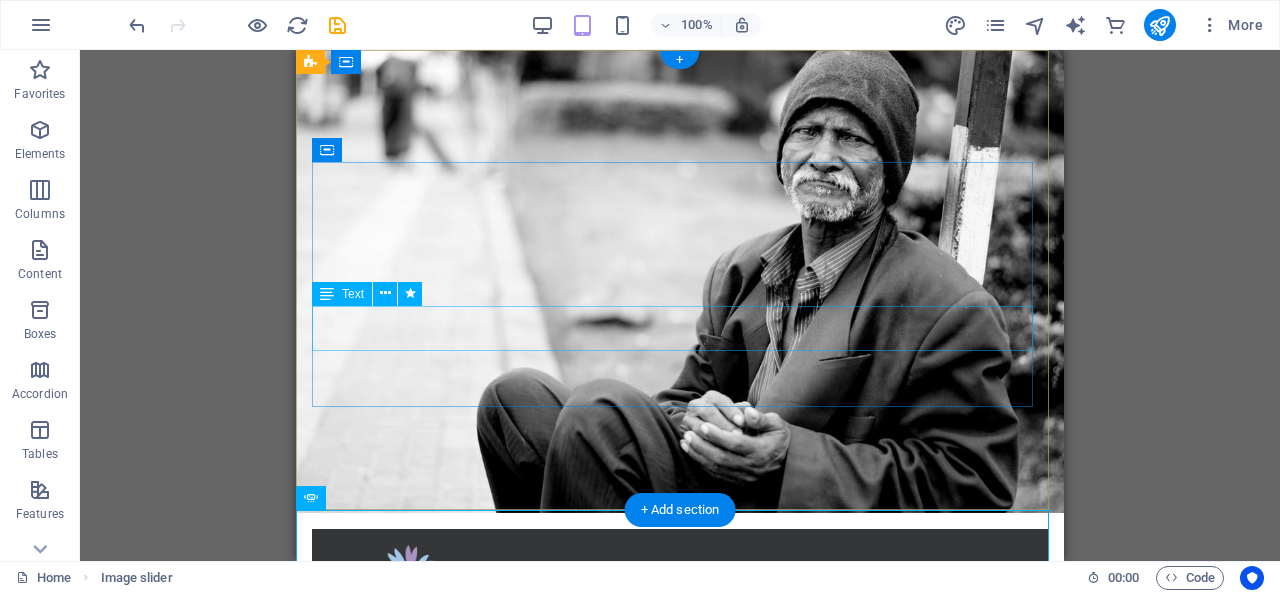 scroll, scrollTop: 0, scrollLeft: 0, axis: both 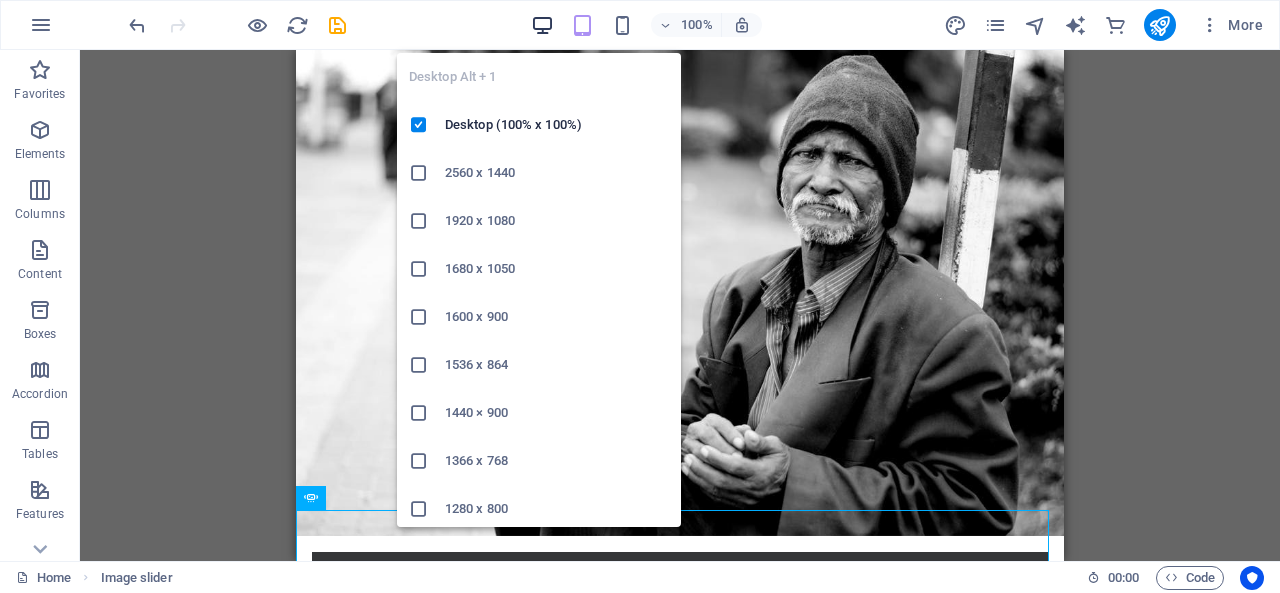 click at bounding box center (542, 25) 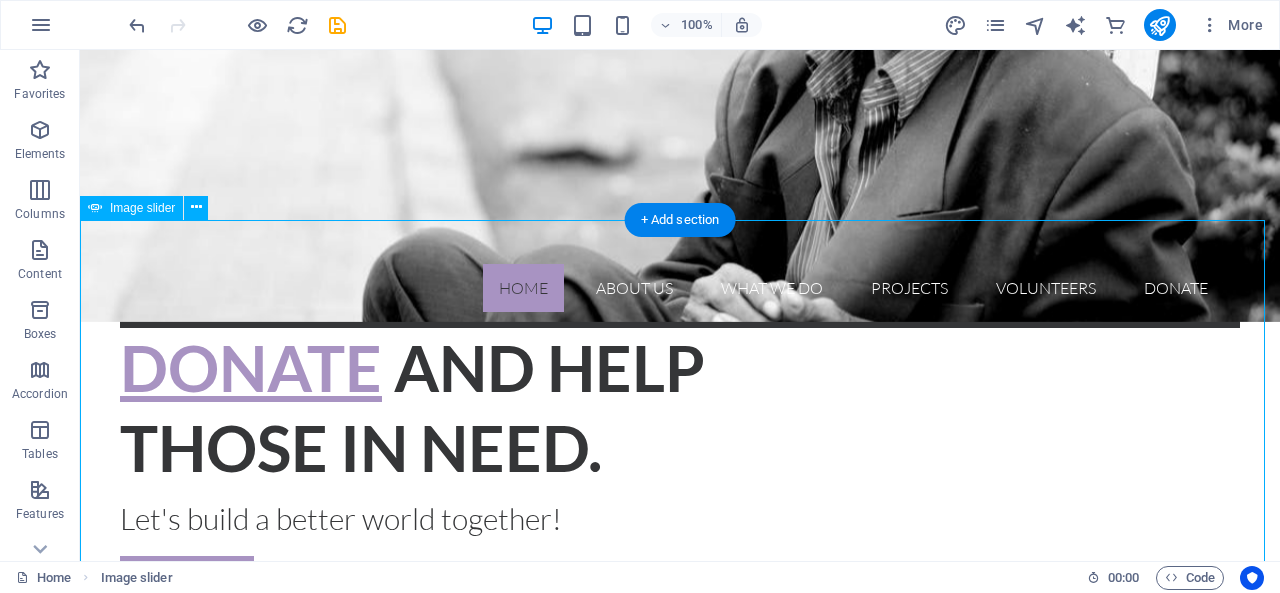 scroll, scrollTop: 400, scrollLeft: 0, axis: vertical 